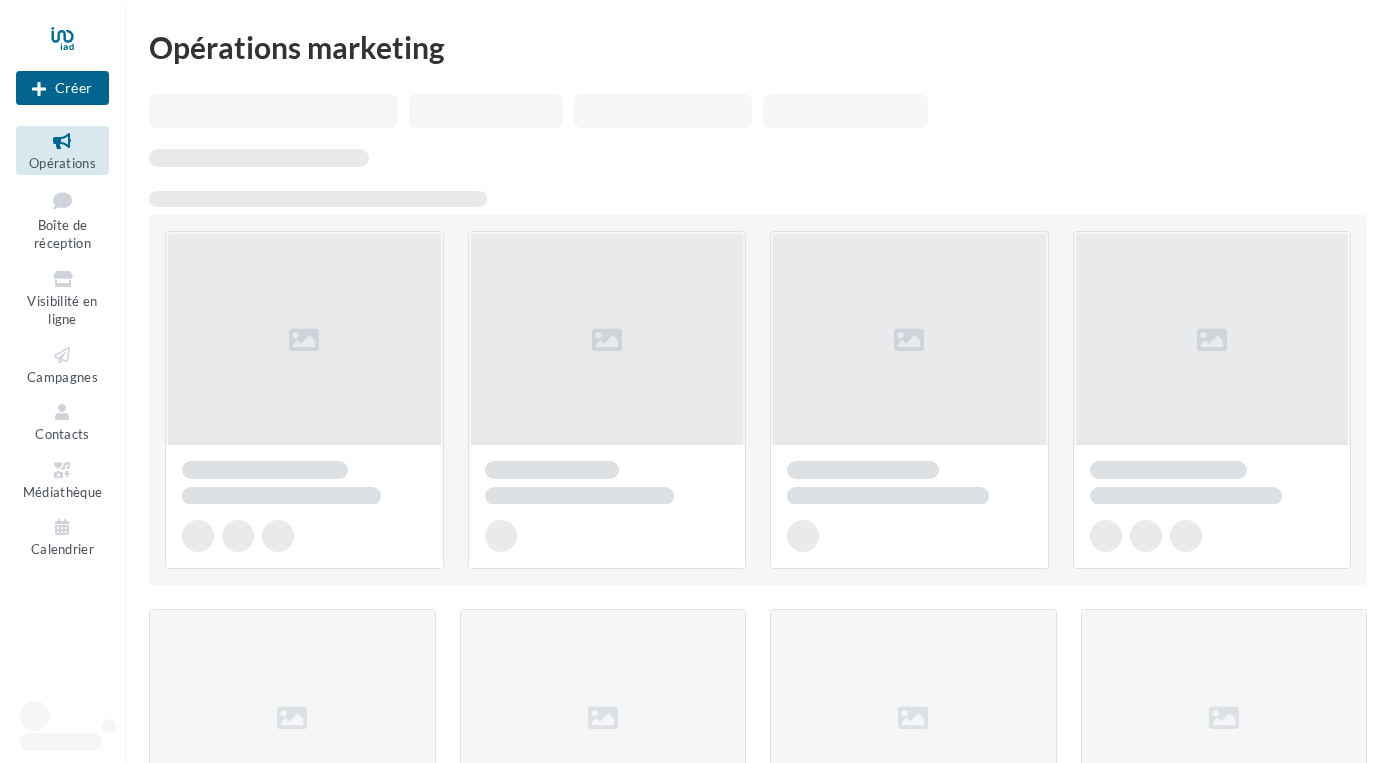 scroll, scrollTop: 0, scrollLeft: 0, axis: both 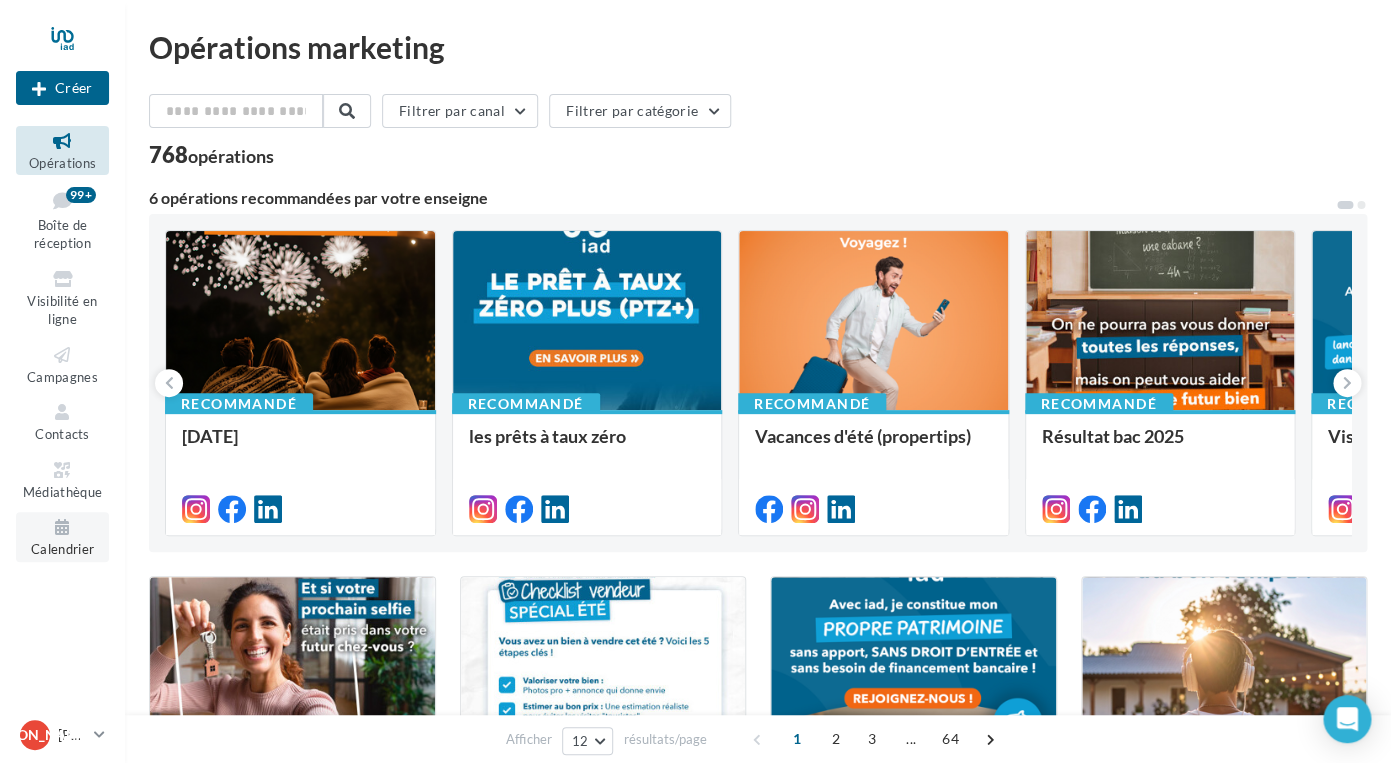 click at bounding box center (62, 527) 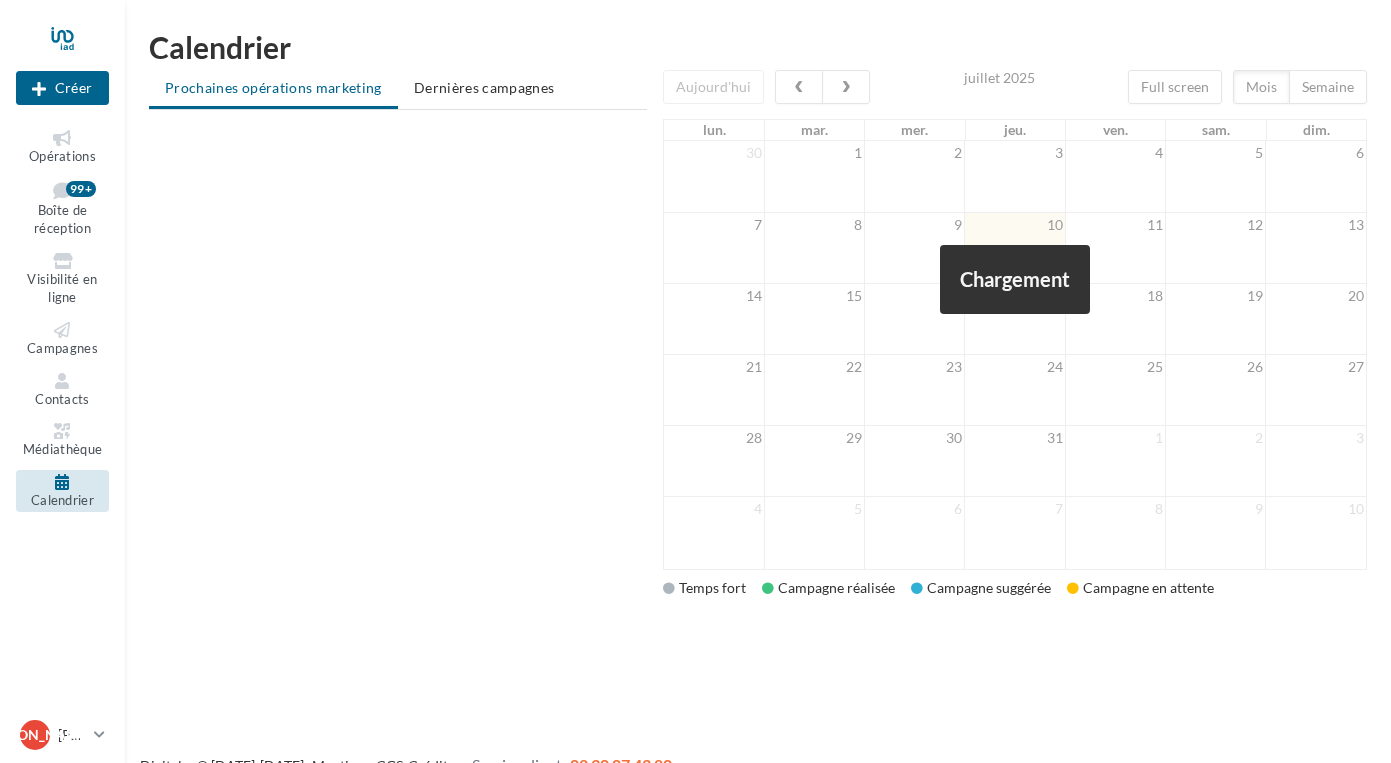 scroll, scrollTop: 0, scrollLeft: 0, axis: both 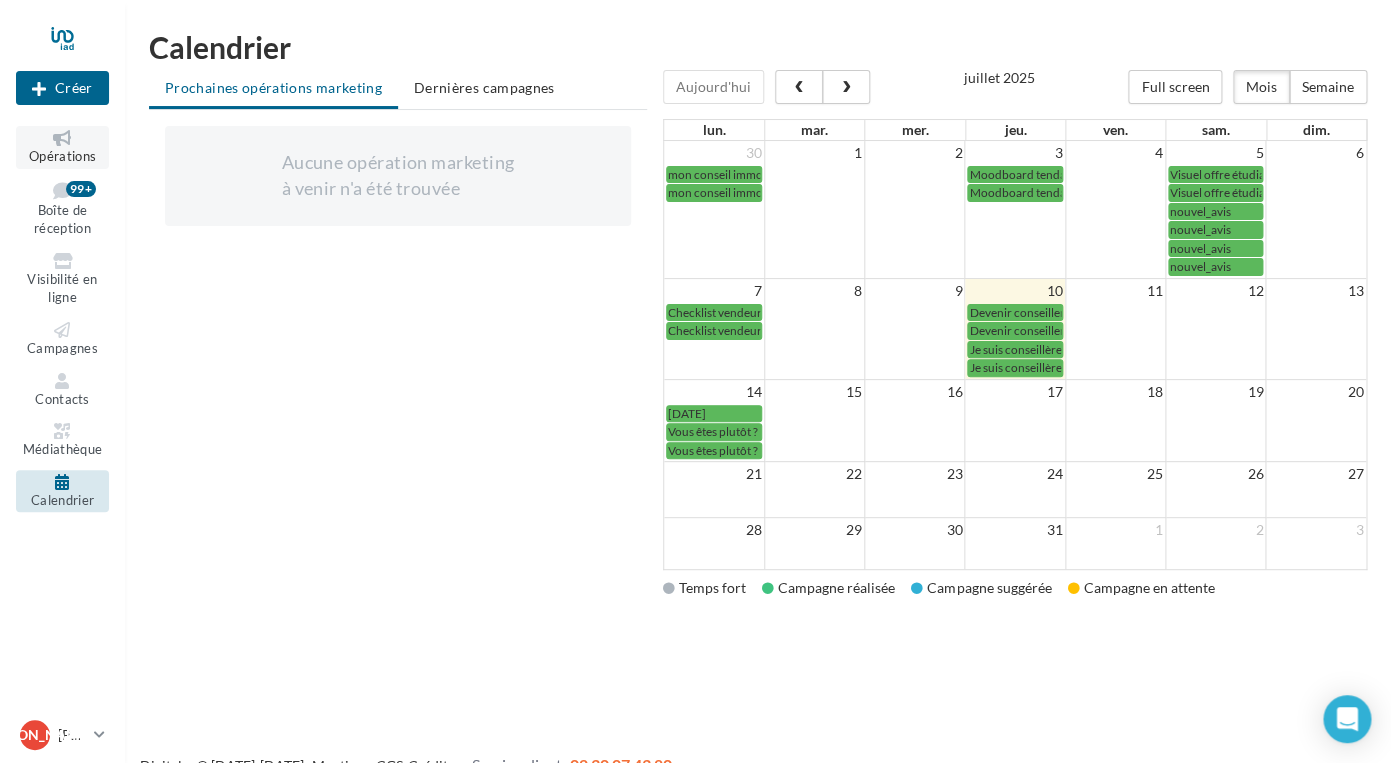 click at bounding box center [62, 138] 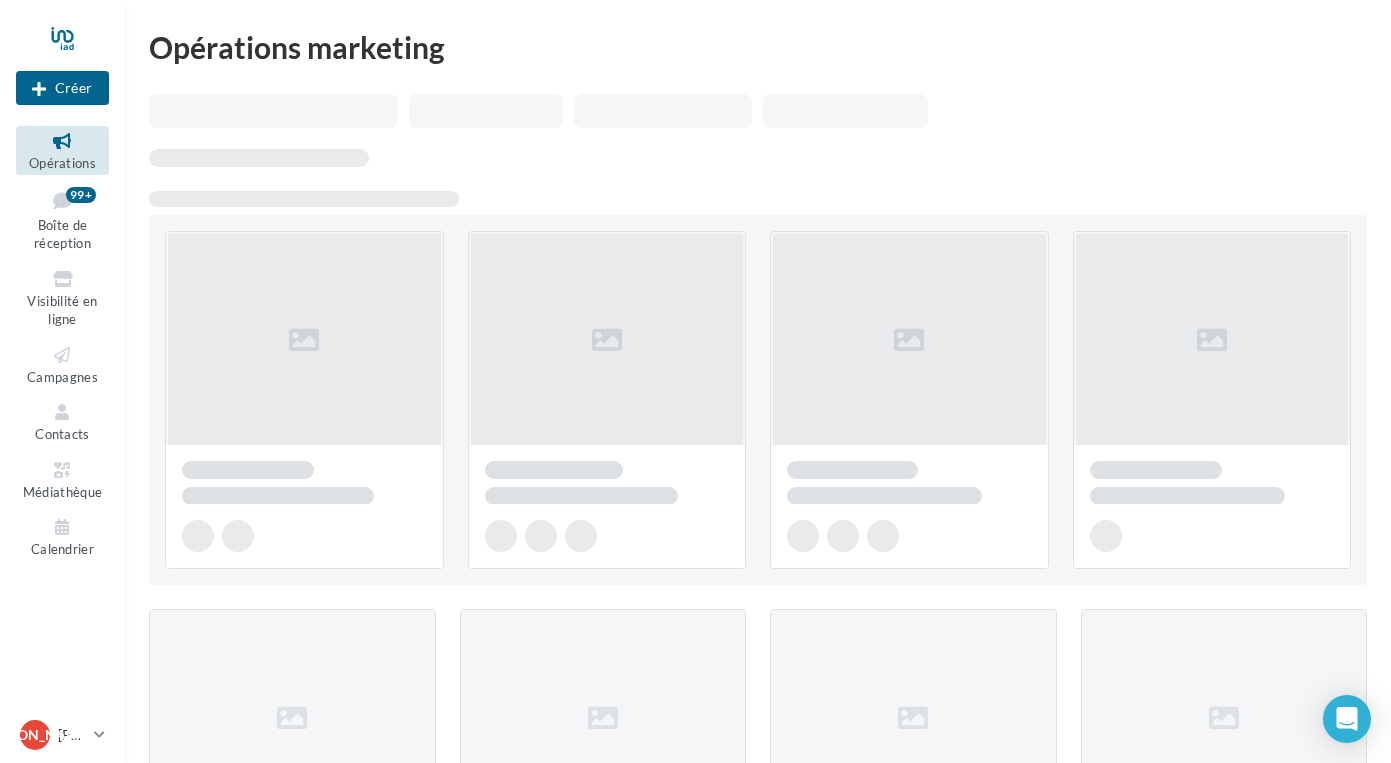 scroll, scrollTop: 0, scrollLeft: 0, axis: both 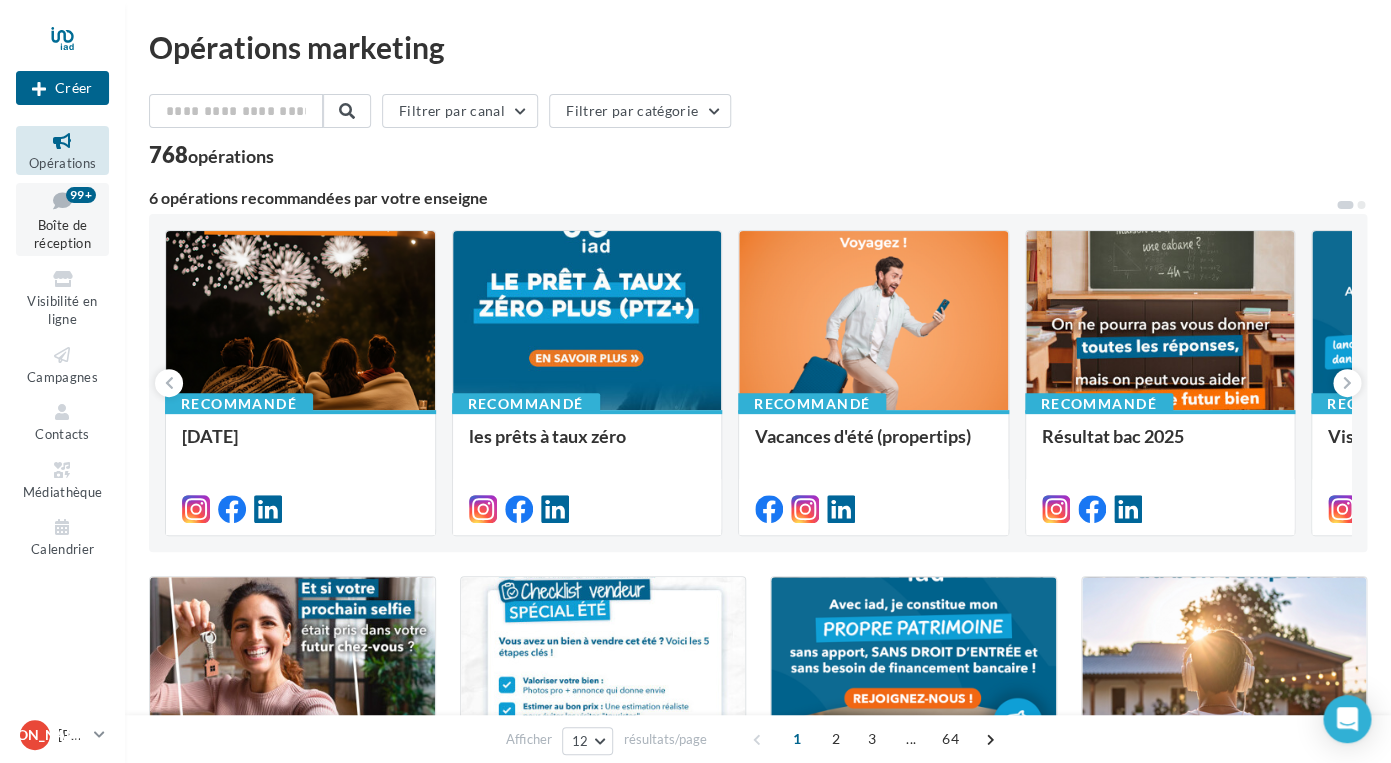 click on "Boîte de réception" at bounding box center [62, 234] 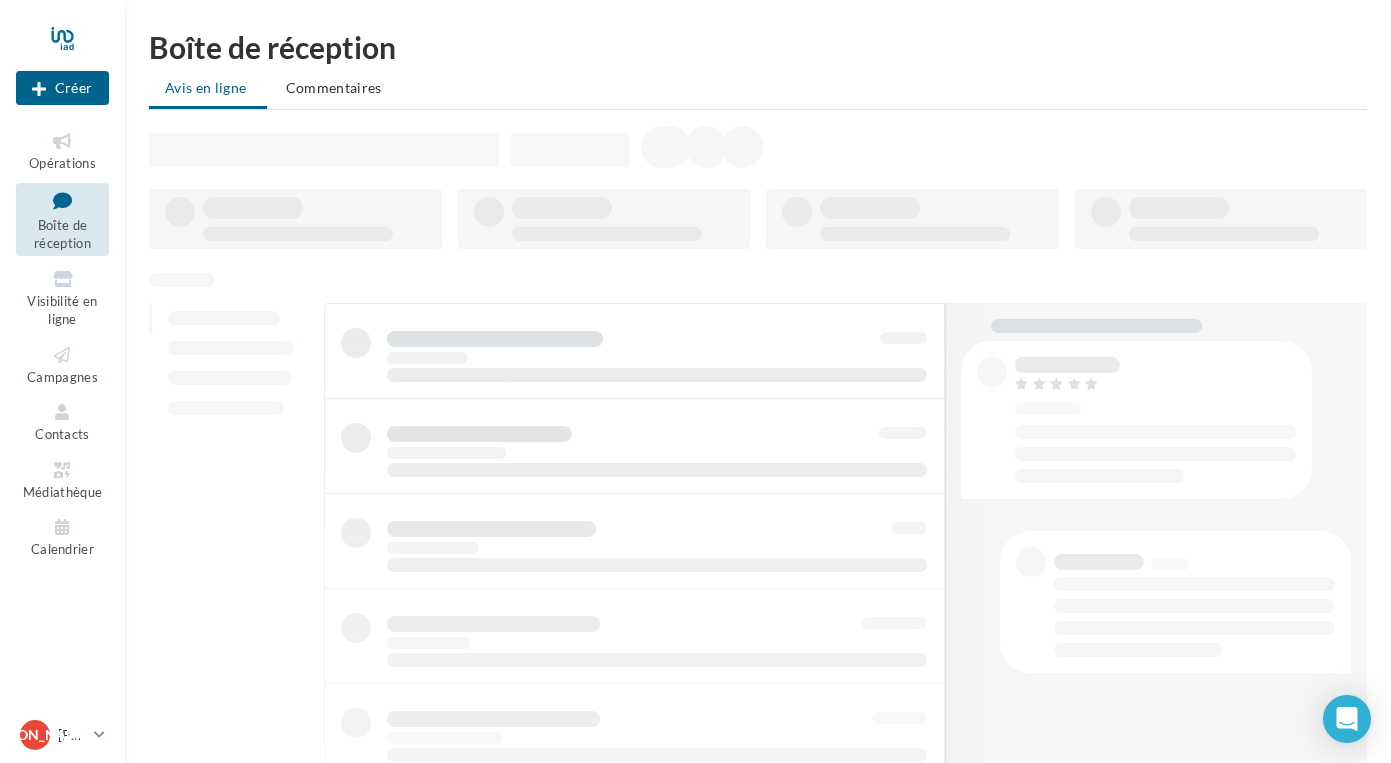 scroll, scrollTop: 0, scrollLeft: 0, axis: both 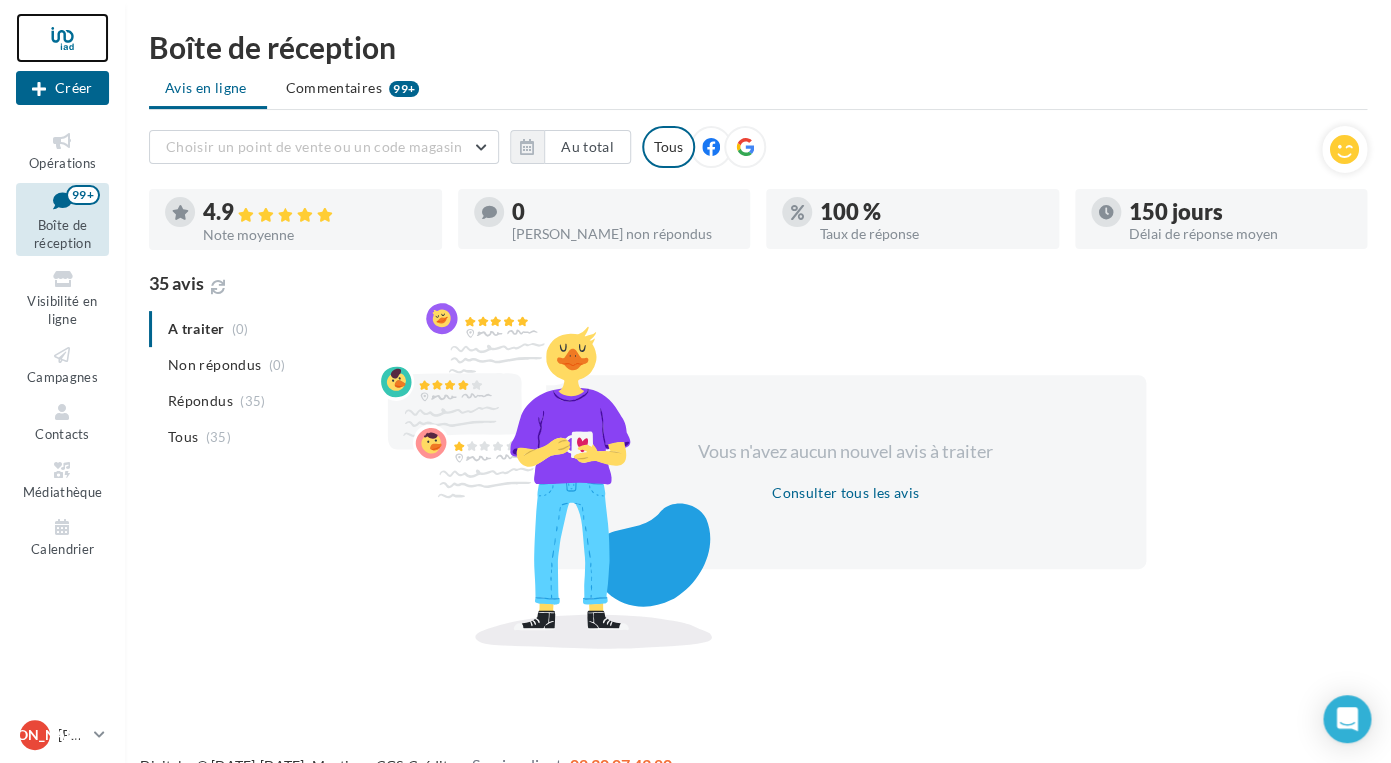 click at bounding box center [62, 38] 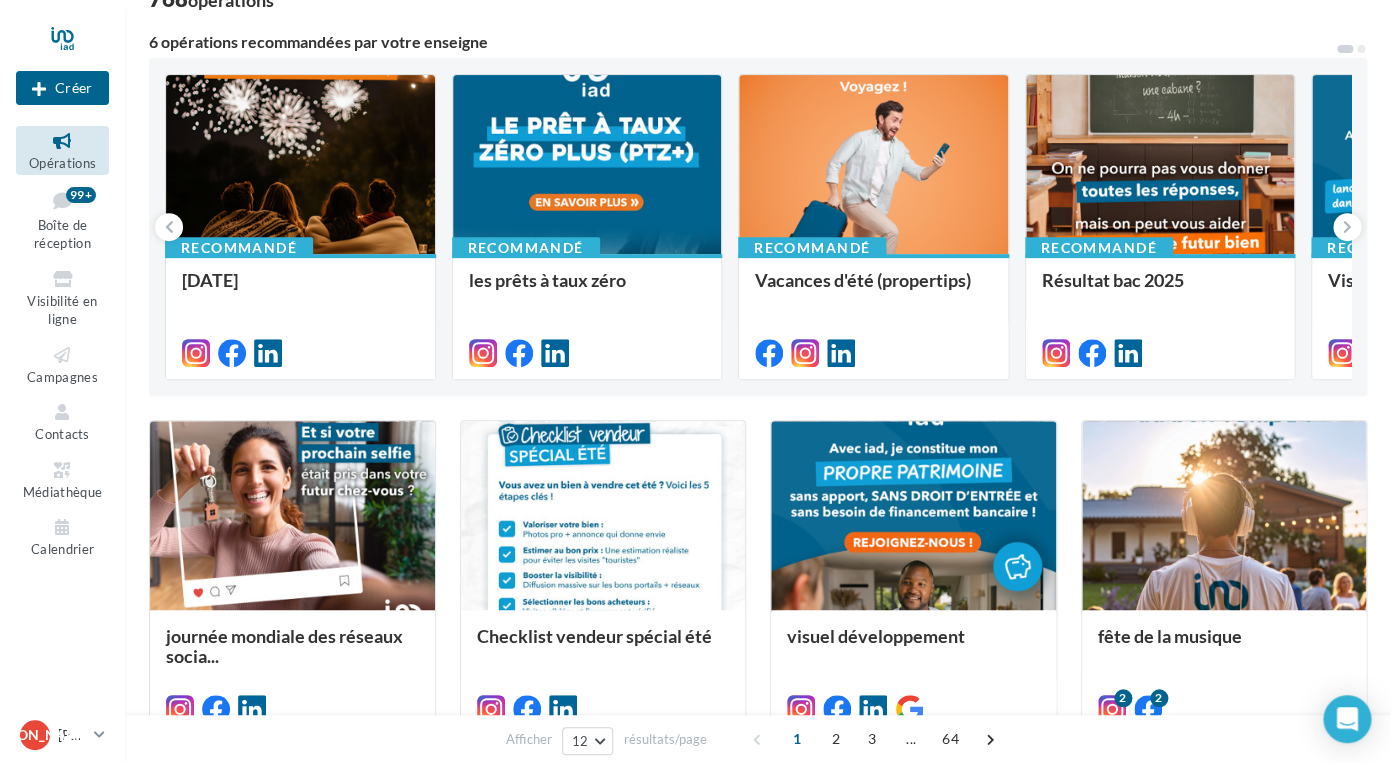 scroll, scrollTop: 166, scrollLeft: 0, axis: vertical 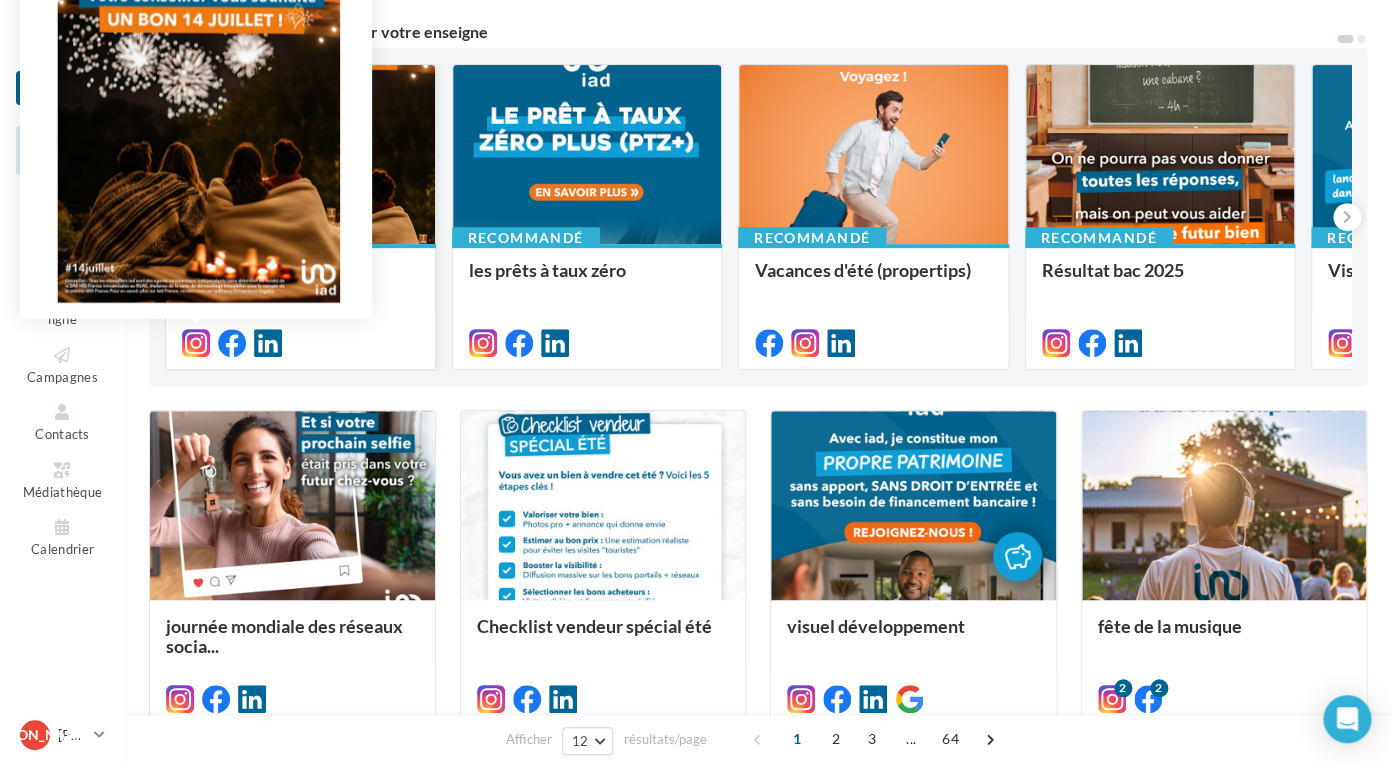 click at bounding box center [196, 343] 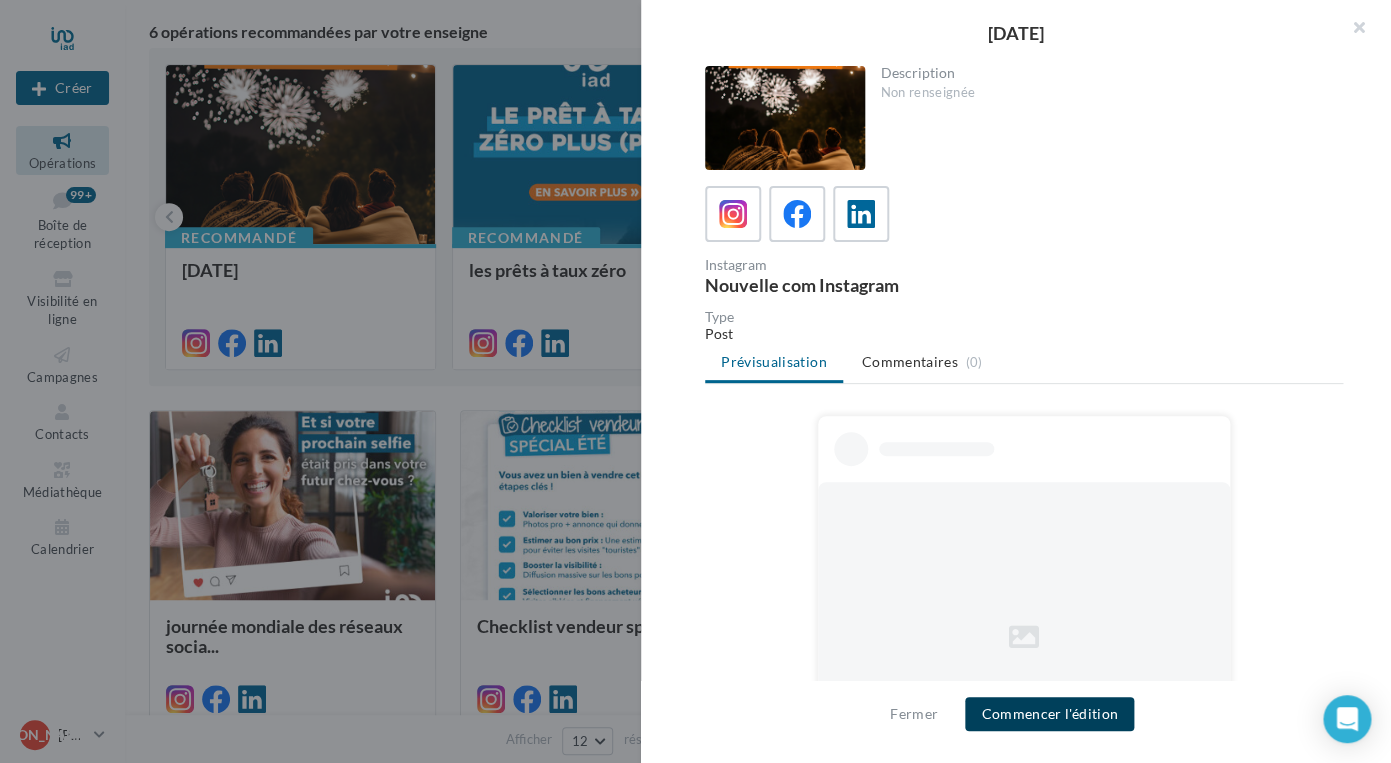 click on "Commencer l'édition" at bounding box center (1049, 714) 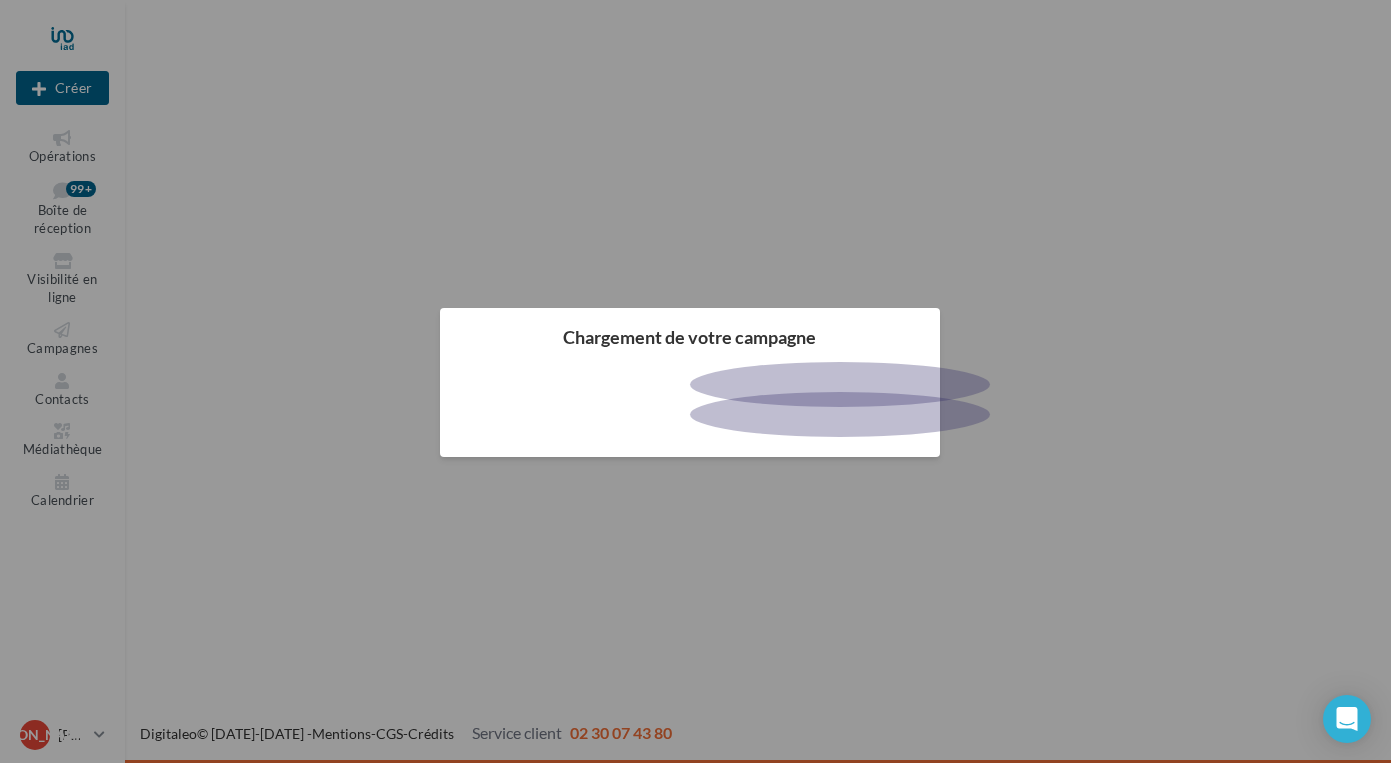 scroll, scrollTop: 0, scrollLeft: 0, axis: both 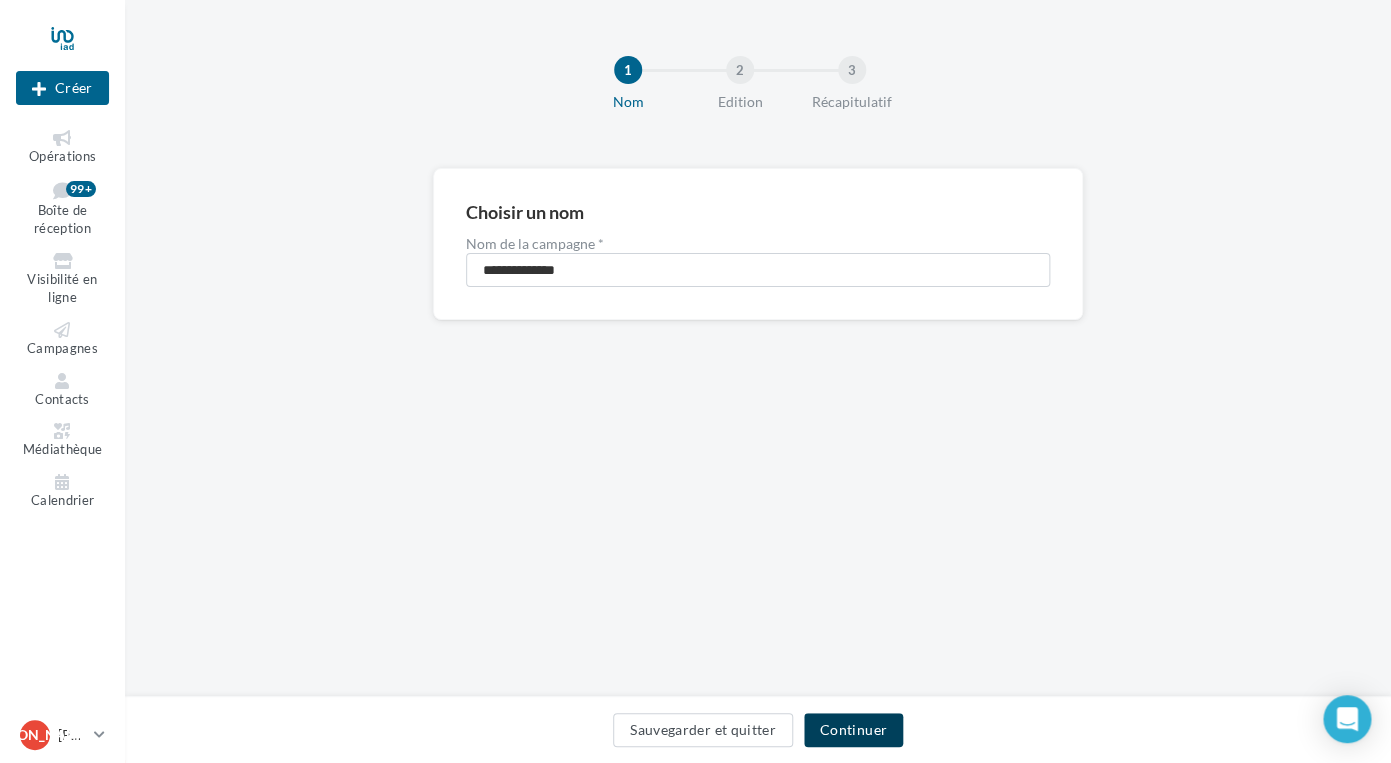 click on "Continuer" at bounding box center (853, 730) 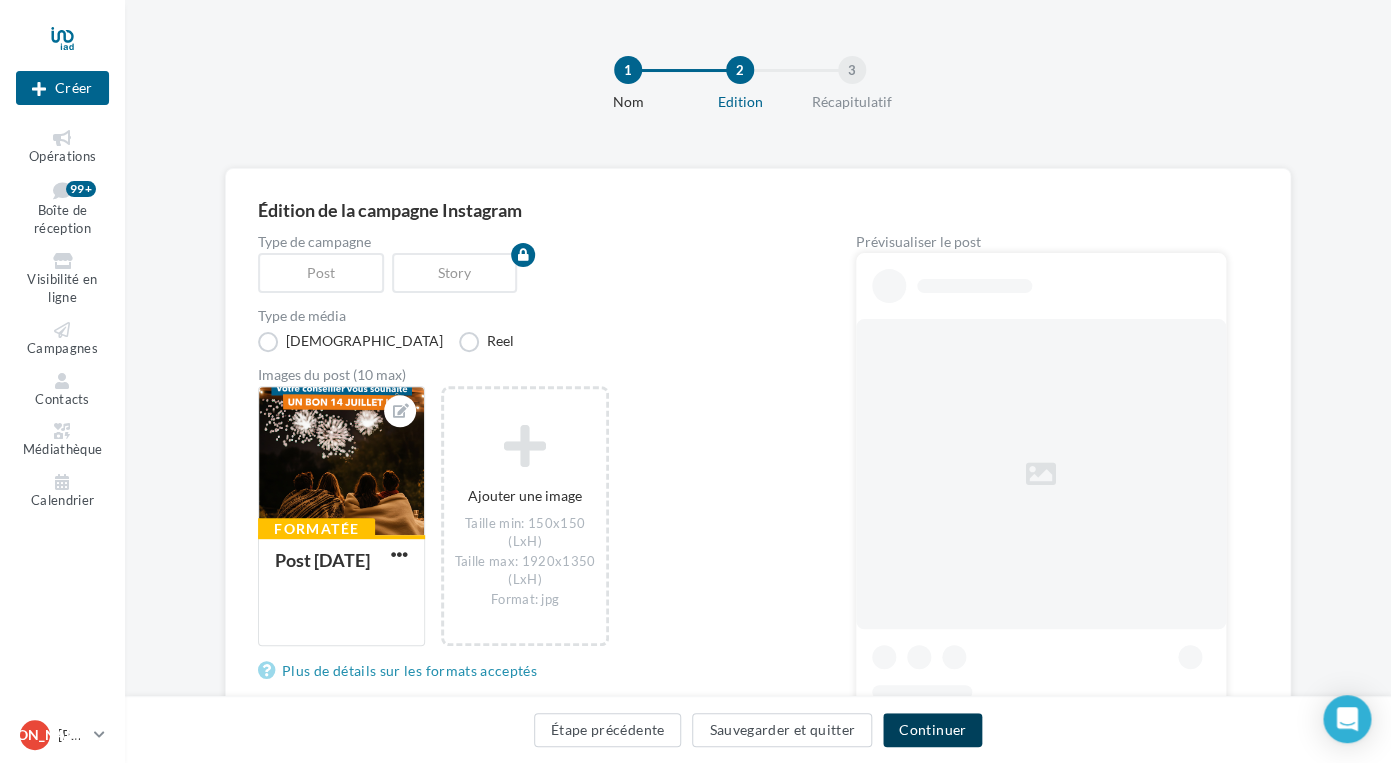 click on "Continuer" at bounding box center (932, 730) 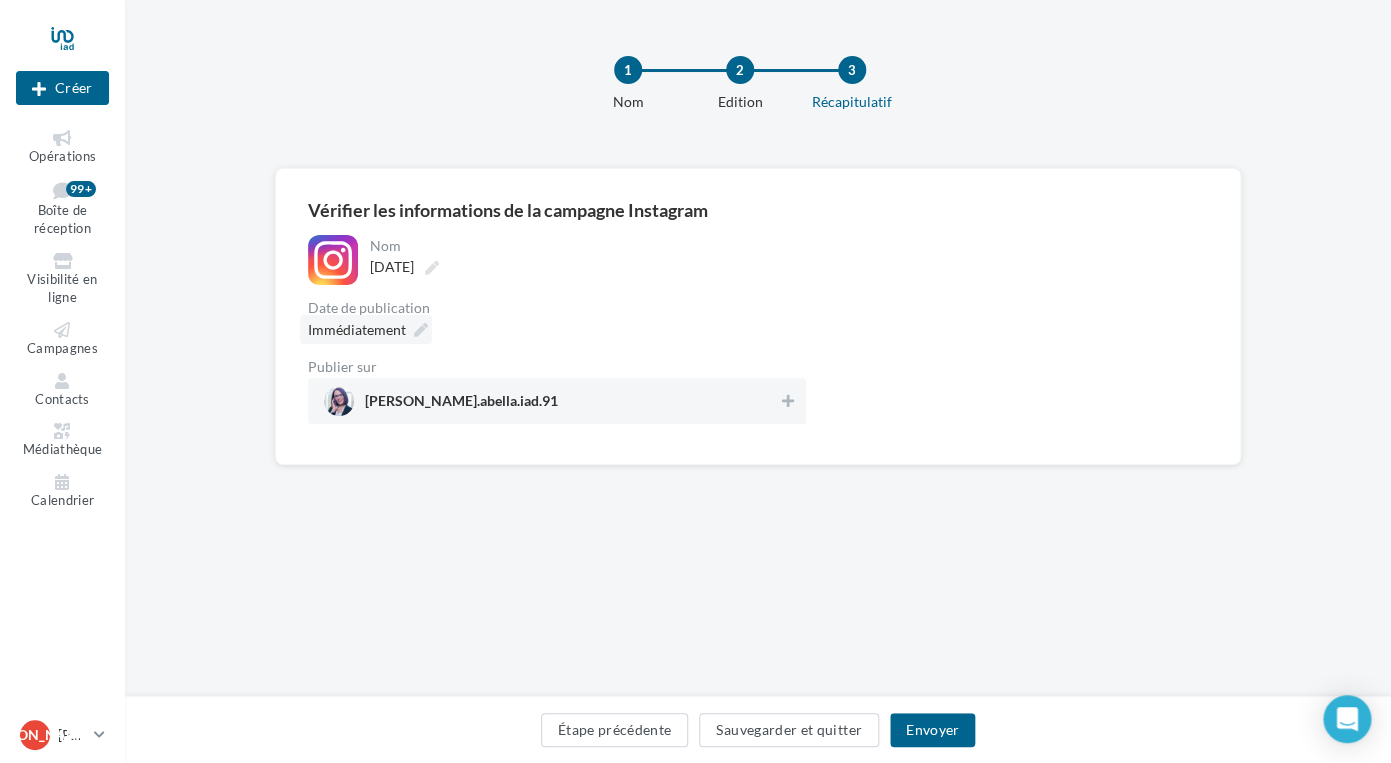 click at bounding box center [421, 330] 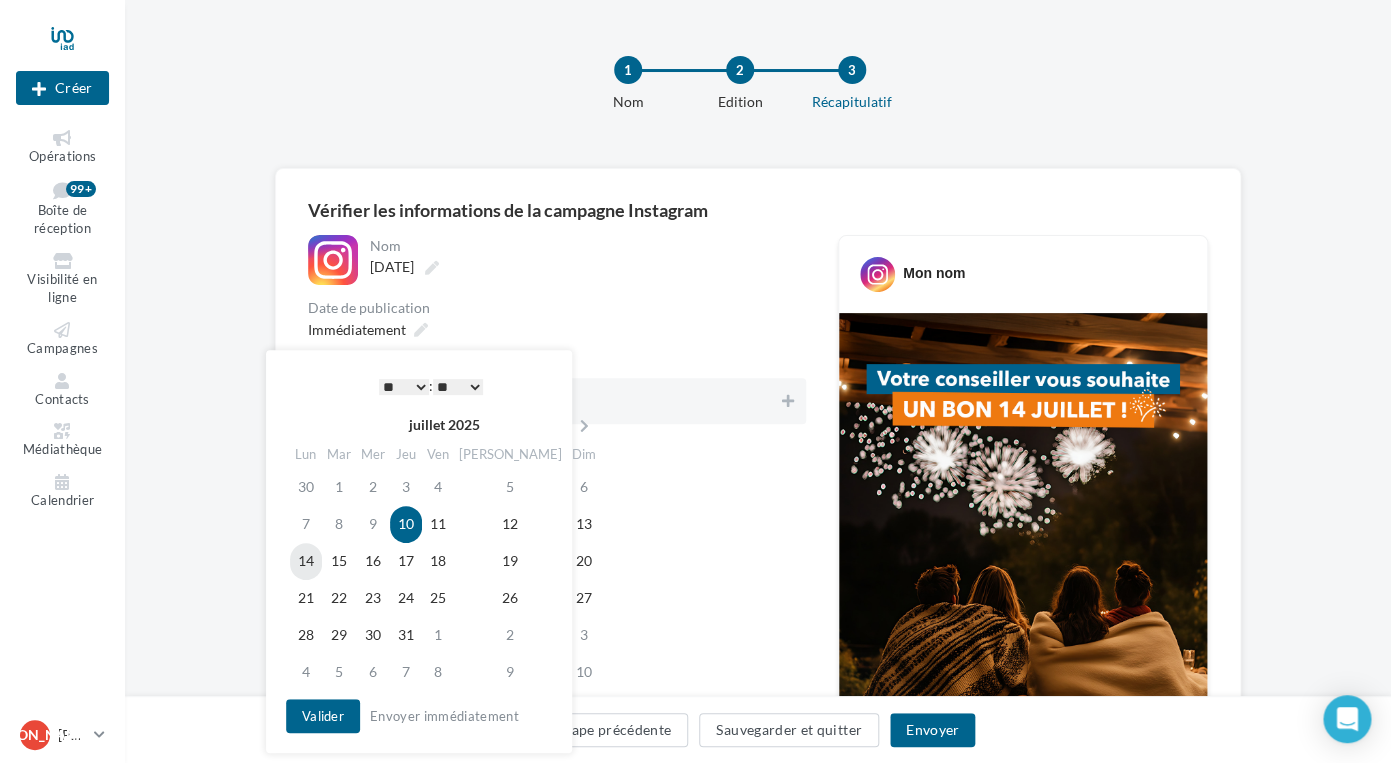 click on "14" at bounding box center [306, 561] 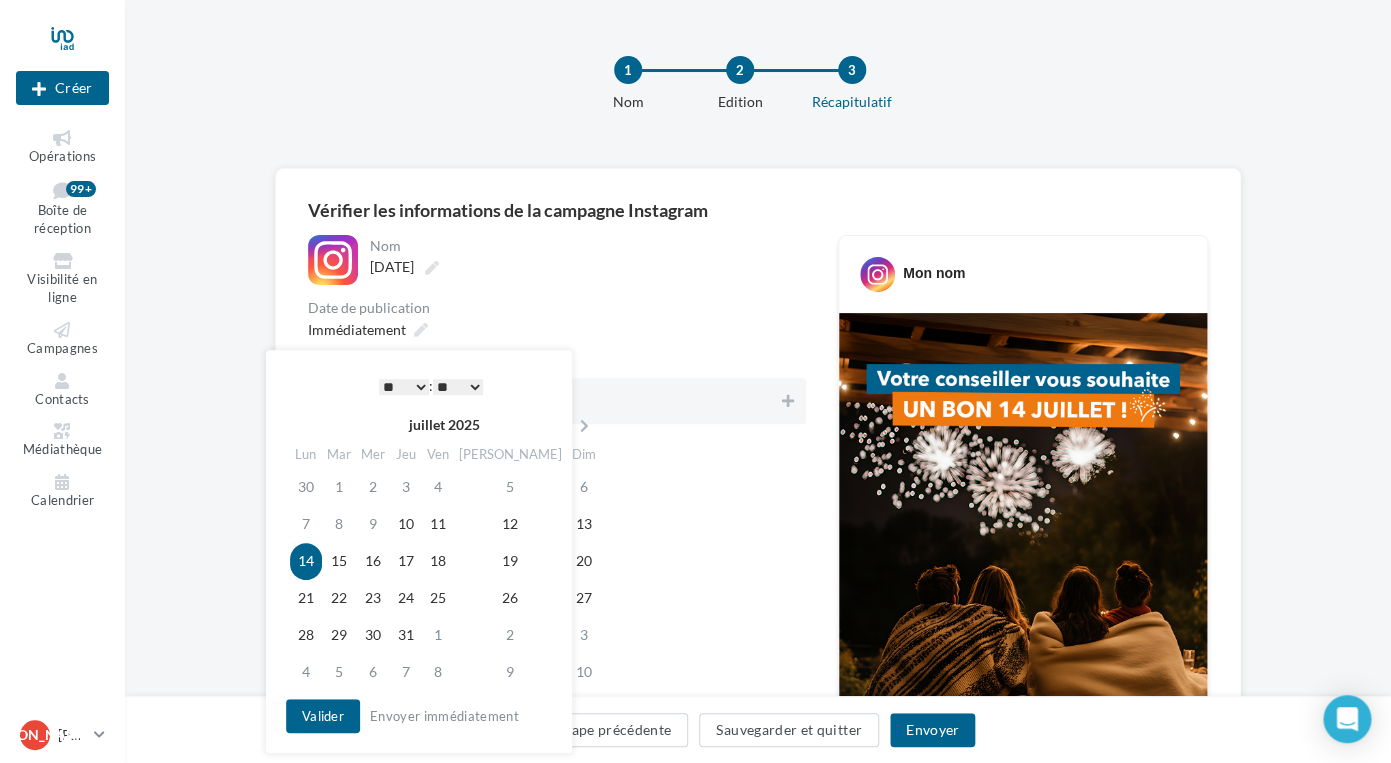 click on "* * * * * * * * * * ** ** ** ** ** ** ** ** ** ** ** ** ** **" at bounding box center [404, 387] 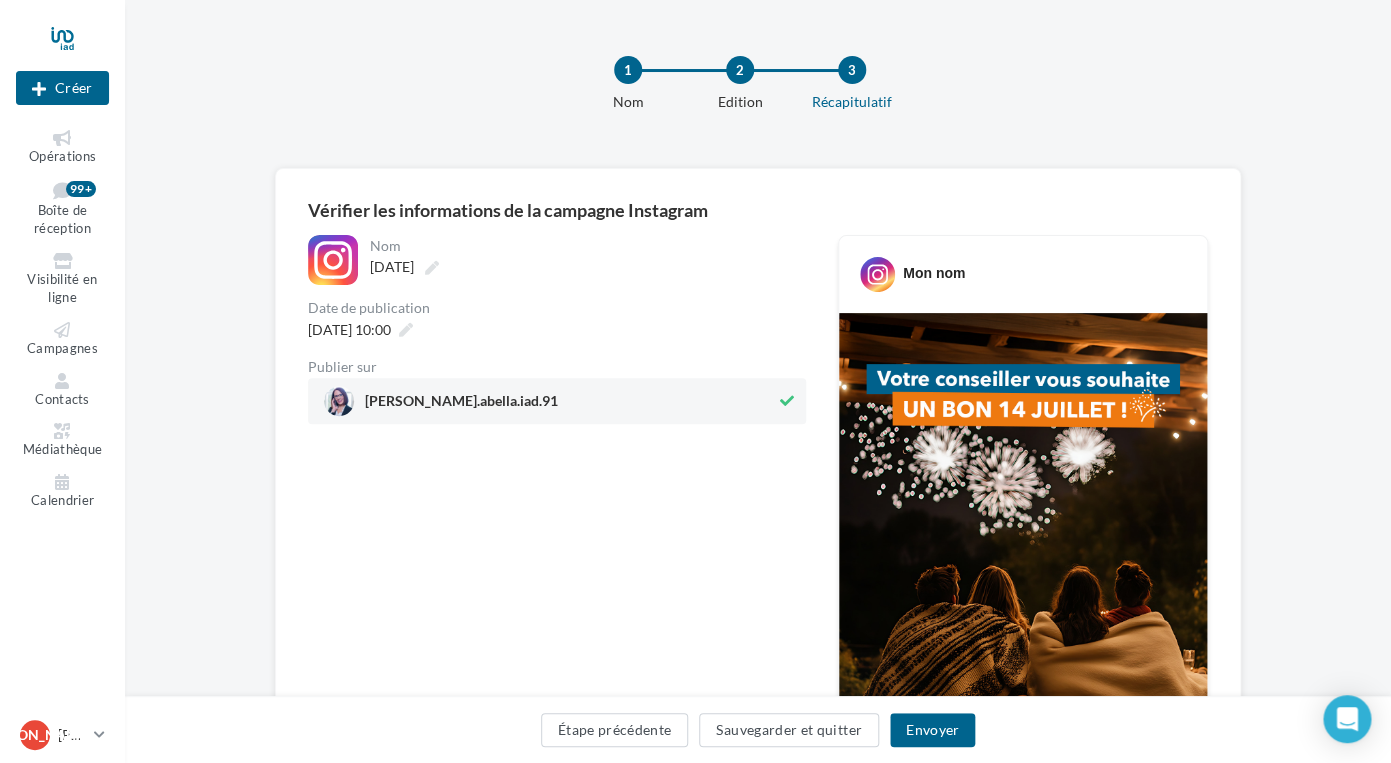 click on "[PERSON_NAME].abella.iad.91" at bounding box center (550, 401) 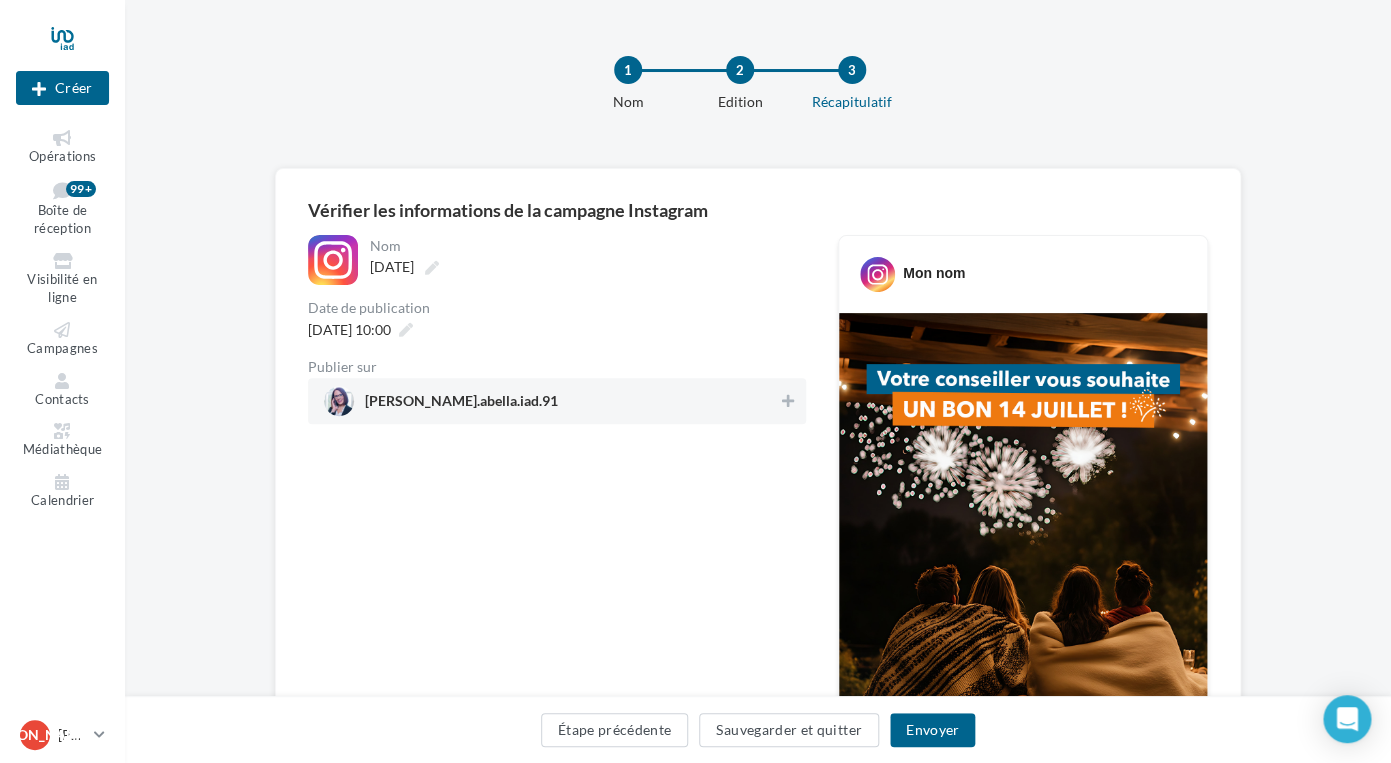 click on "jessica.abella.iad.91" at bounding box center (551, 401) 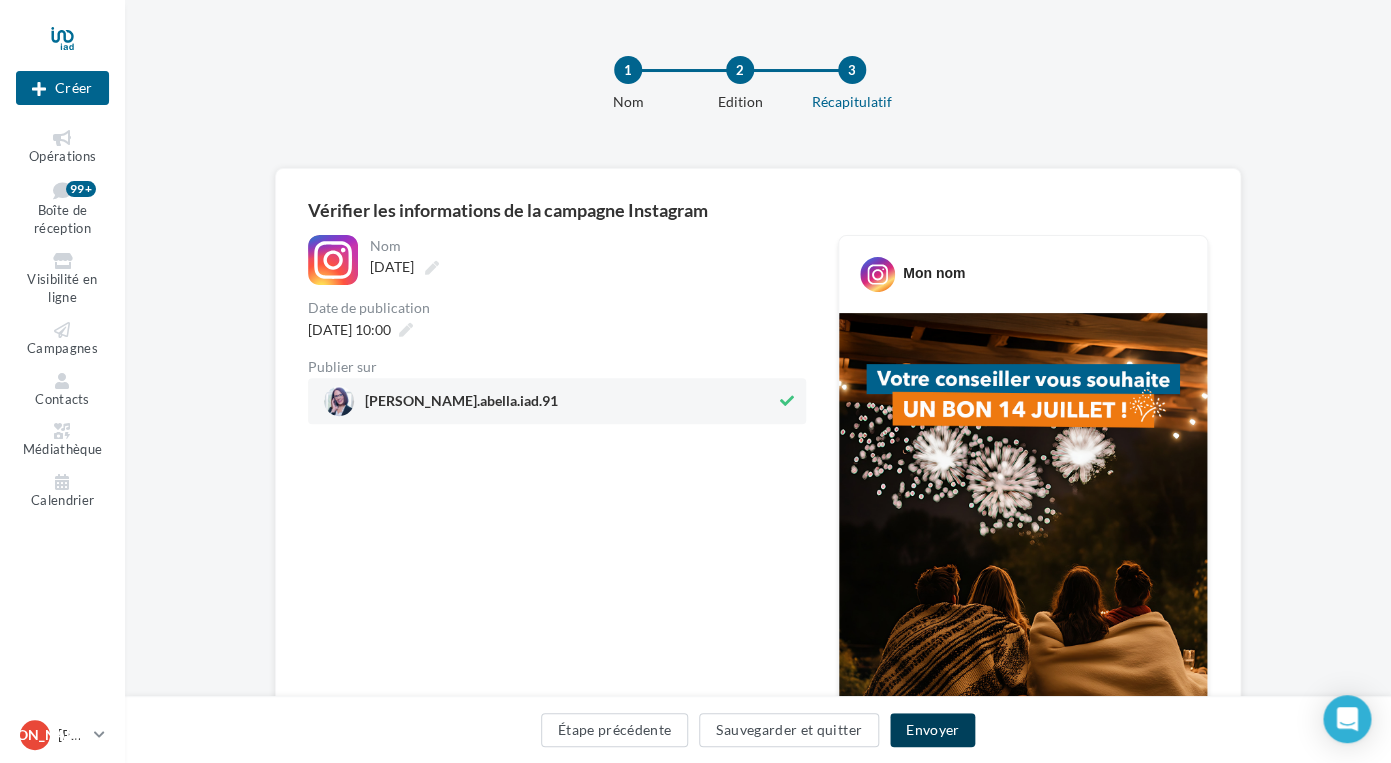click on "Envoyer" at bounding box center (932, 730) 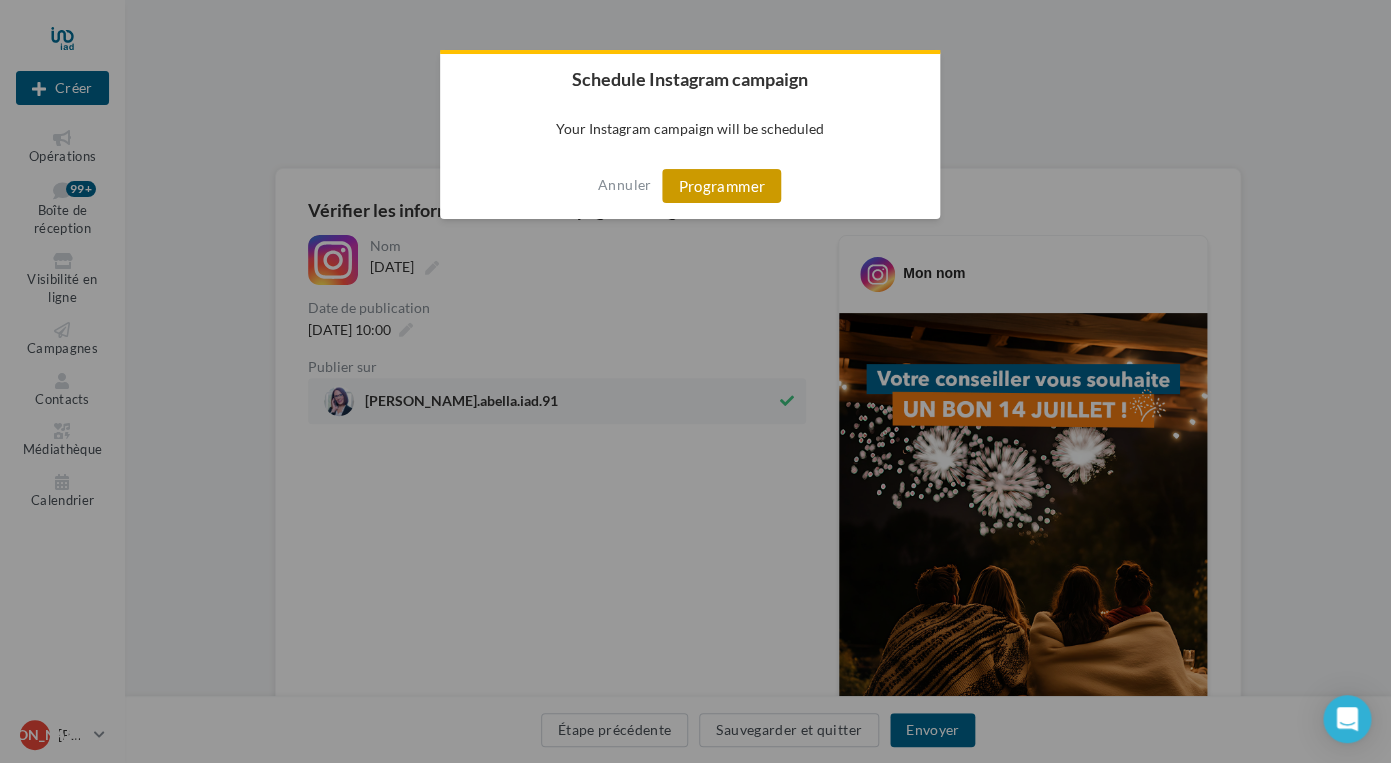 click on "Programmer" at bounding box center (721, 186) 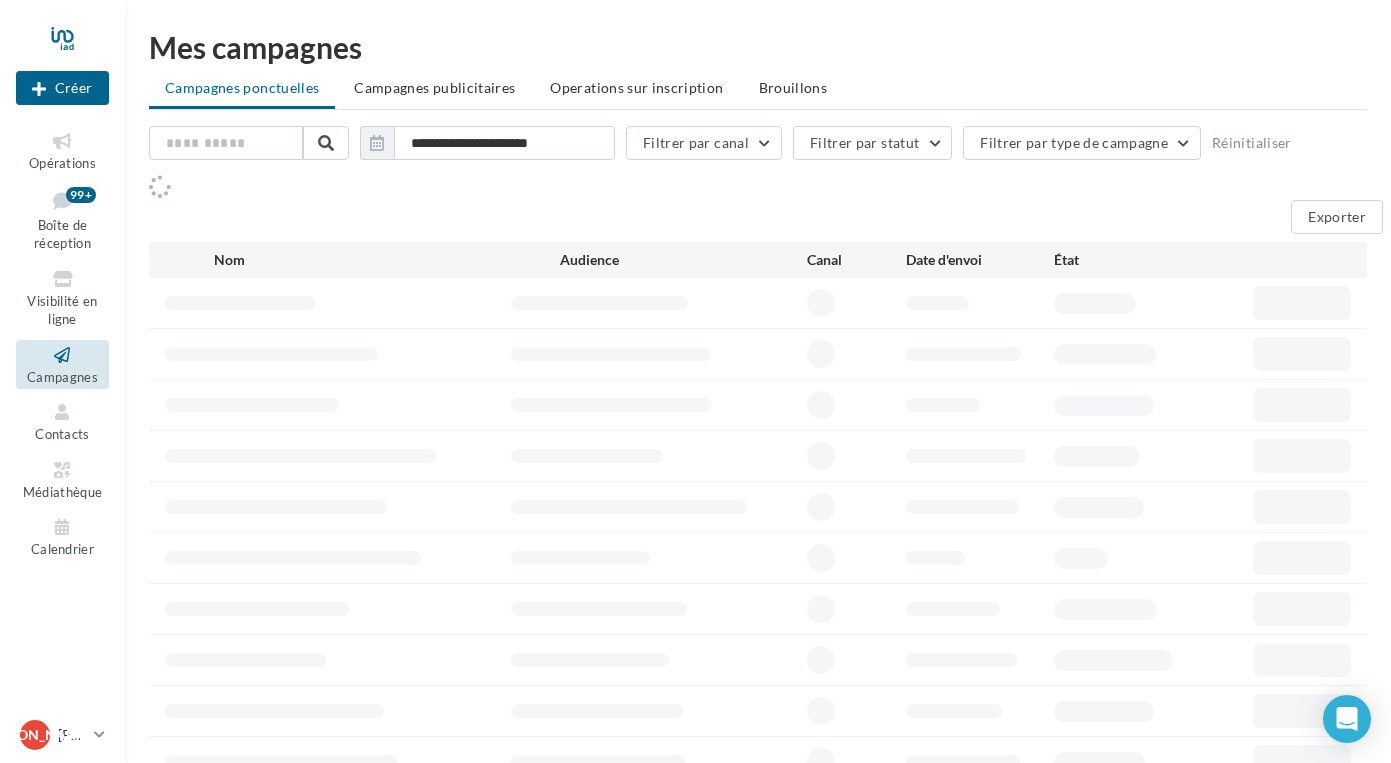 scroll, scrollTop: 0, scrollLeft: 0, axis: both 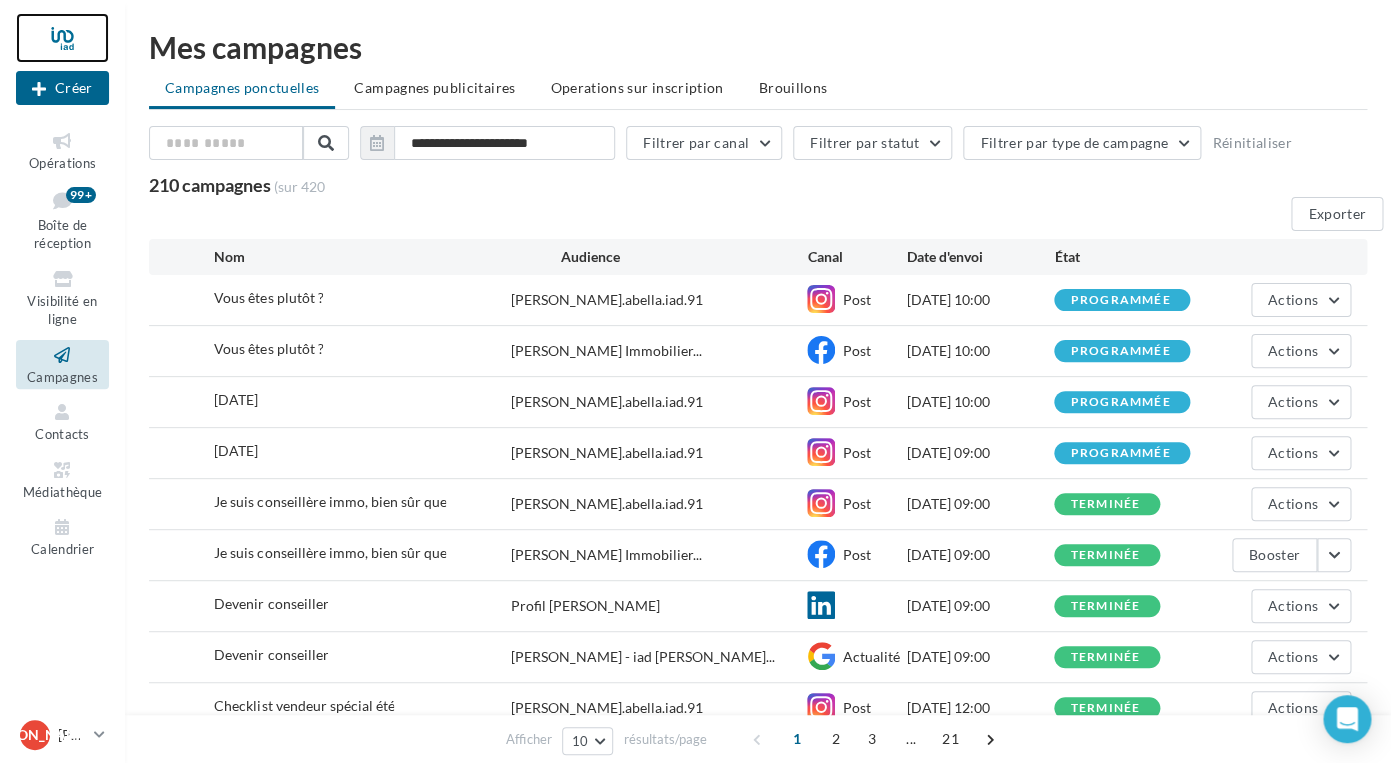 click at bounding box center [62, 38] 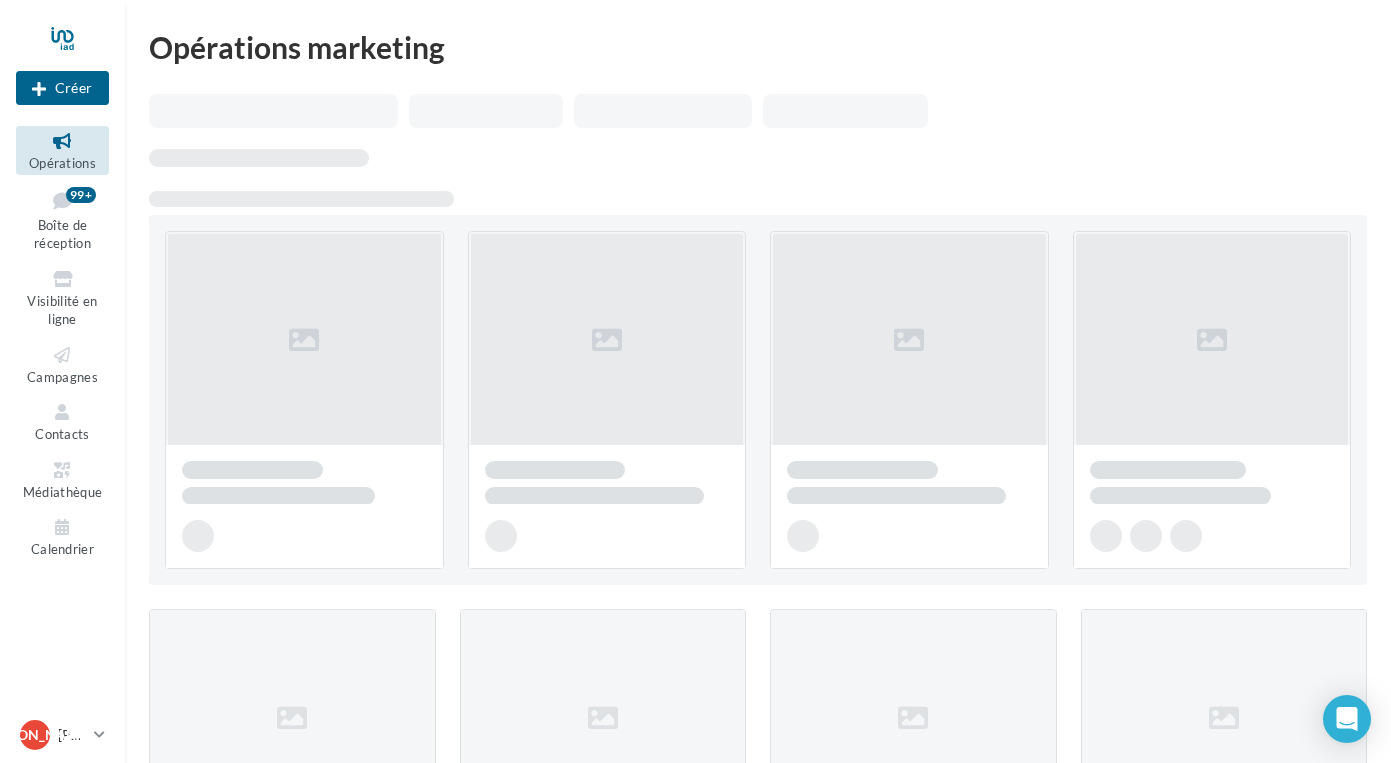 scroll, scrollTop: 0, scrollLeft: 0, axis: both 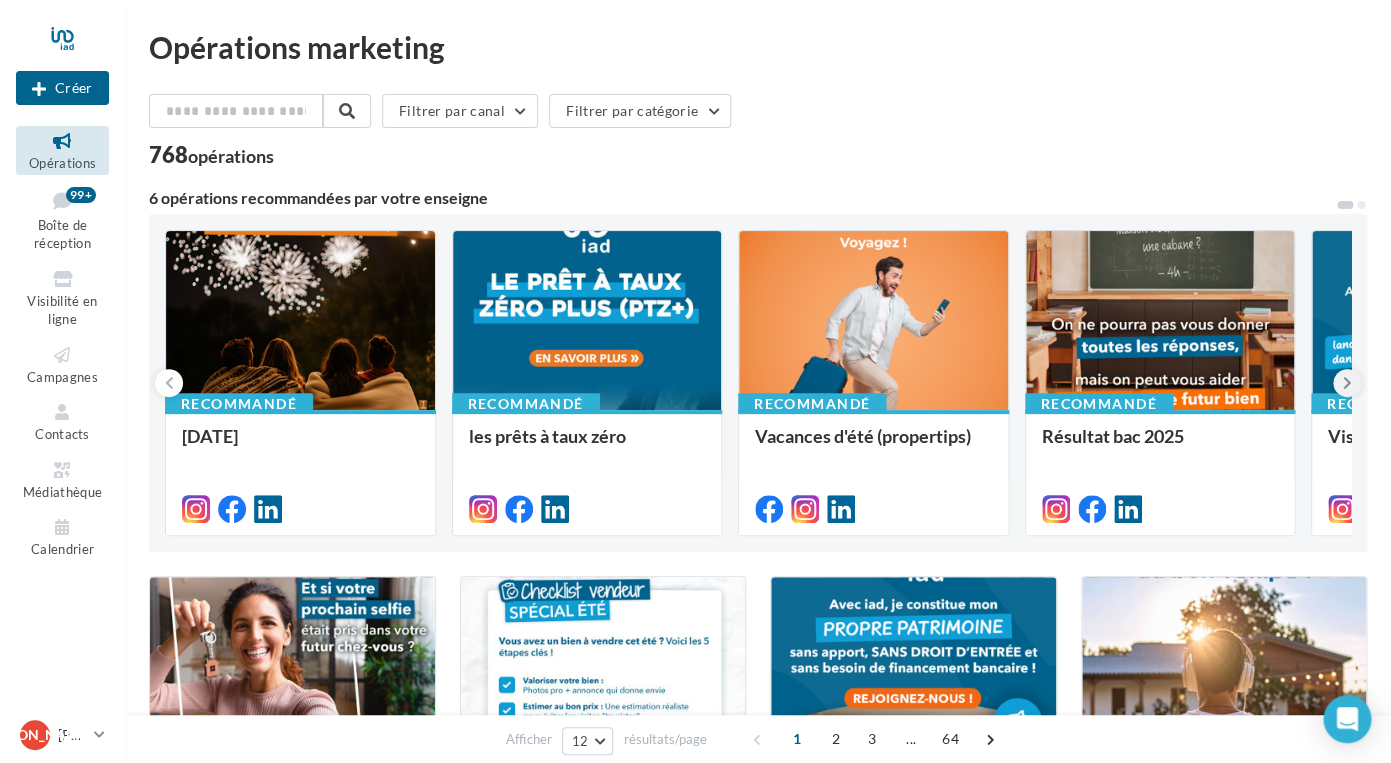 click at bounding box center [1347, 383] 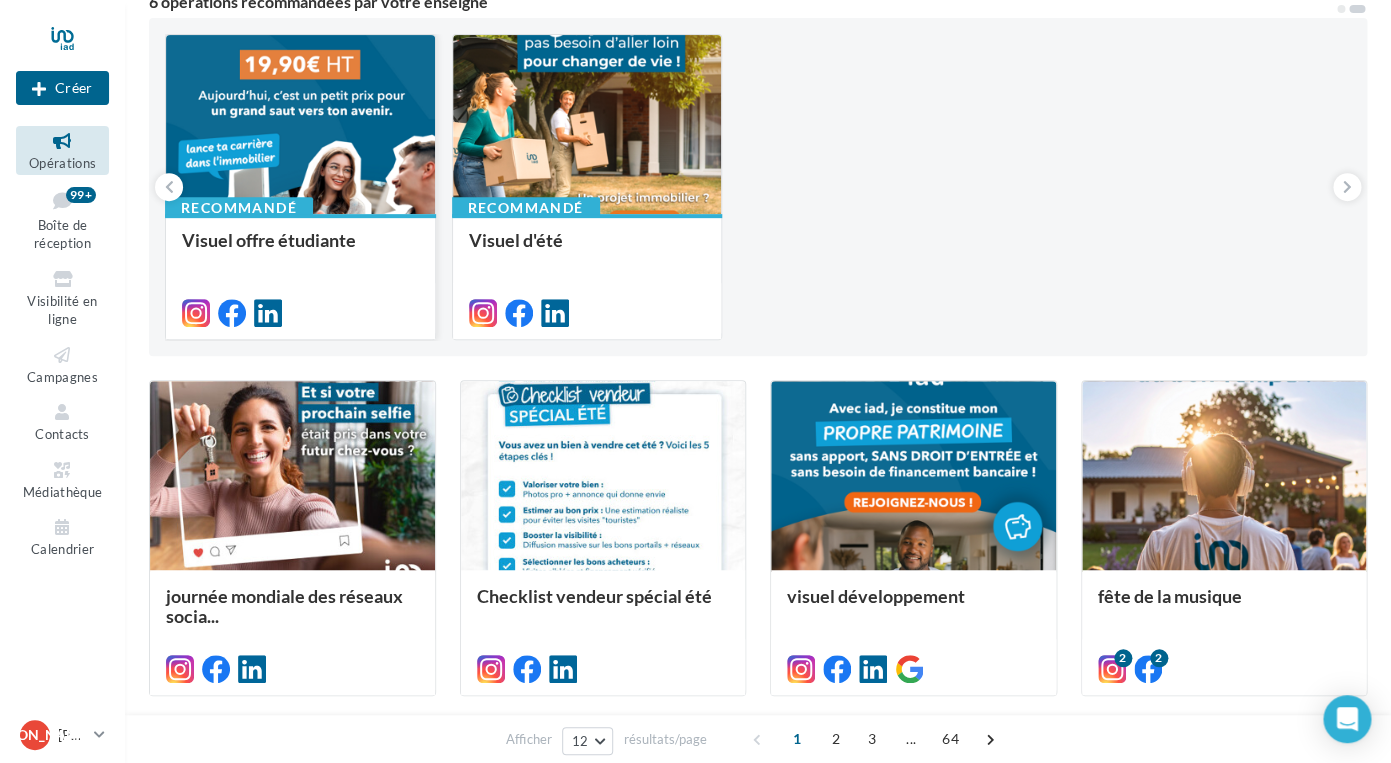 scroll, scrollTop: 198, scrollLeft: 0, axis: vertical 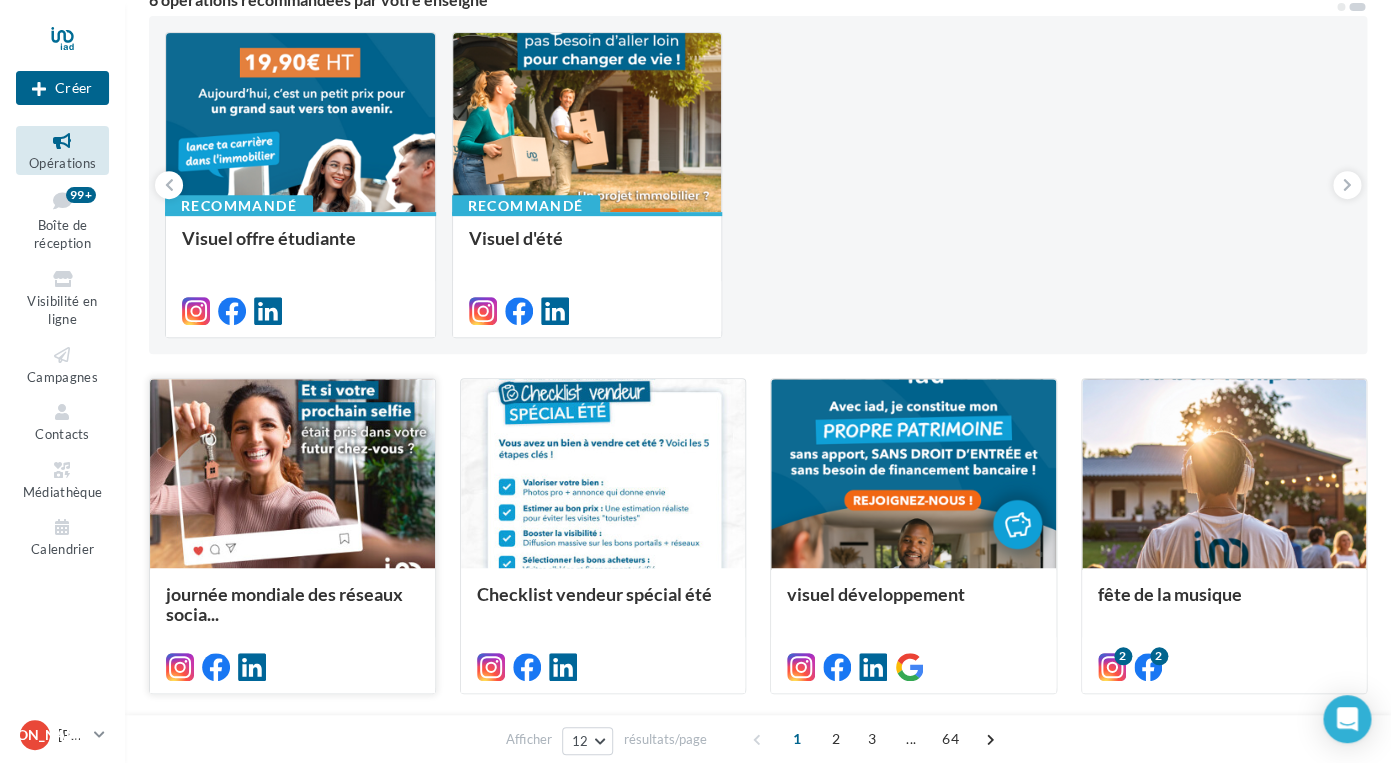 click at bounding box center [292, 474] 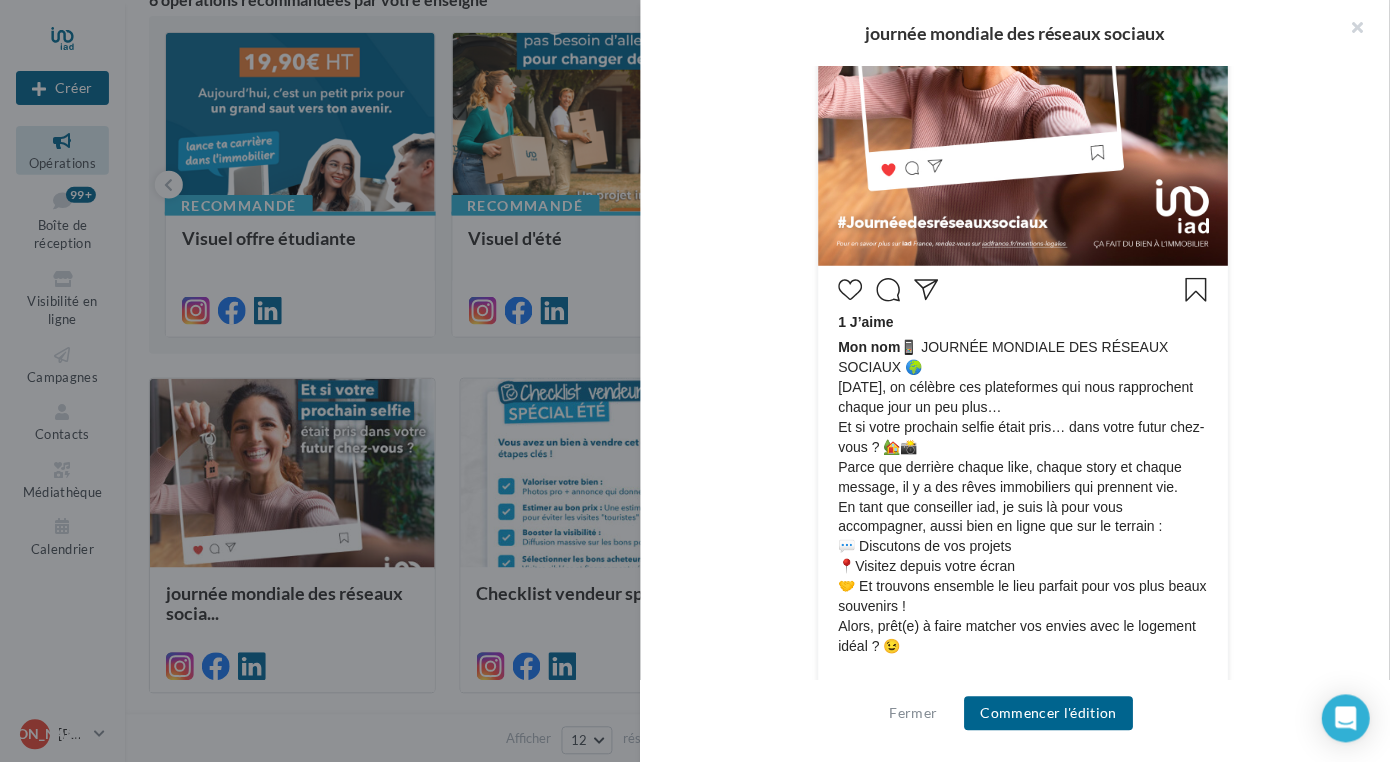 scroll, scrollTop: 661, scrollLeft: 0, axis: vertical 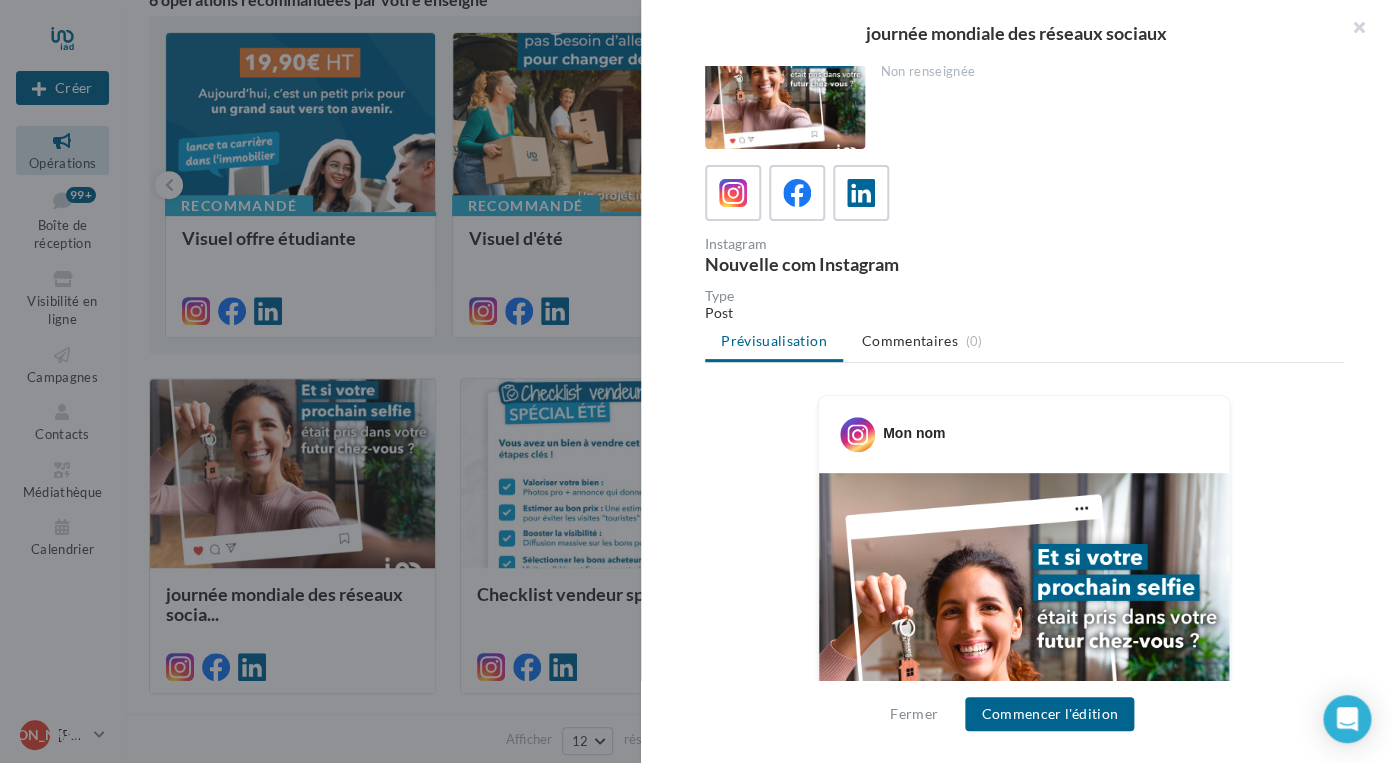 click at bounding box center [695, 381] 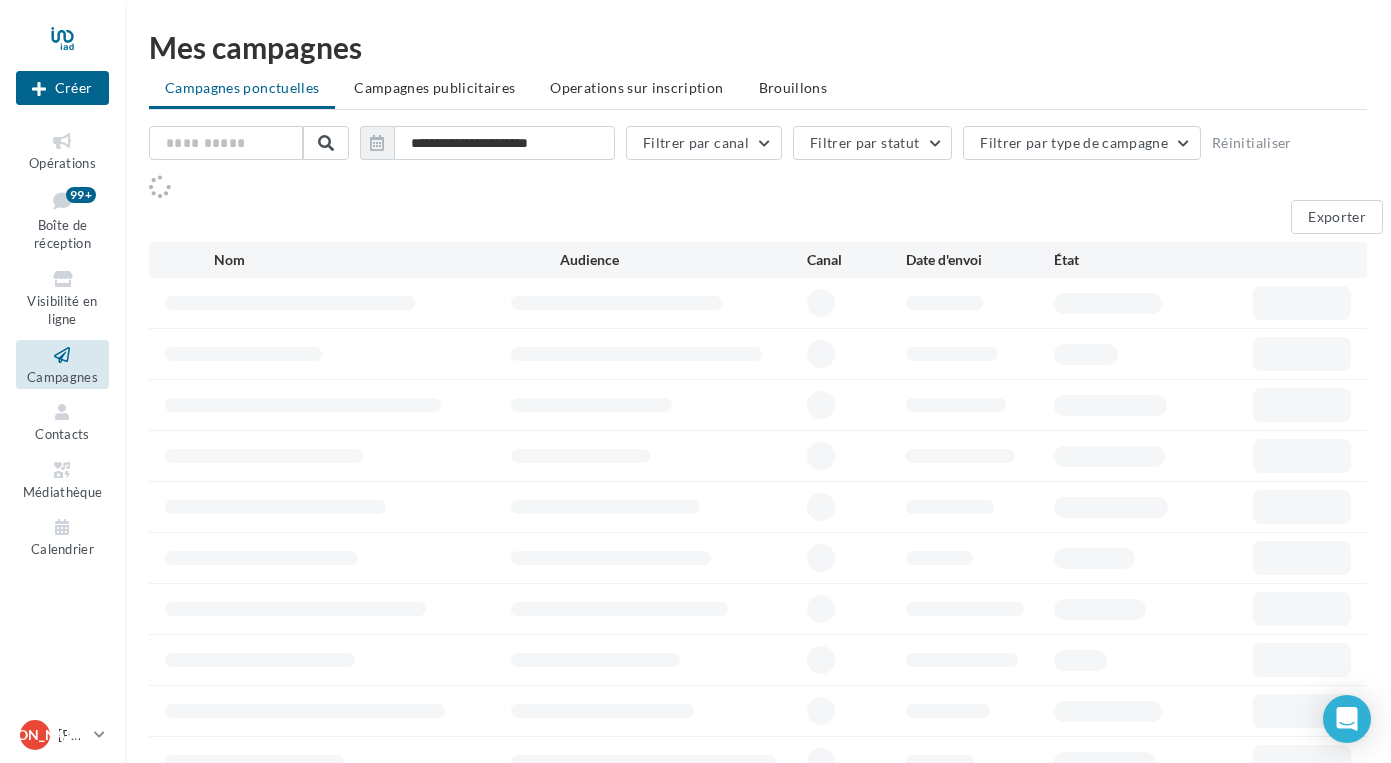 scroll, scrollTop: 0, scrollLeft: 0, axis: both 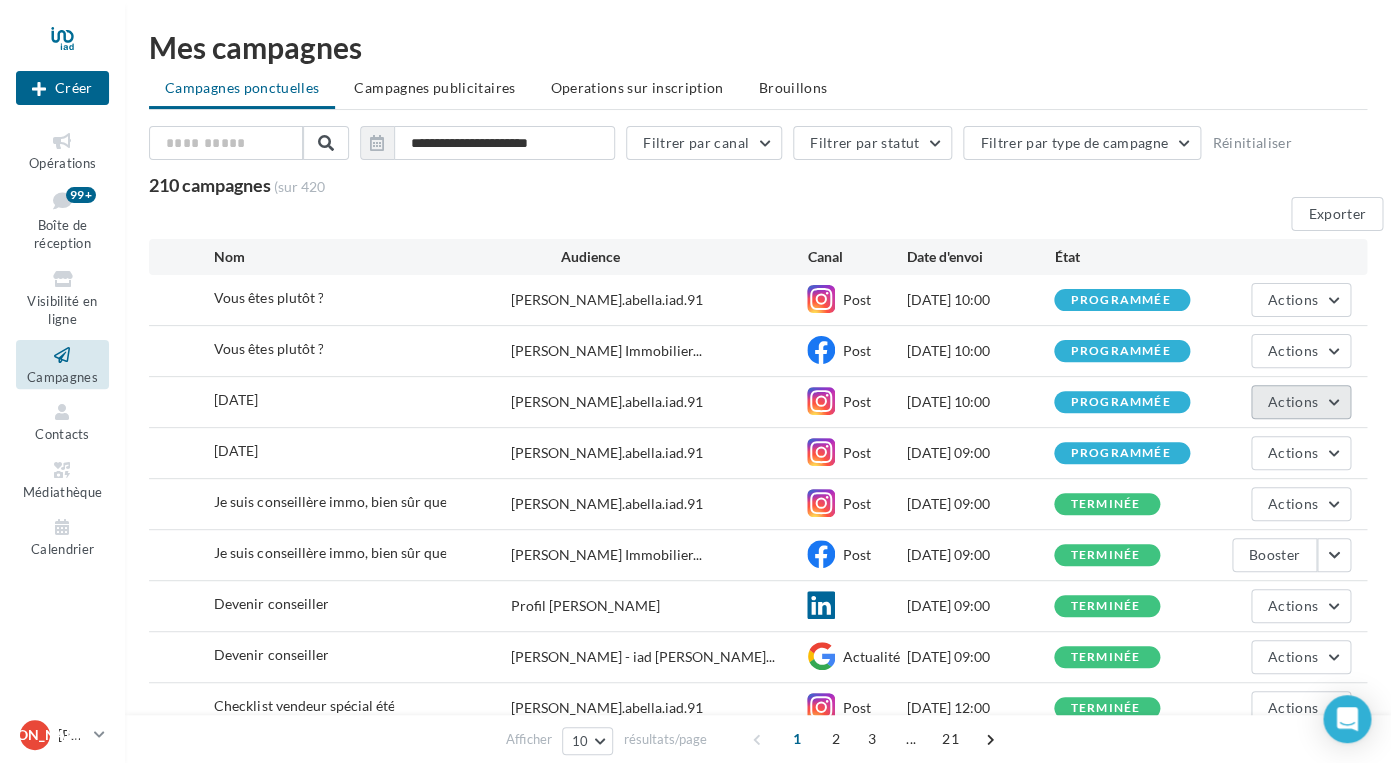 click on "Actions" at bounding box center (1301, 402) 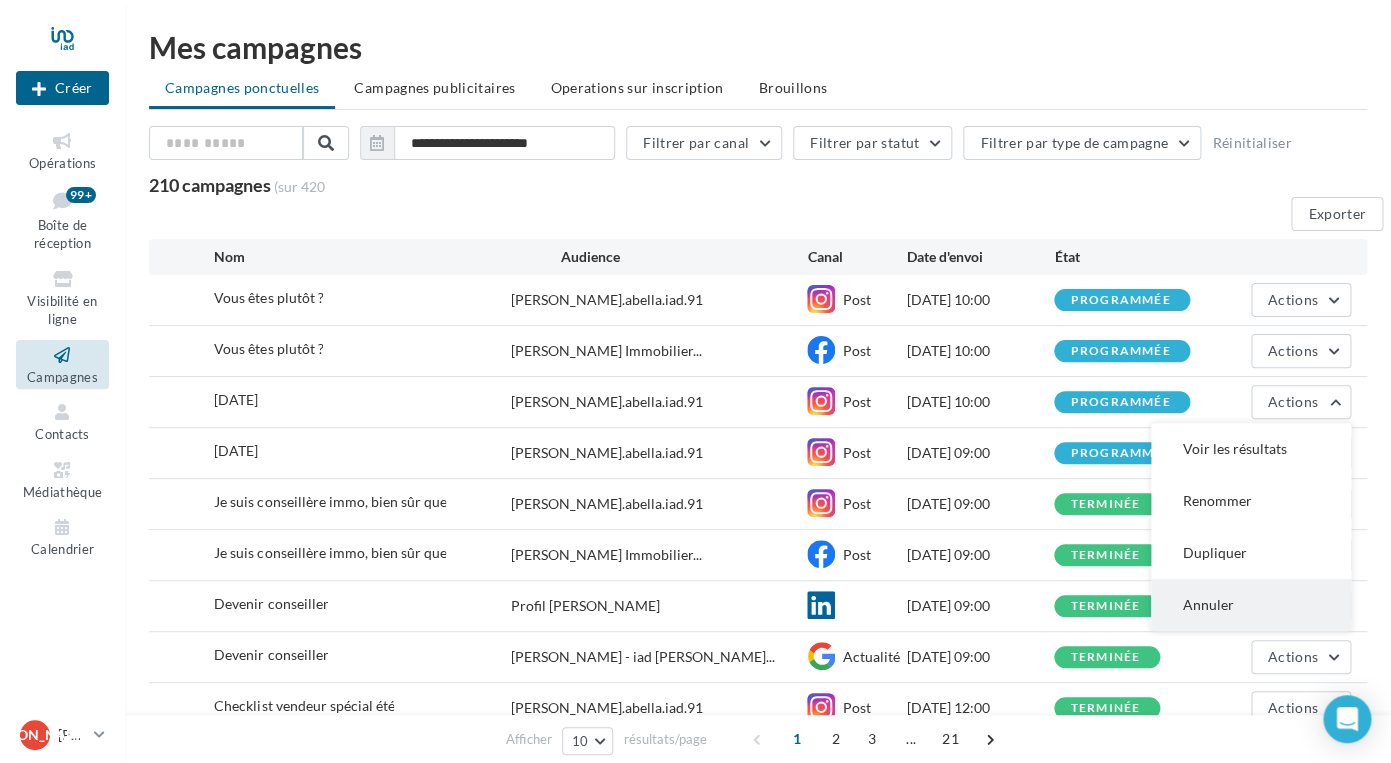 click on "Annuler" at bounding box center (1251, 605) 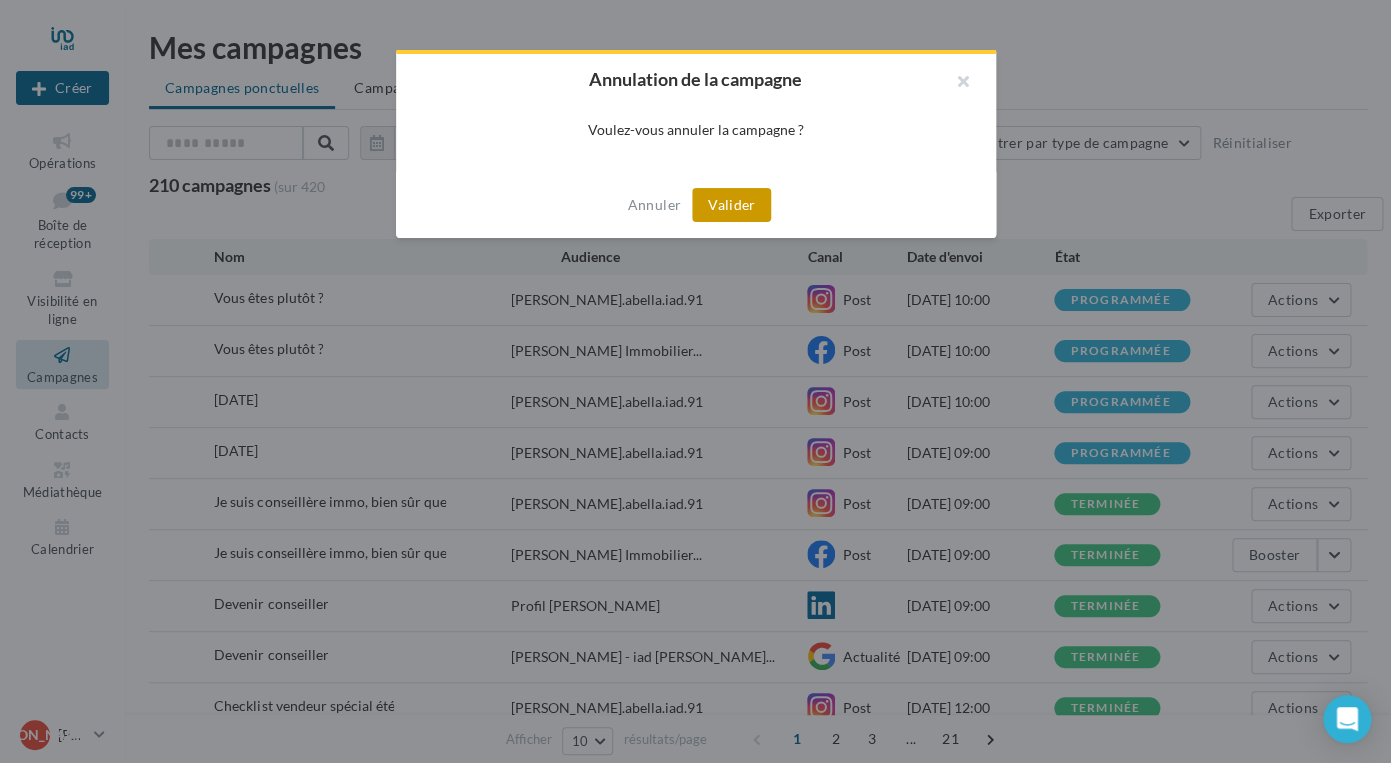 click on "Valider" at bounding box center [731, 205] 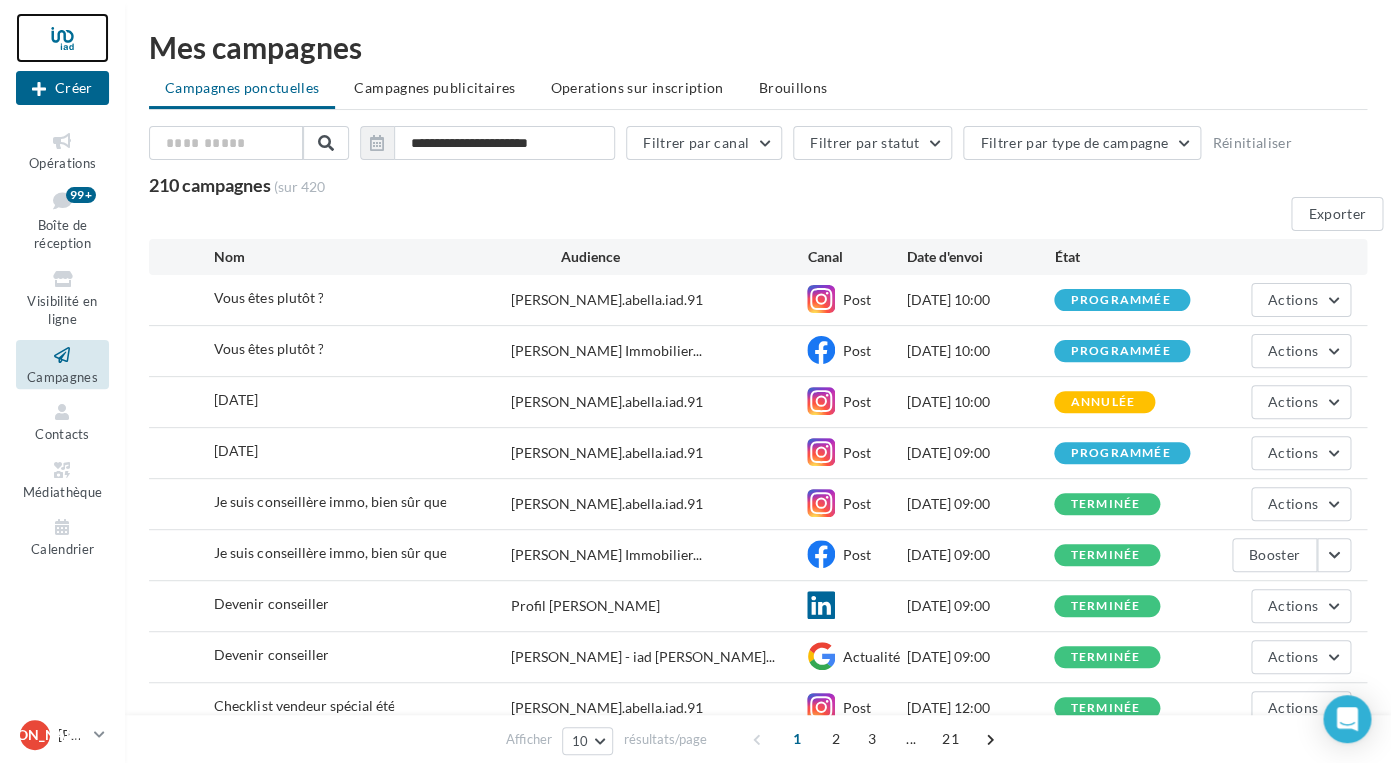 click at bounding box center [62, 38] 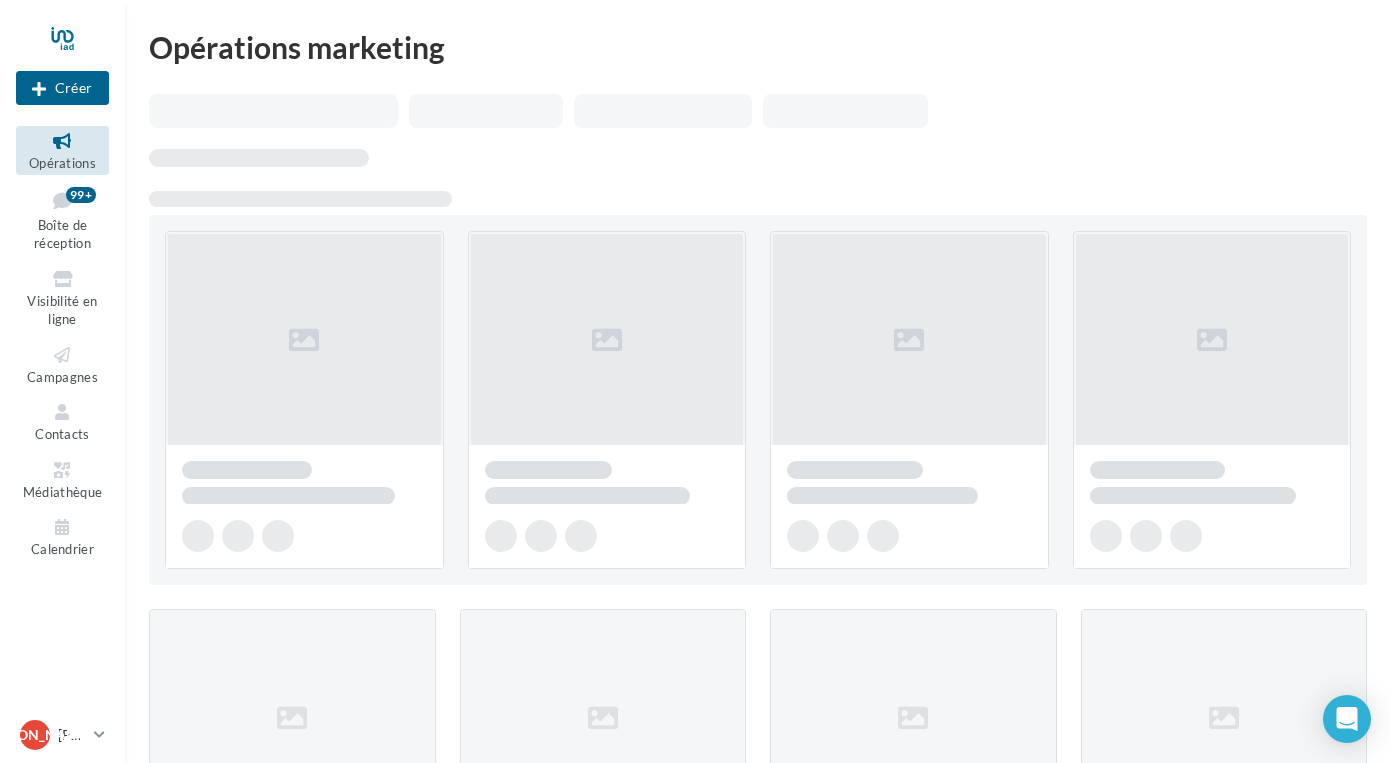 scroll, scrollTop: 0, scrollLeft: 0, axis: both 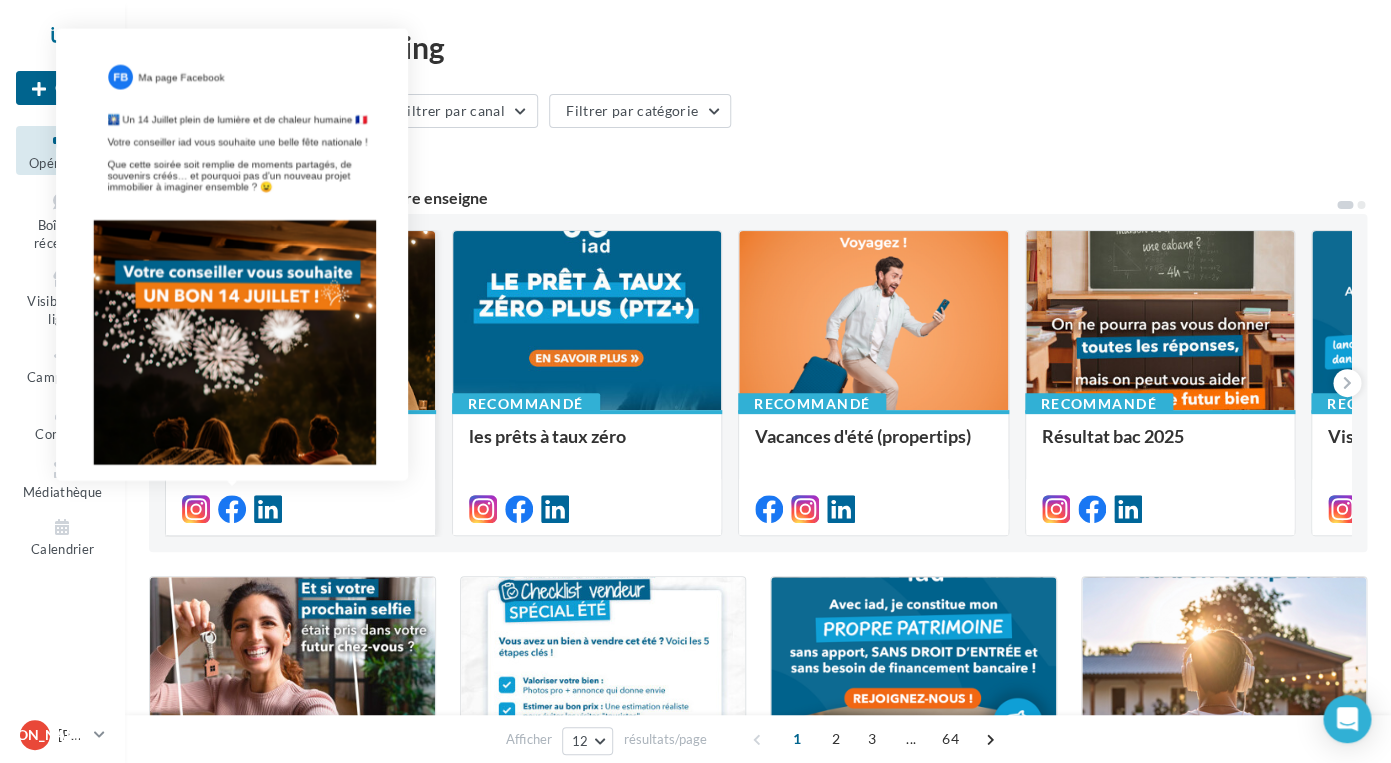 click at bounding box center [232, 509] 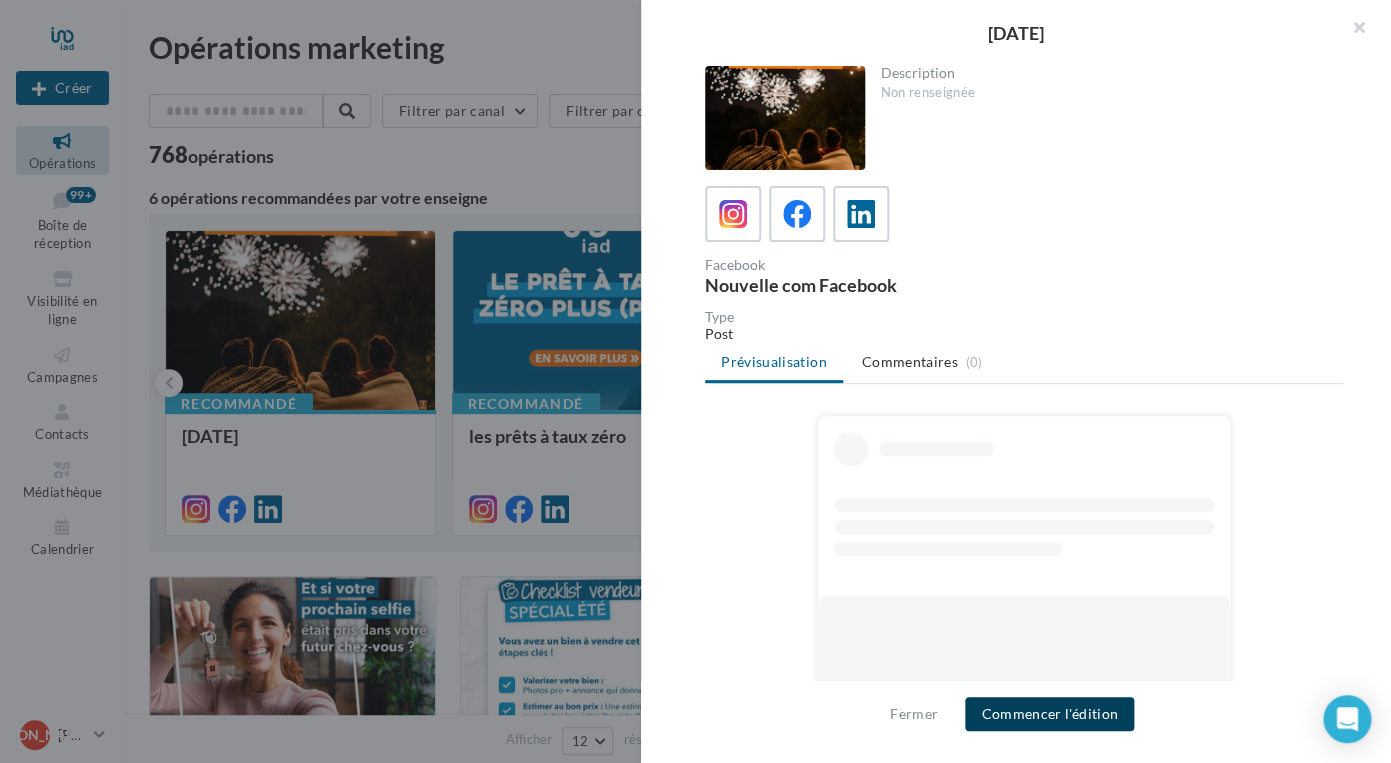 click on "Commencer l'édition" at bounding box center (1049, 714) 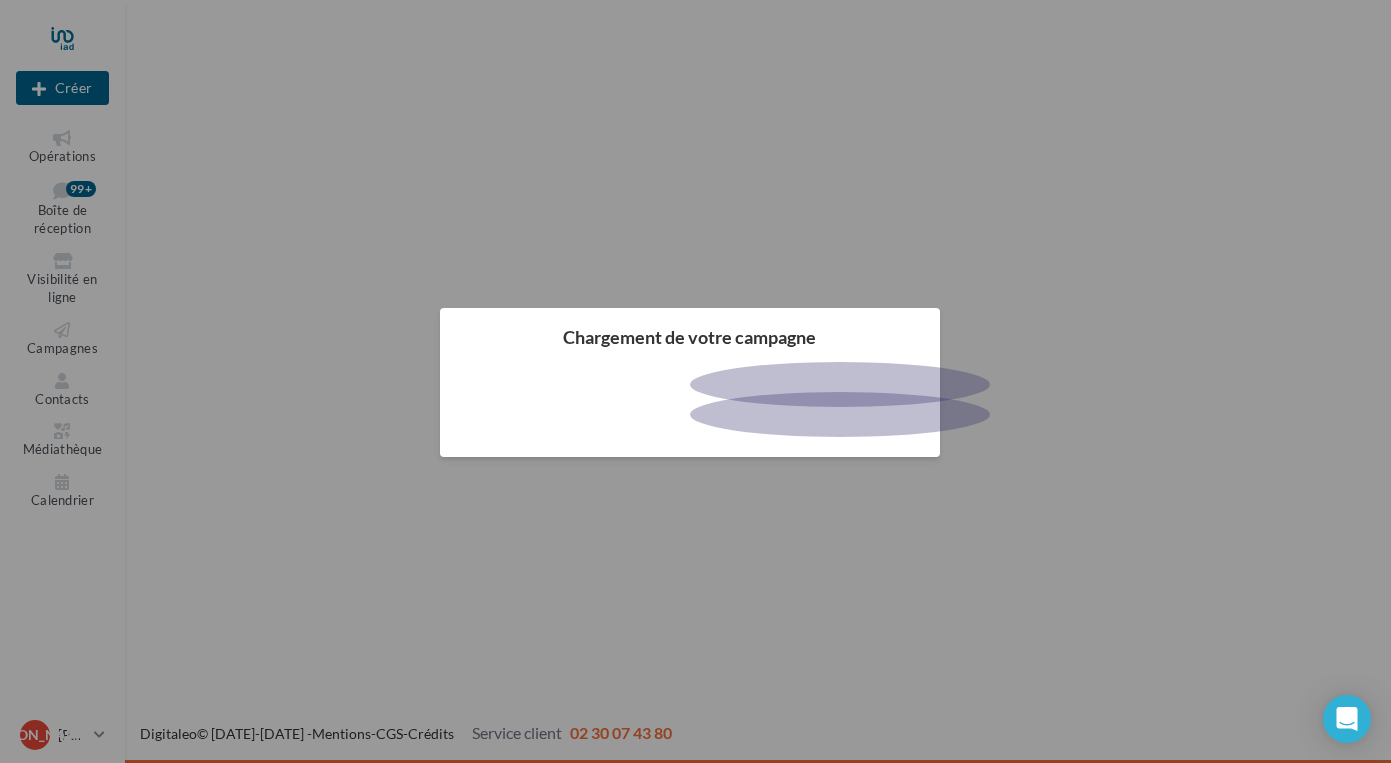 scroll, scrollTop: 0, scrollLeft: 0, axis: both 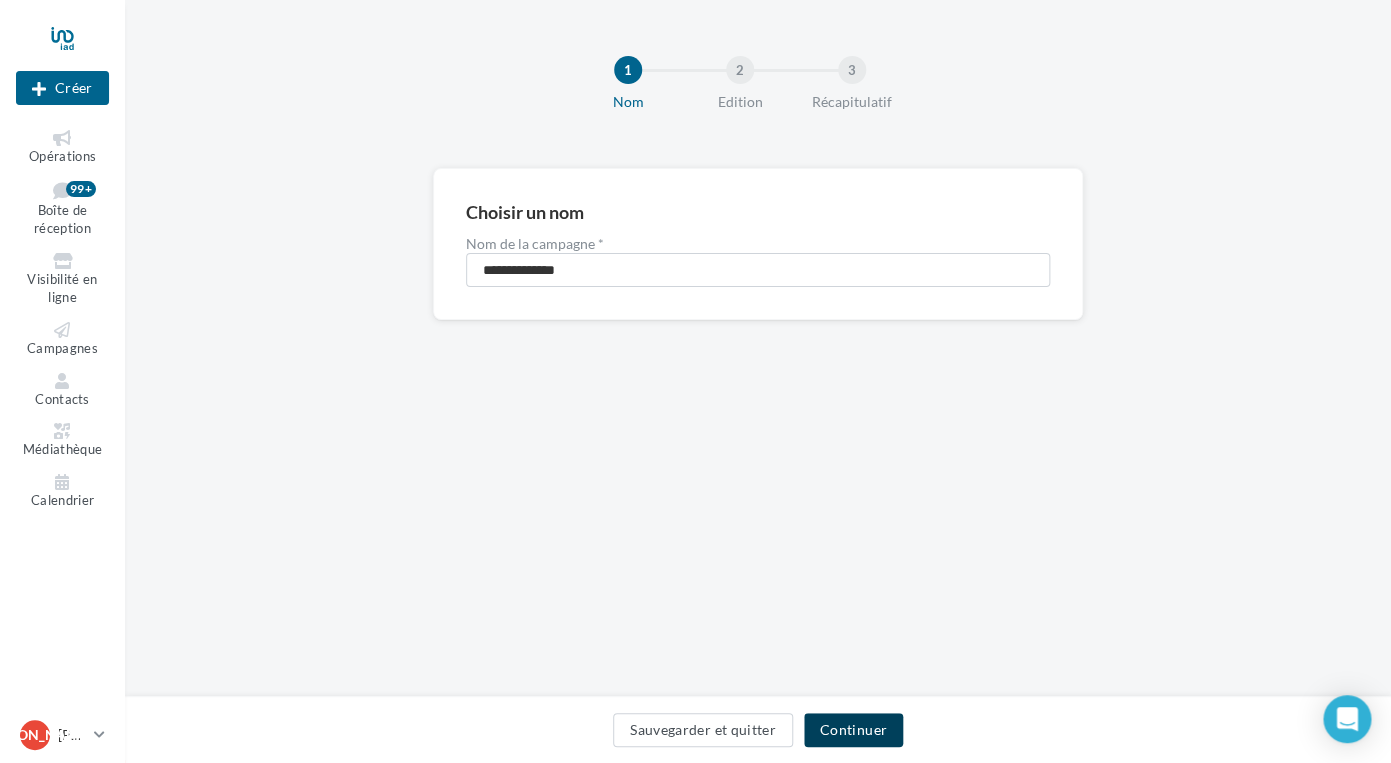 click on "Continuer" at bounding box center (853, 730) 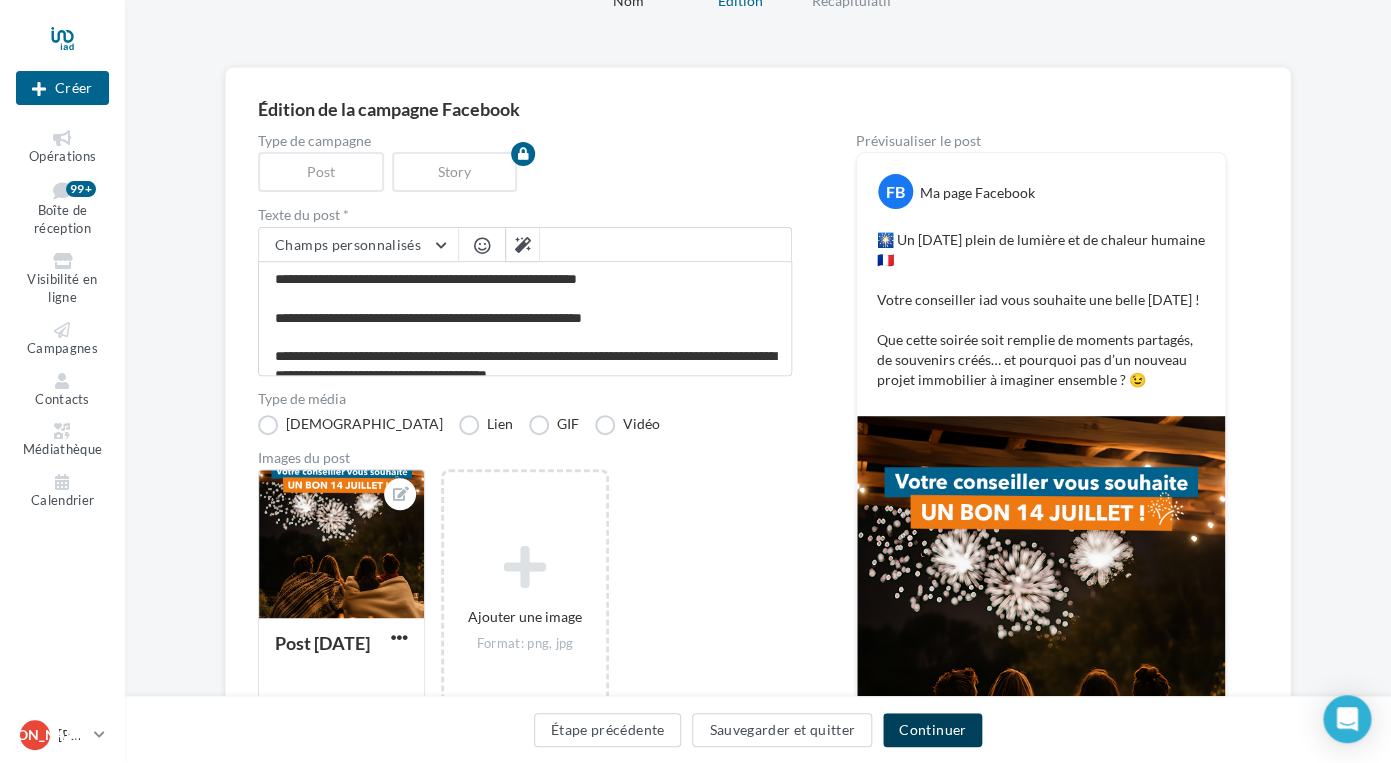 click on "Continuer" at bounding box center (932, 730) 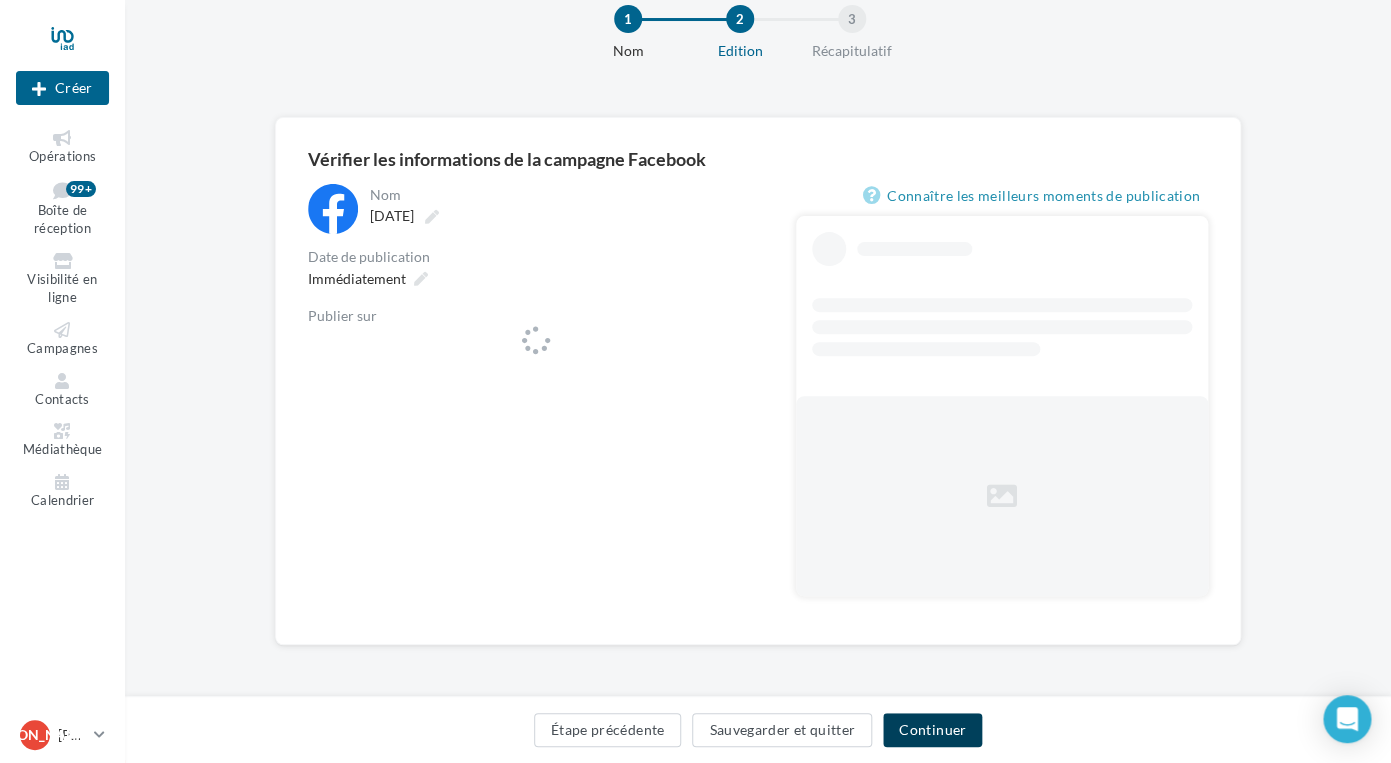 scroll, scrollTop: 51, scrollLeft: 0, axis: vertical 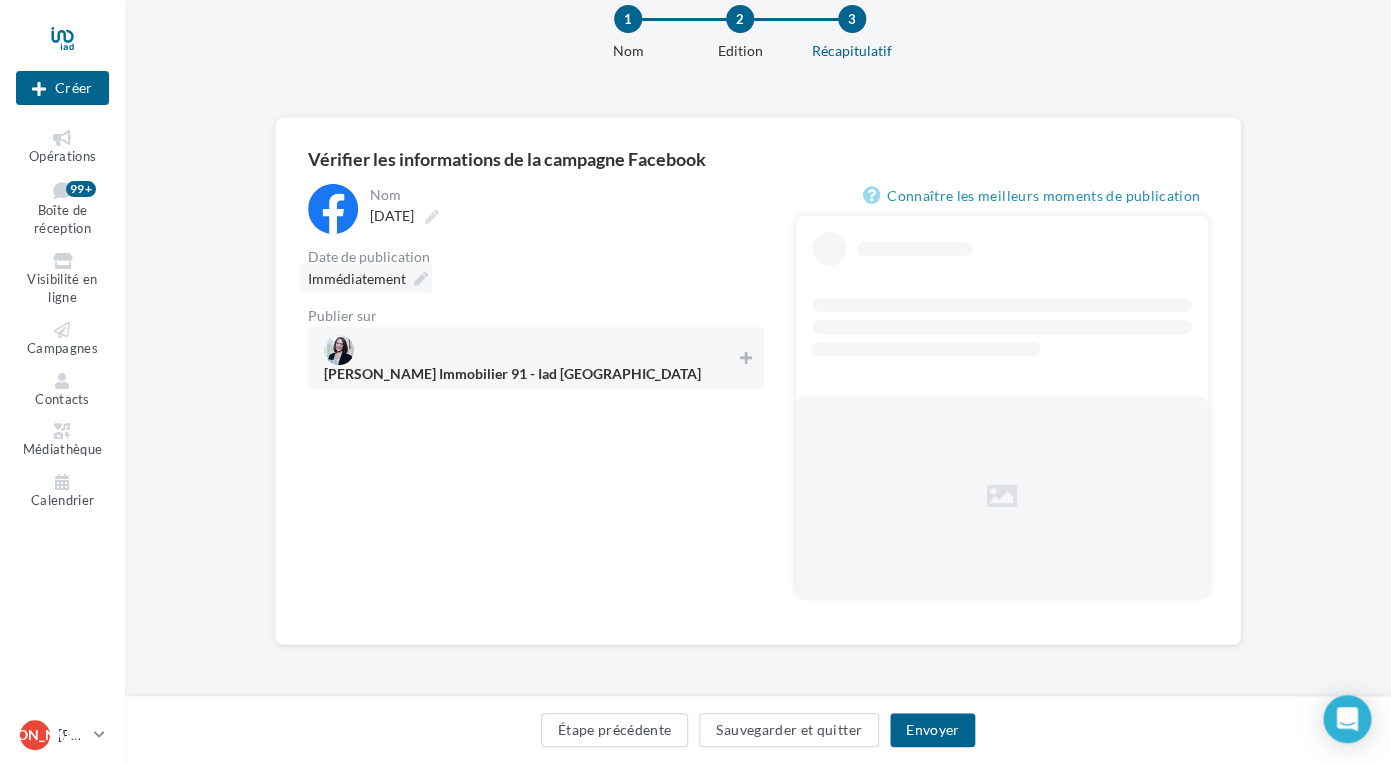 click on "**********" at bounding box center [536, 286] 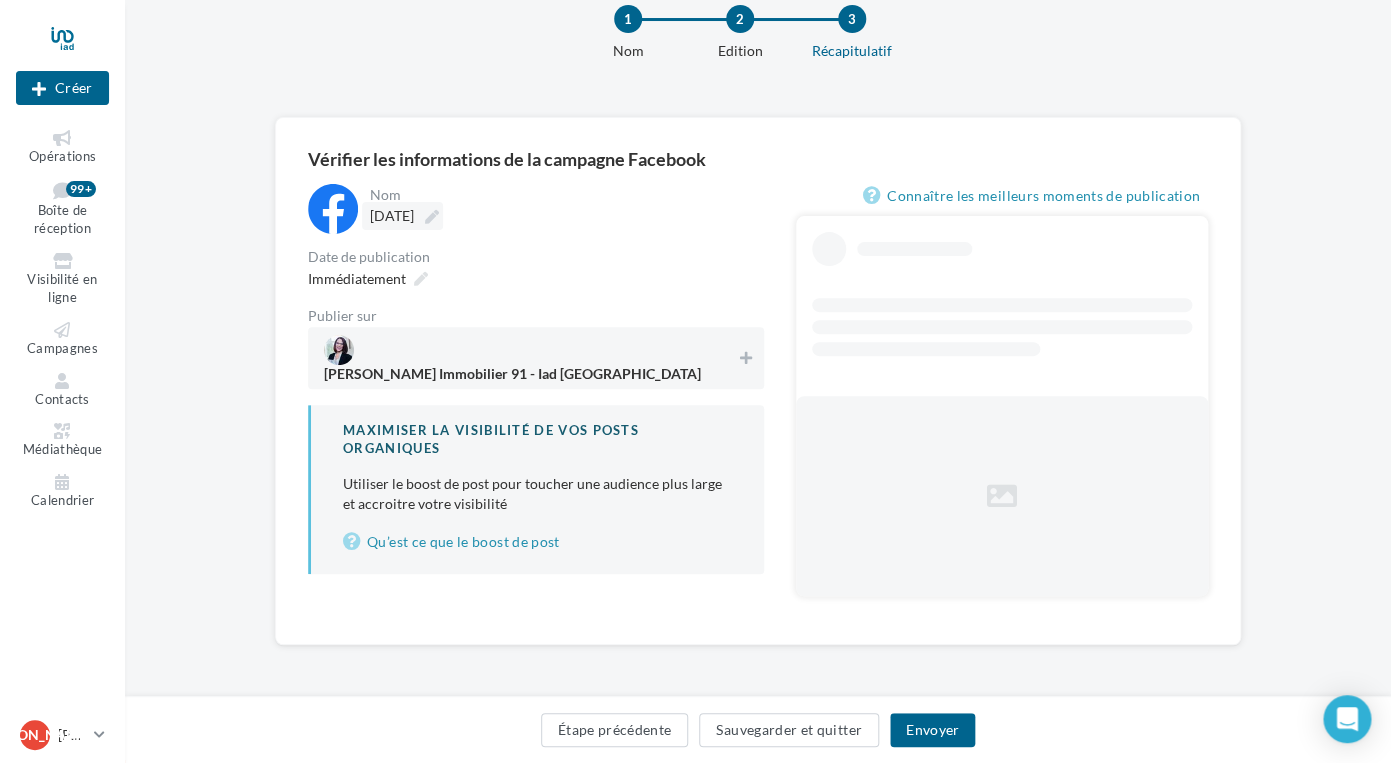 scroll, scrollTop: 0, scrollLeft: 0, axis: both 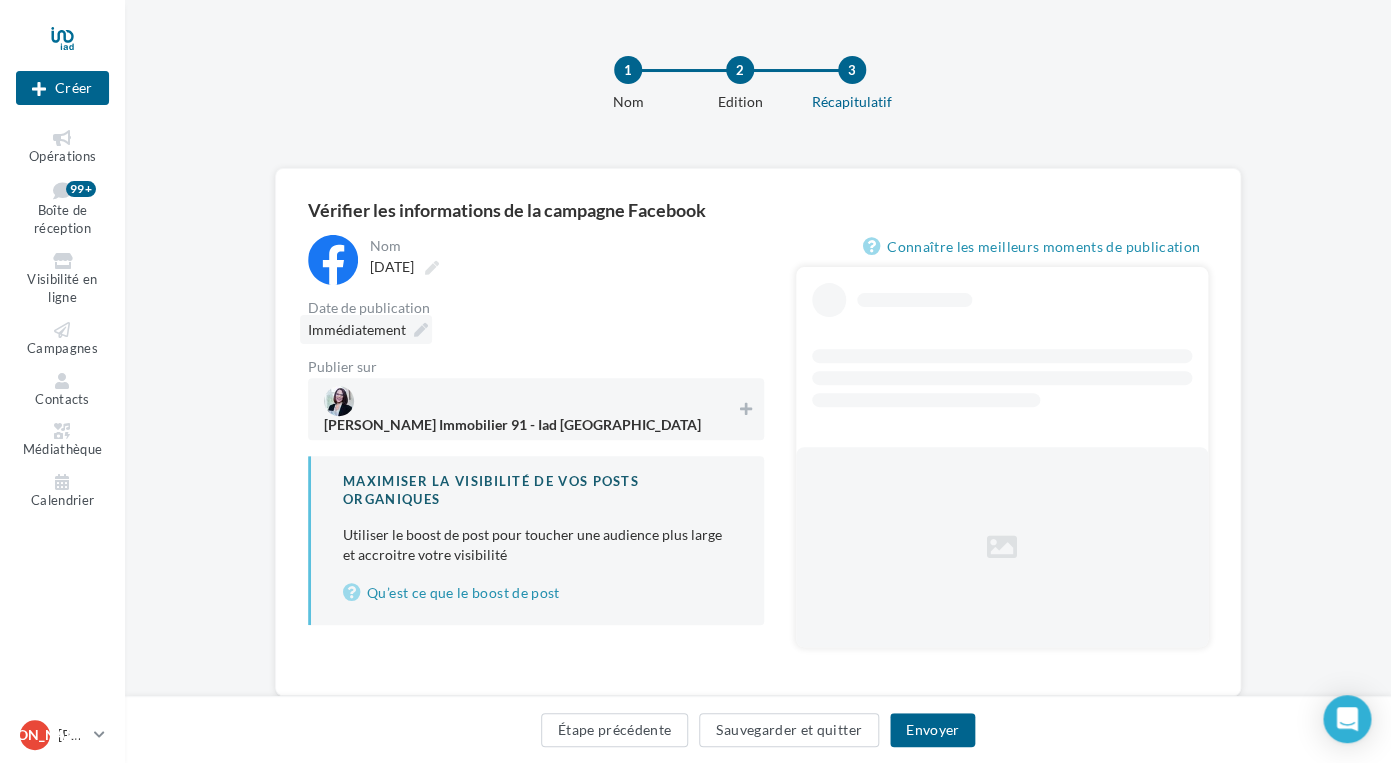 click at bounding box center (421, 330) 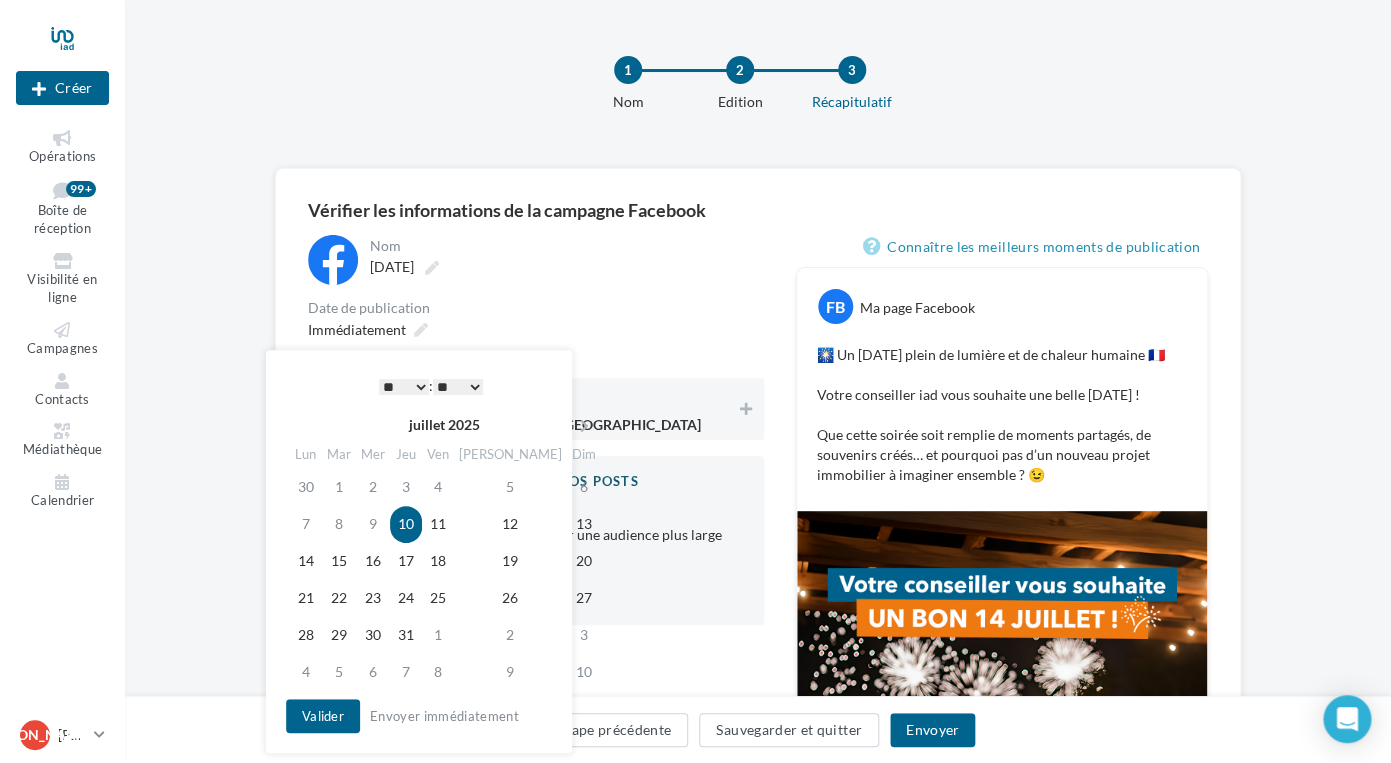 click on "* * * * * * * * * * ** ** ** ** ** ** ** ** ** ** ** ** ** **" at bounding box center (404, 387) 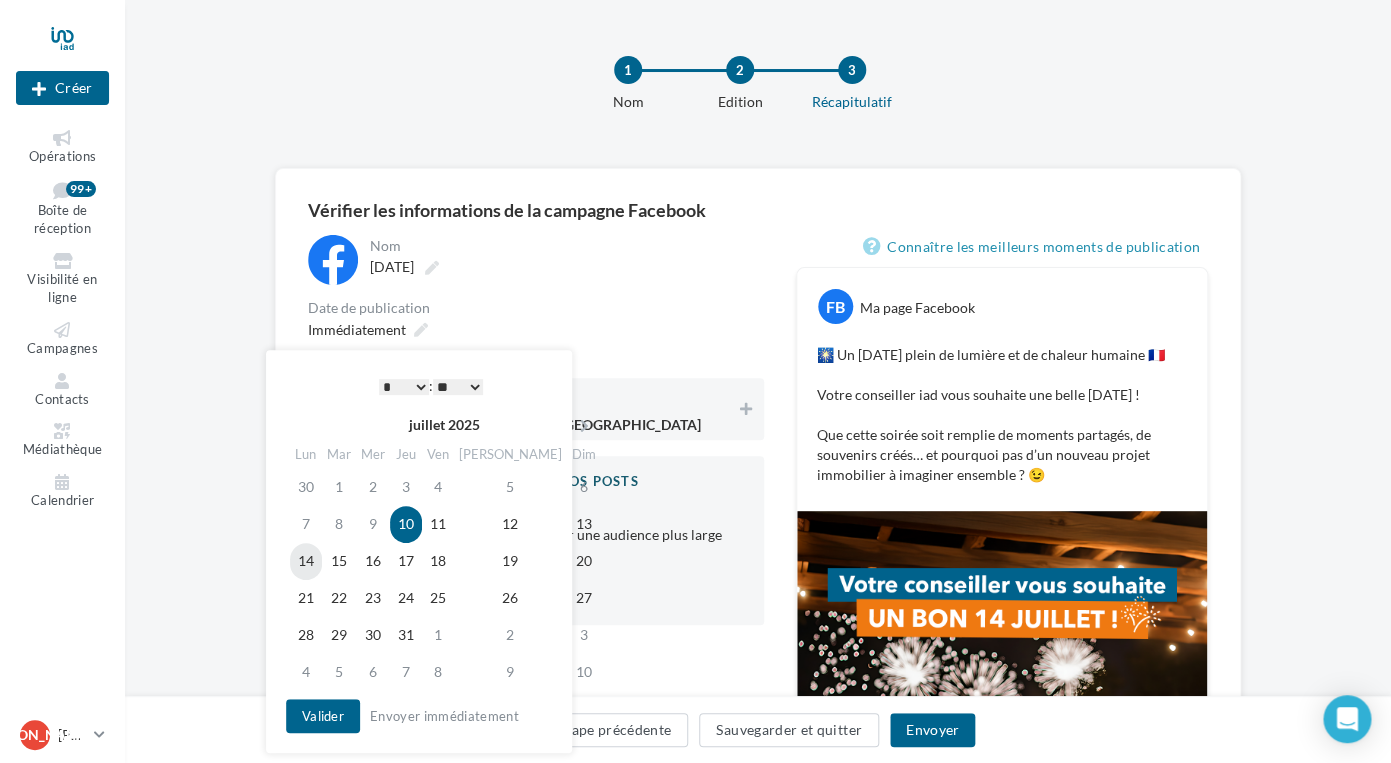 click on "14" at bounding box center (306, 561) 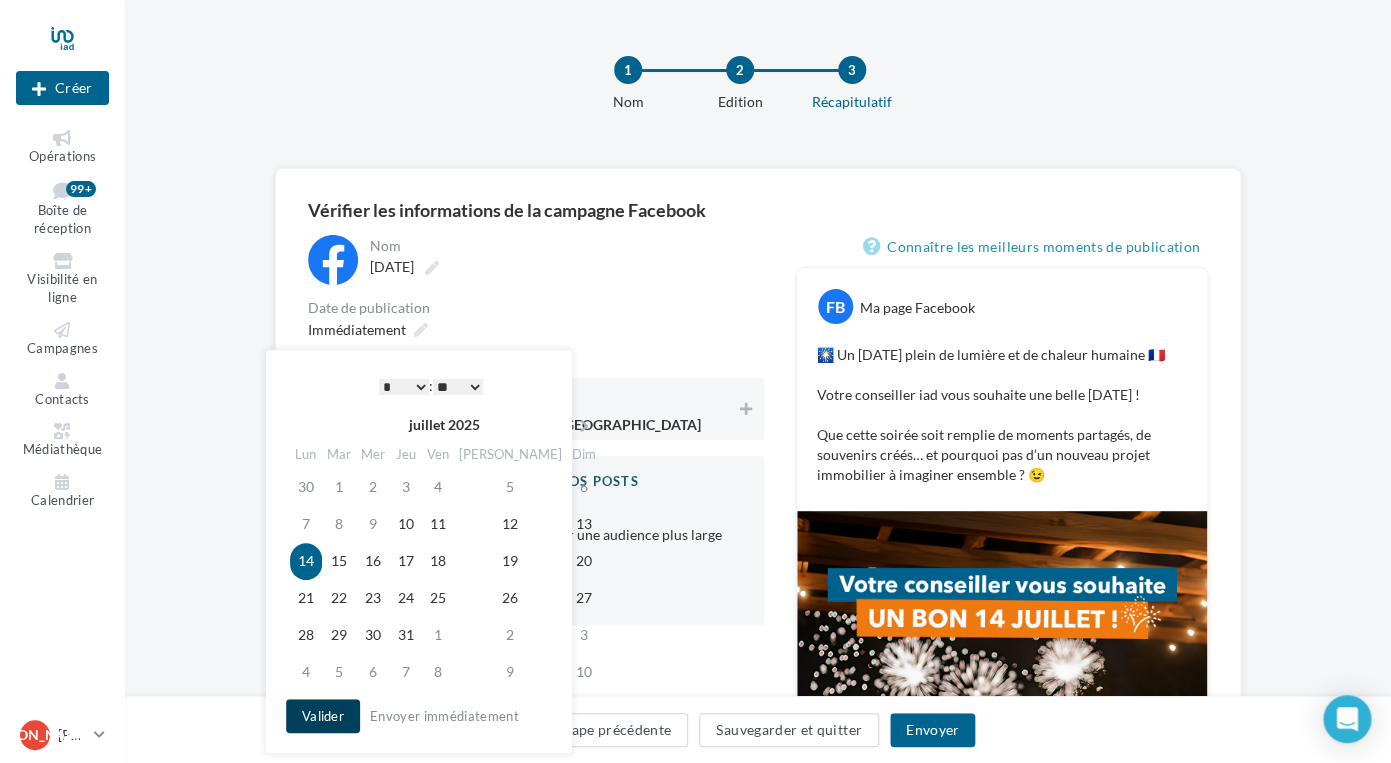 click on "Valider" at bounding box center [323, 716] 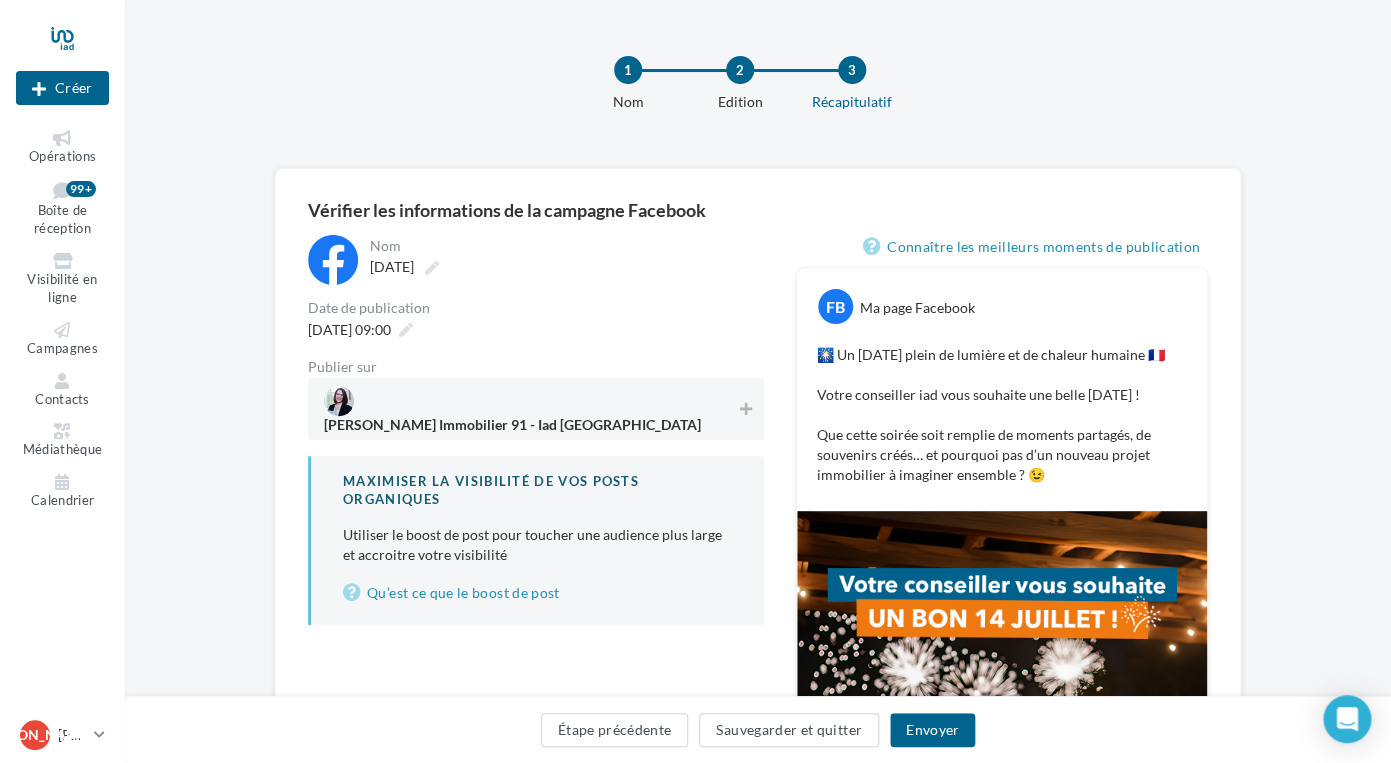 click on "Jessica Abella Immobilier 91 - Iad France" at bounding box center [530, 408] 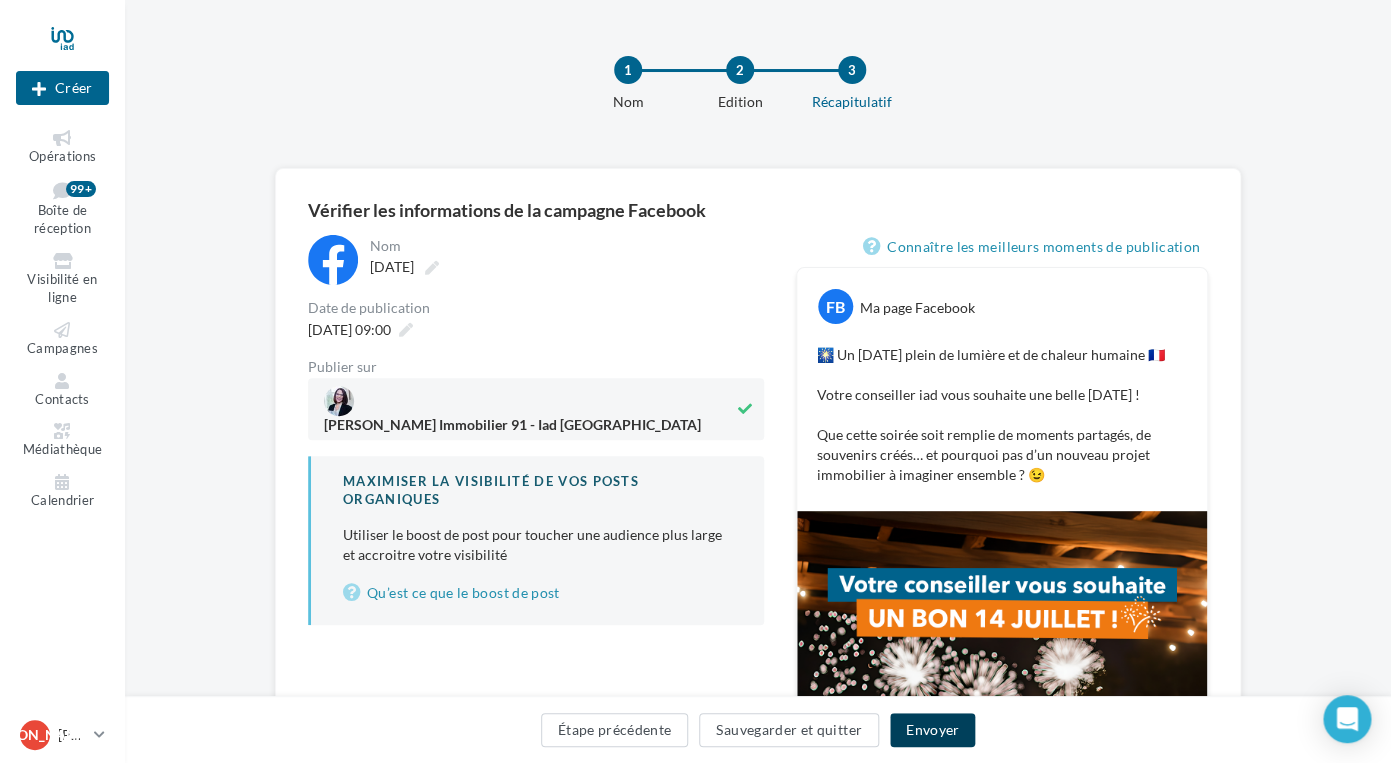 click on "Envoyer" at bounding box center (932, 730) 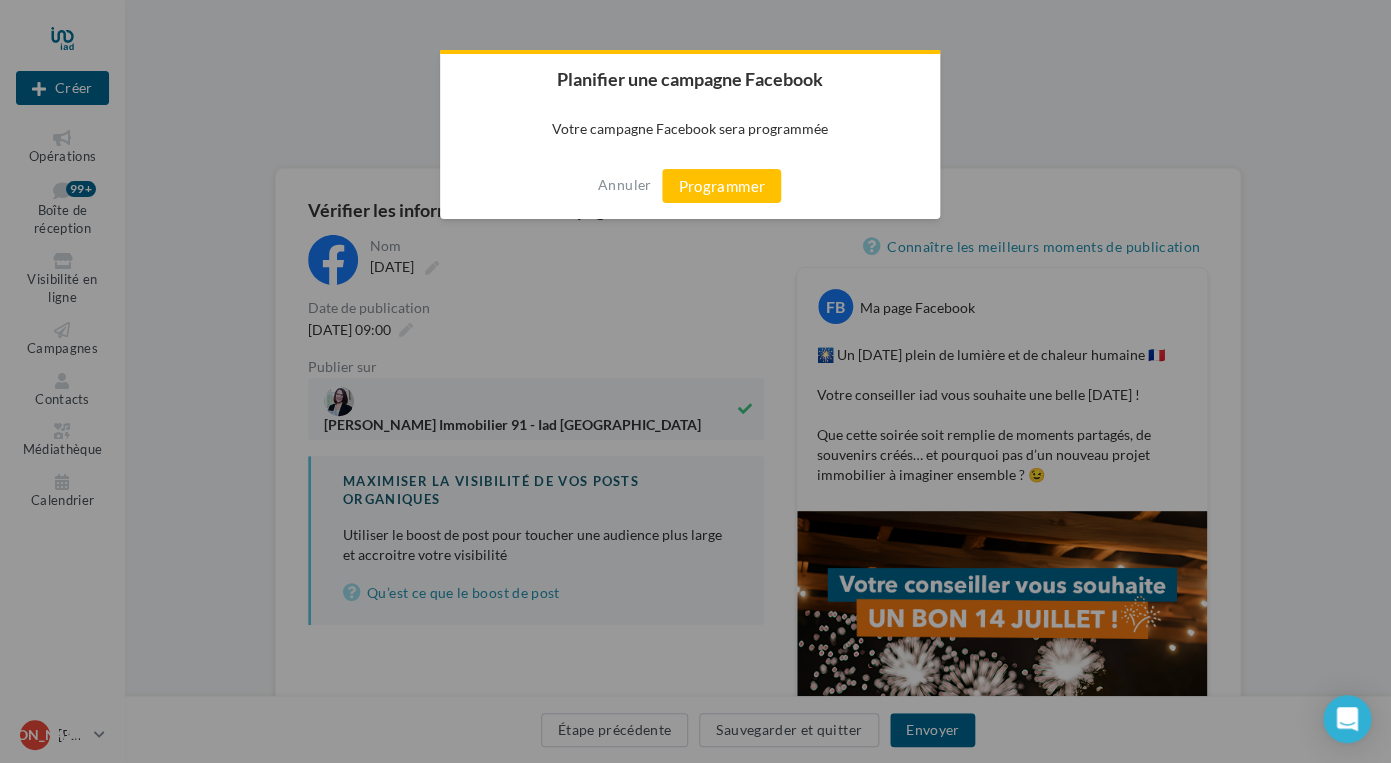 click on "Programmer" at bounding box center (721, 186) 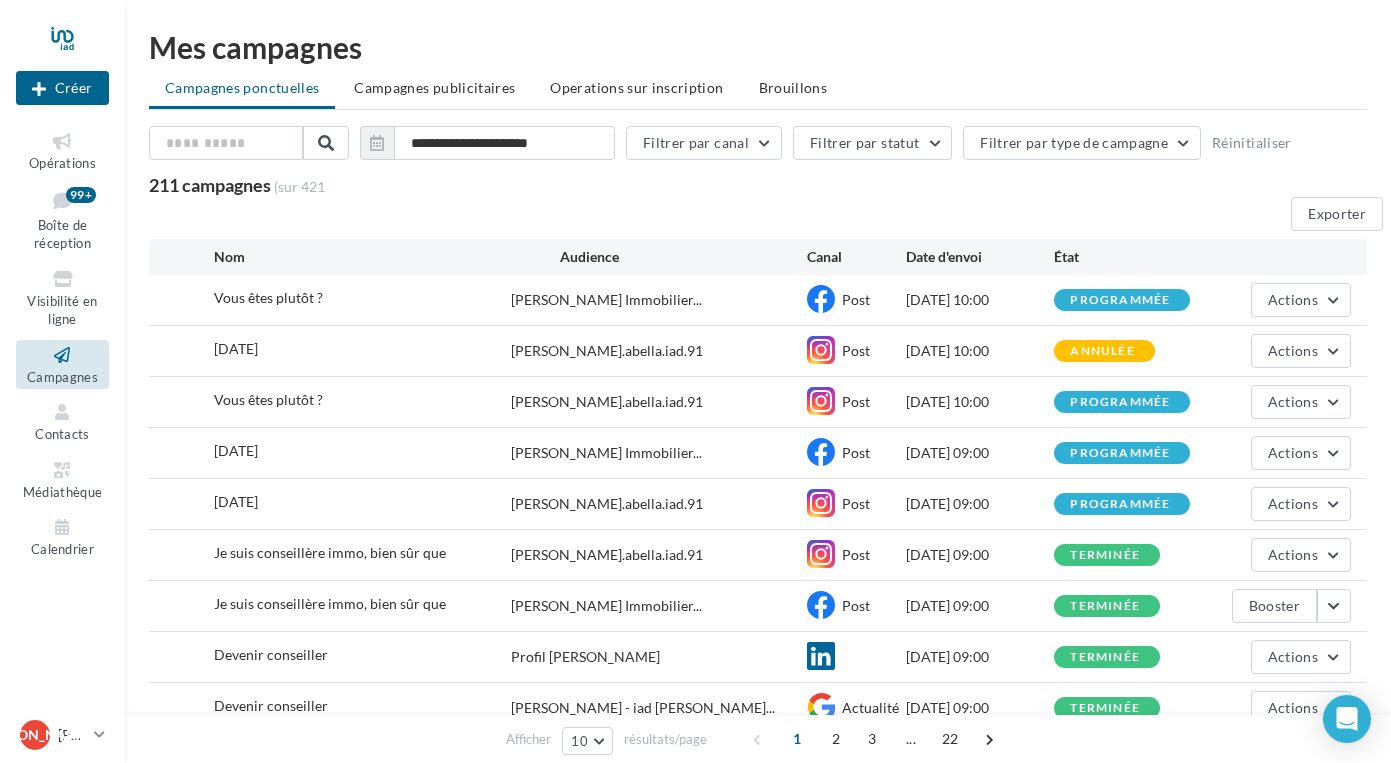 scroll, scrollTop: 0, scrollLeft: 0, axis: both 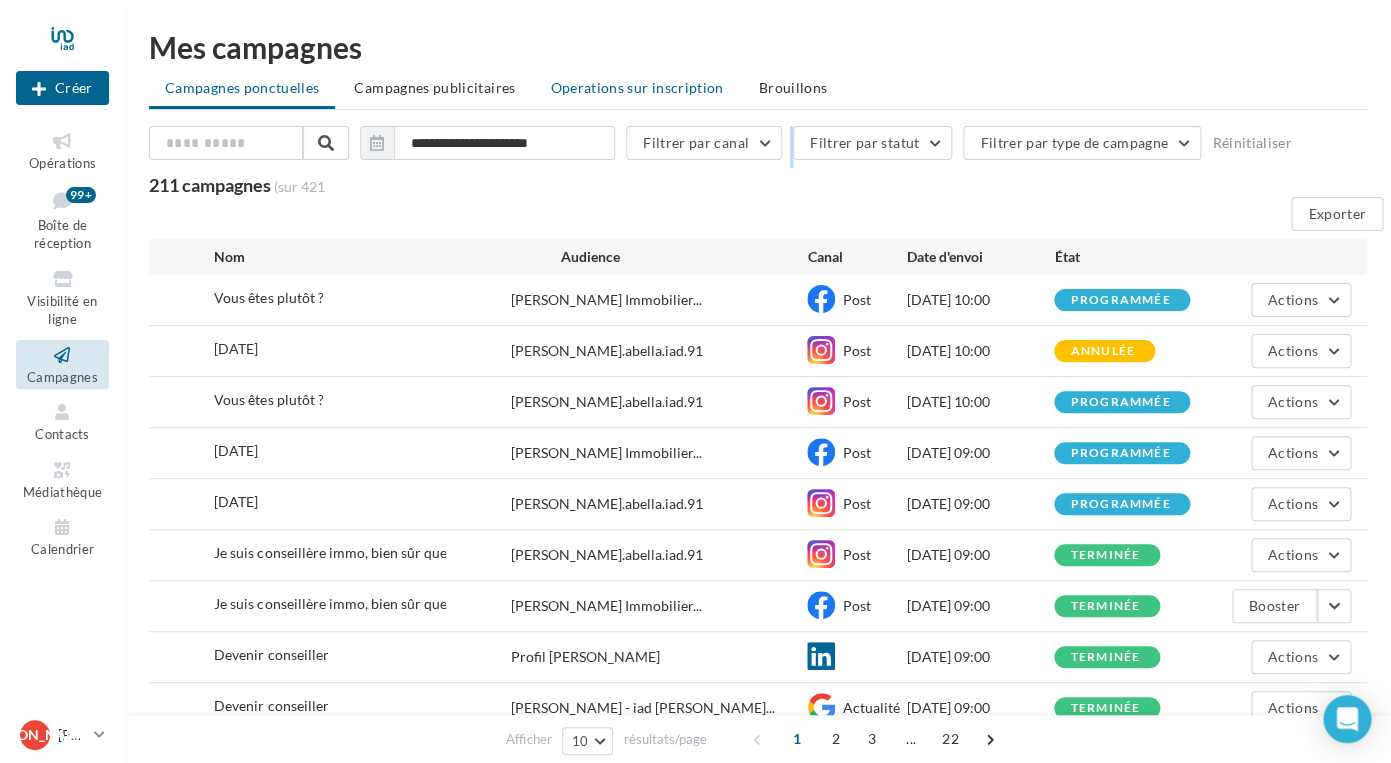 drag, startPoint x: 0, startPoint y: 0, endPoint x: 719, endPoint y: 98, distance: 725.648 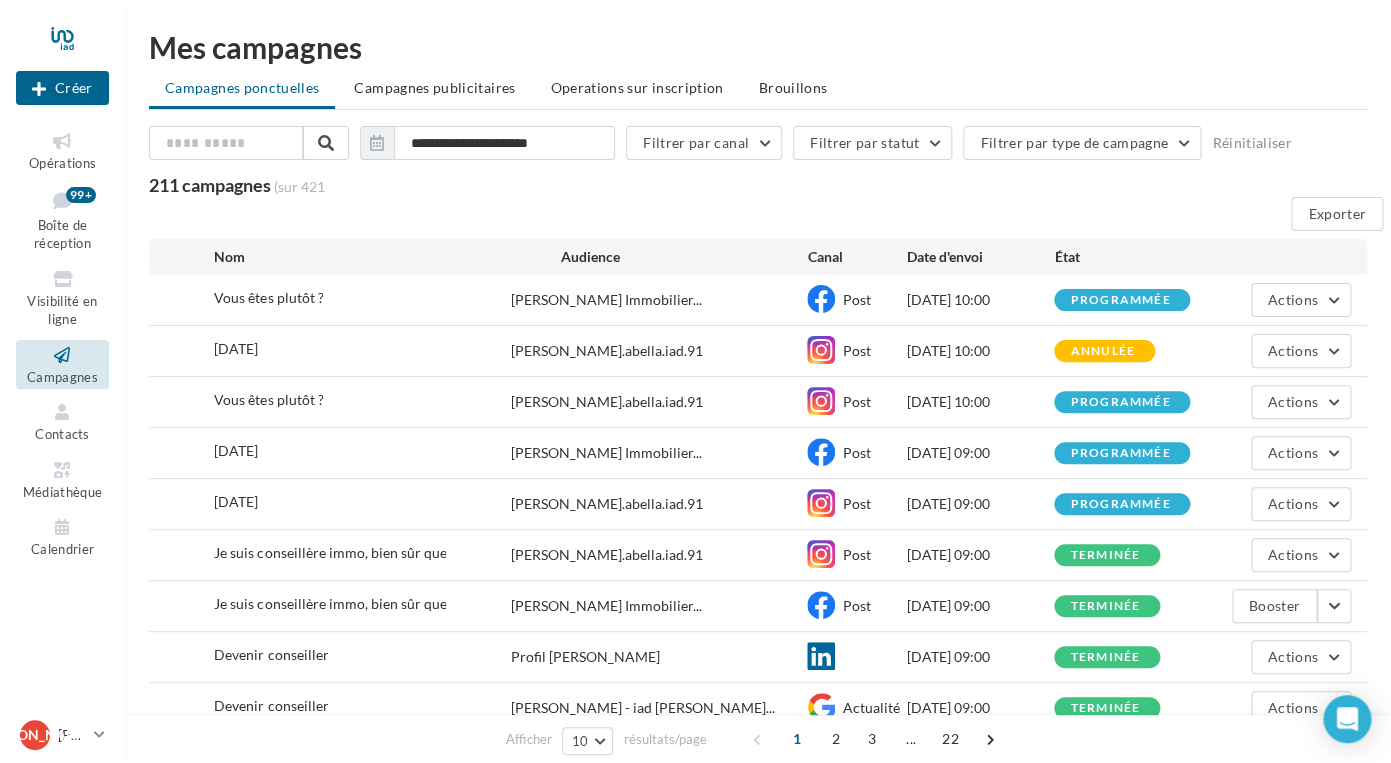 click on "Mes campagnes" at bounding box center (758, 47) 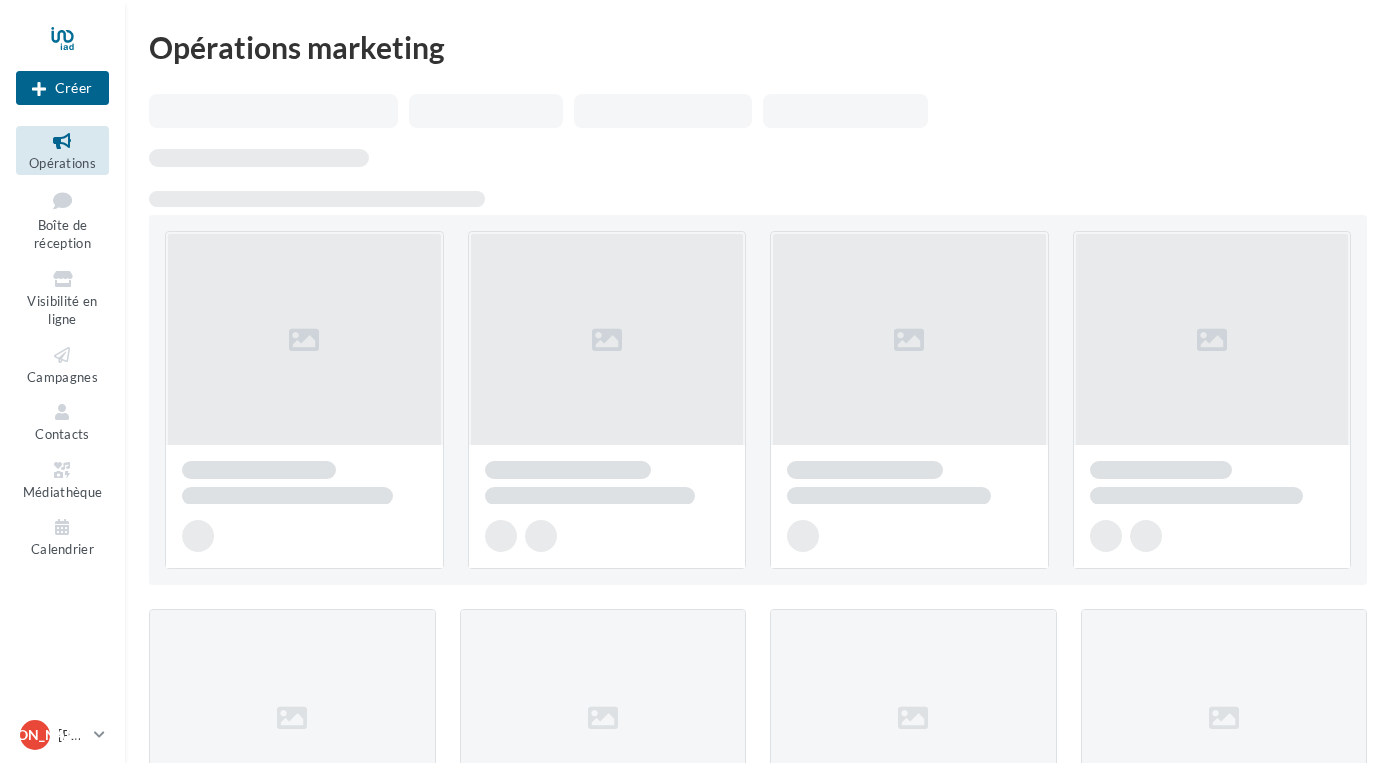 scroll, scrollTop: 0, scrollLeft: 0, axis: both 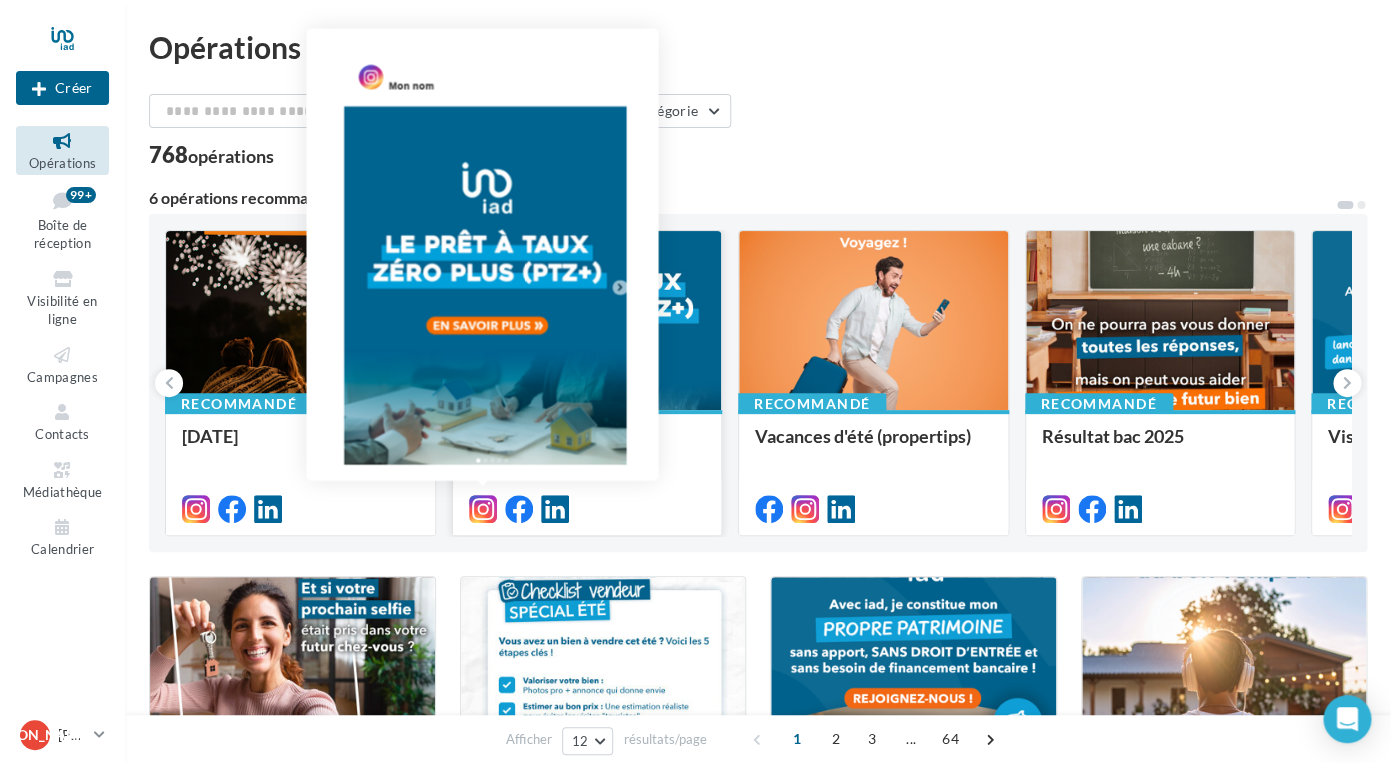 click at bounding box center (483, 509) 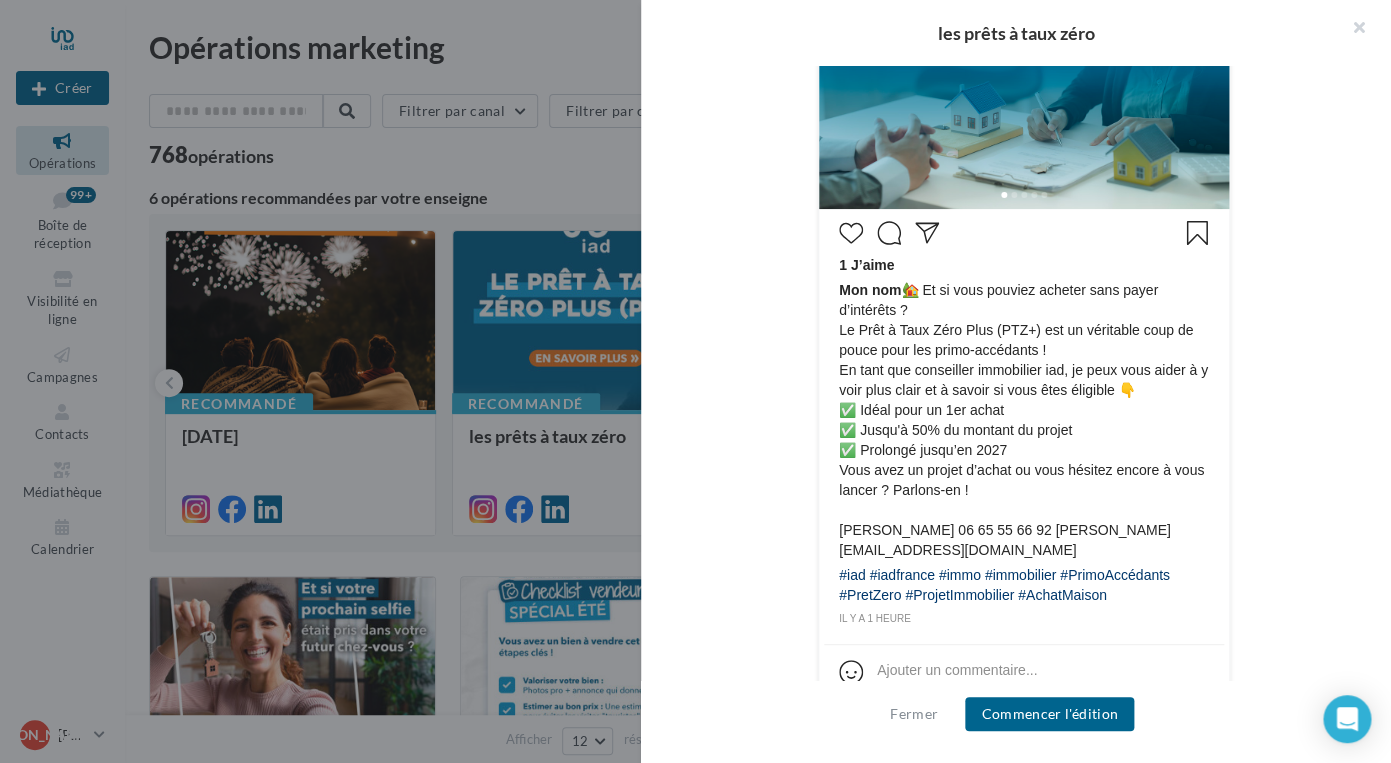 scroll, scrollTop: 831, scrollLeft: 0, axis: vertical 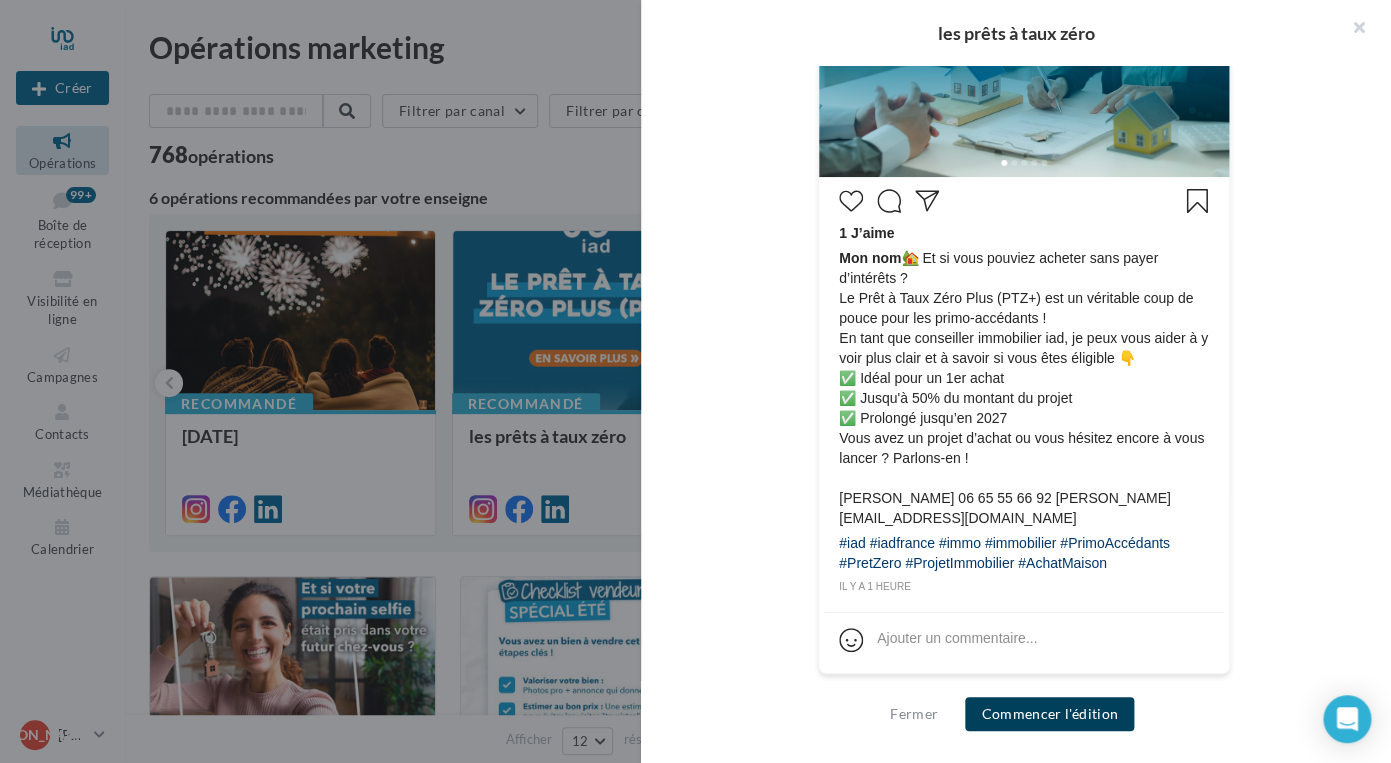 click on "Commencer l'édition" at bounding box center (1049, 714) 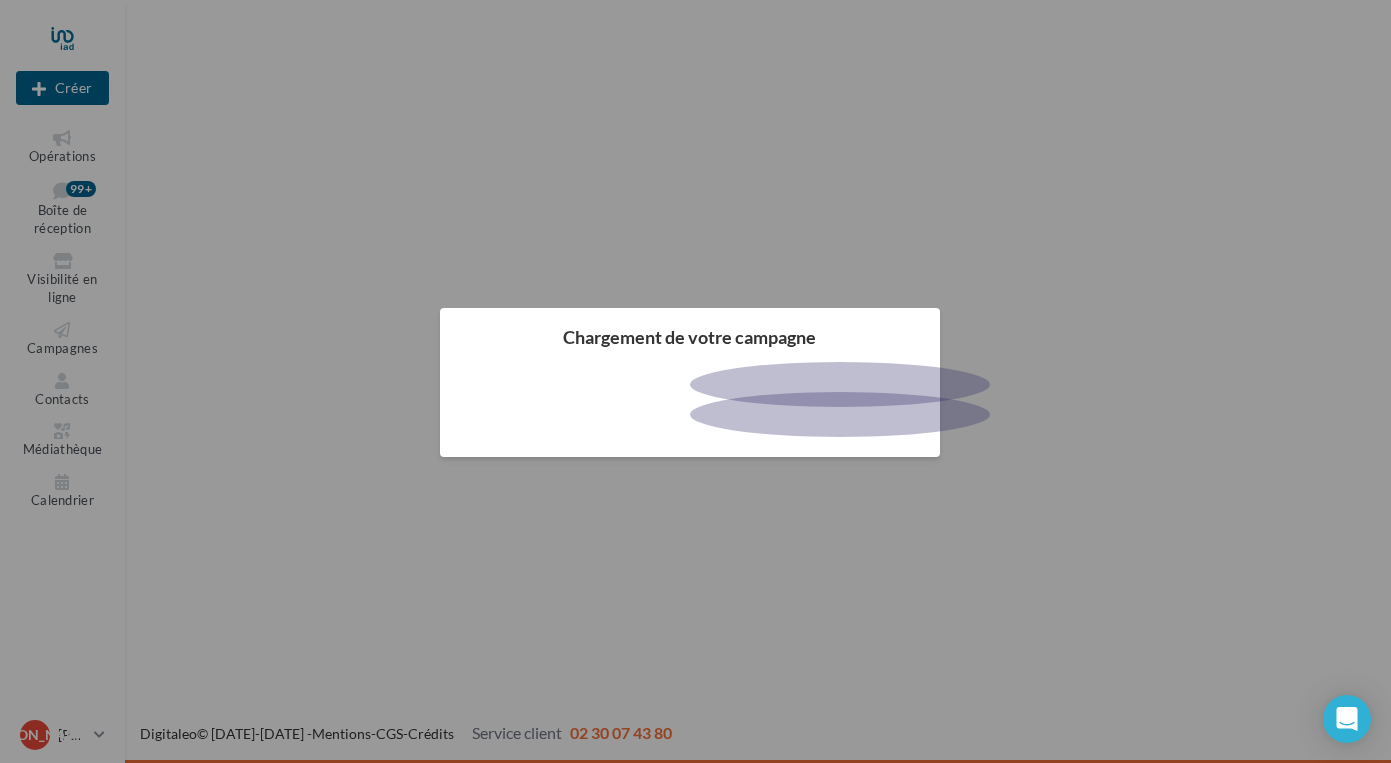 scroll, scrollTop: 0, scrollLeft: 0, axis: both 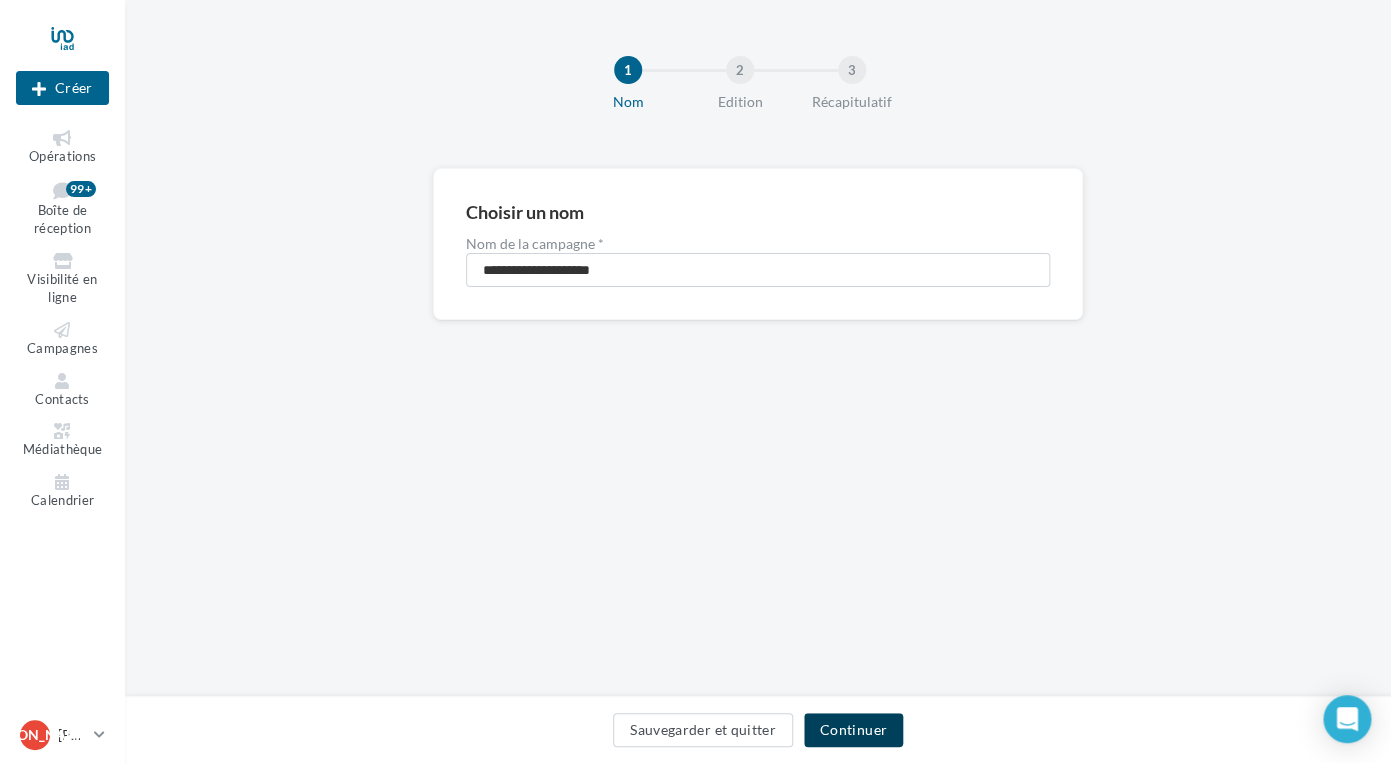 click on "Continuer" at bounding box center (853, 730) 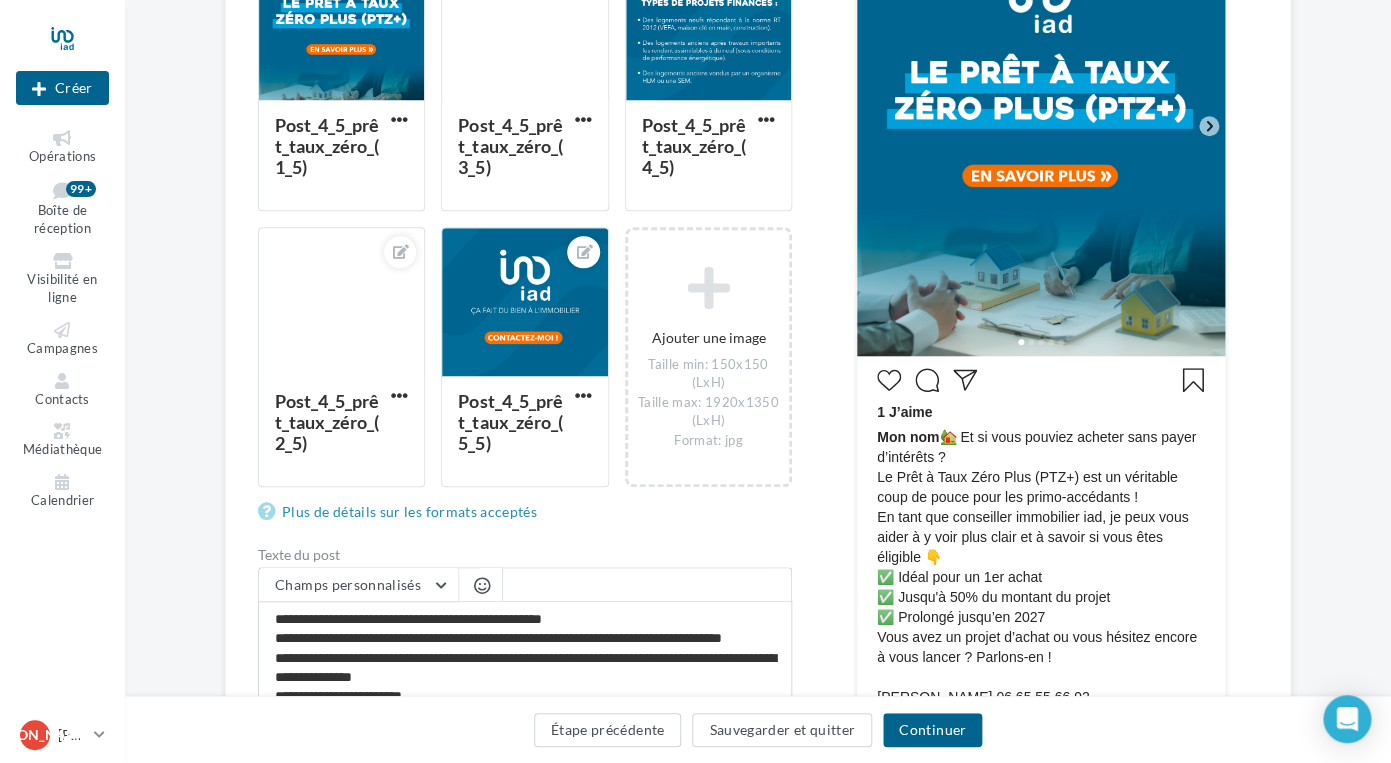 scroll, scrollTop: 462, scrollLeft: 0, axis: vertical 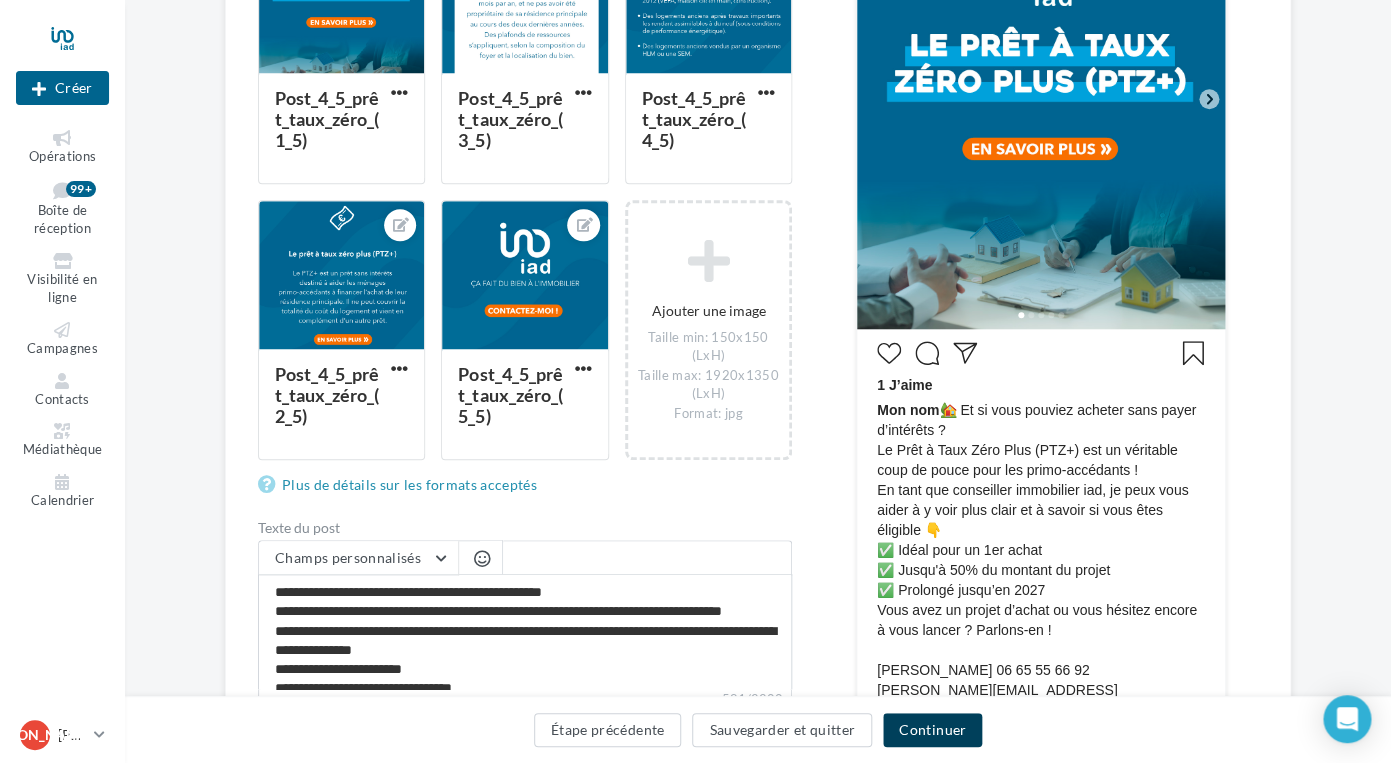 click on "Continuer" at bounding box center [932, 730] 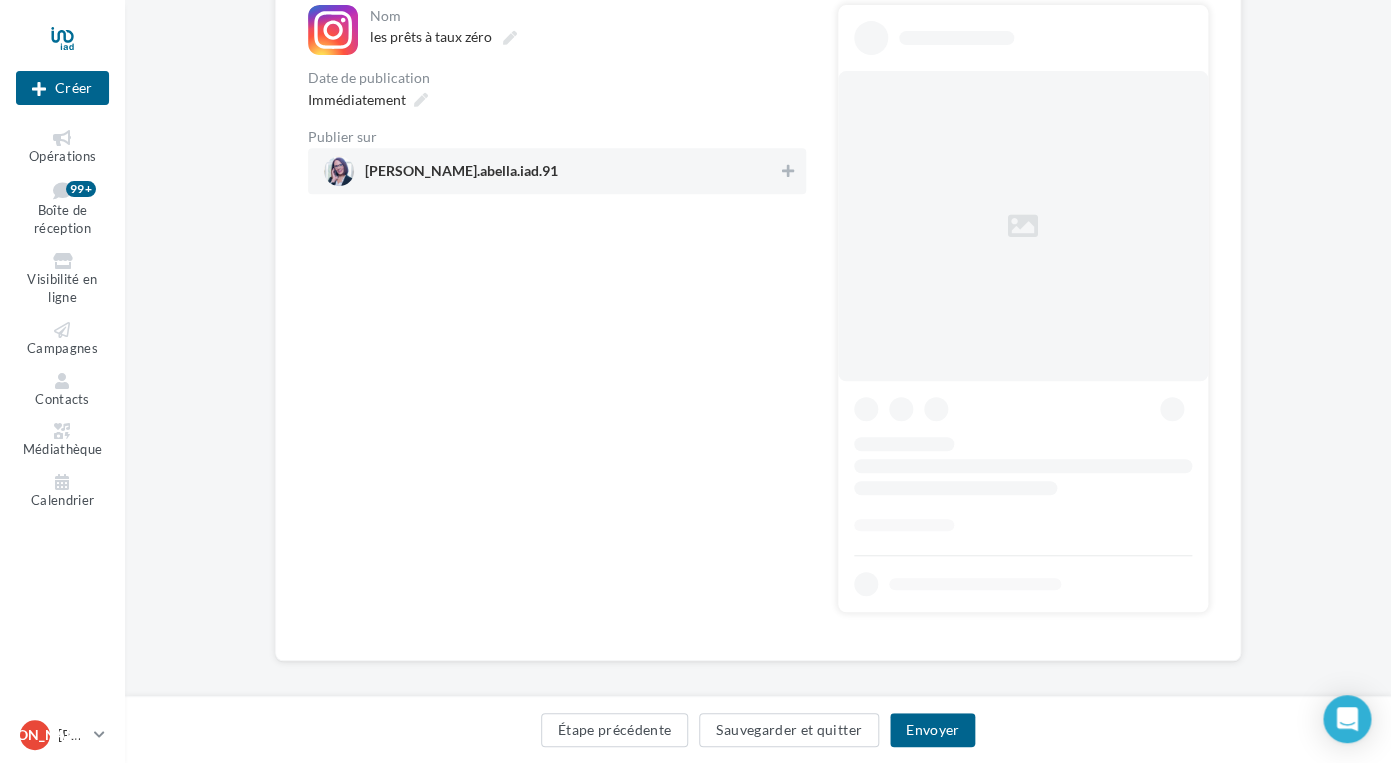 scroll, scrollTop: 0, scrollLeft: 0, axis: both 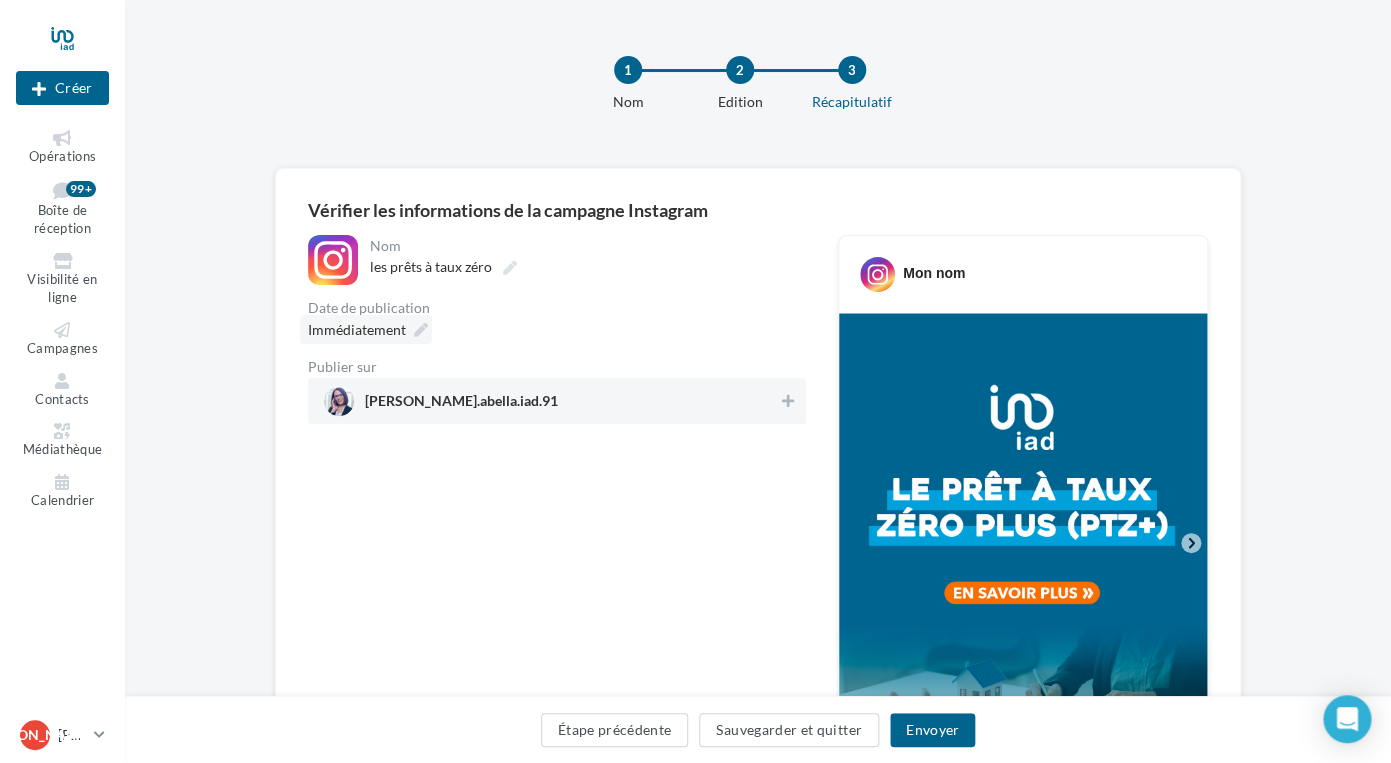 click at bounding box center [421, 330] 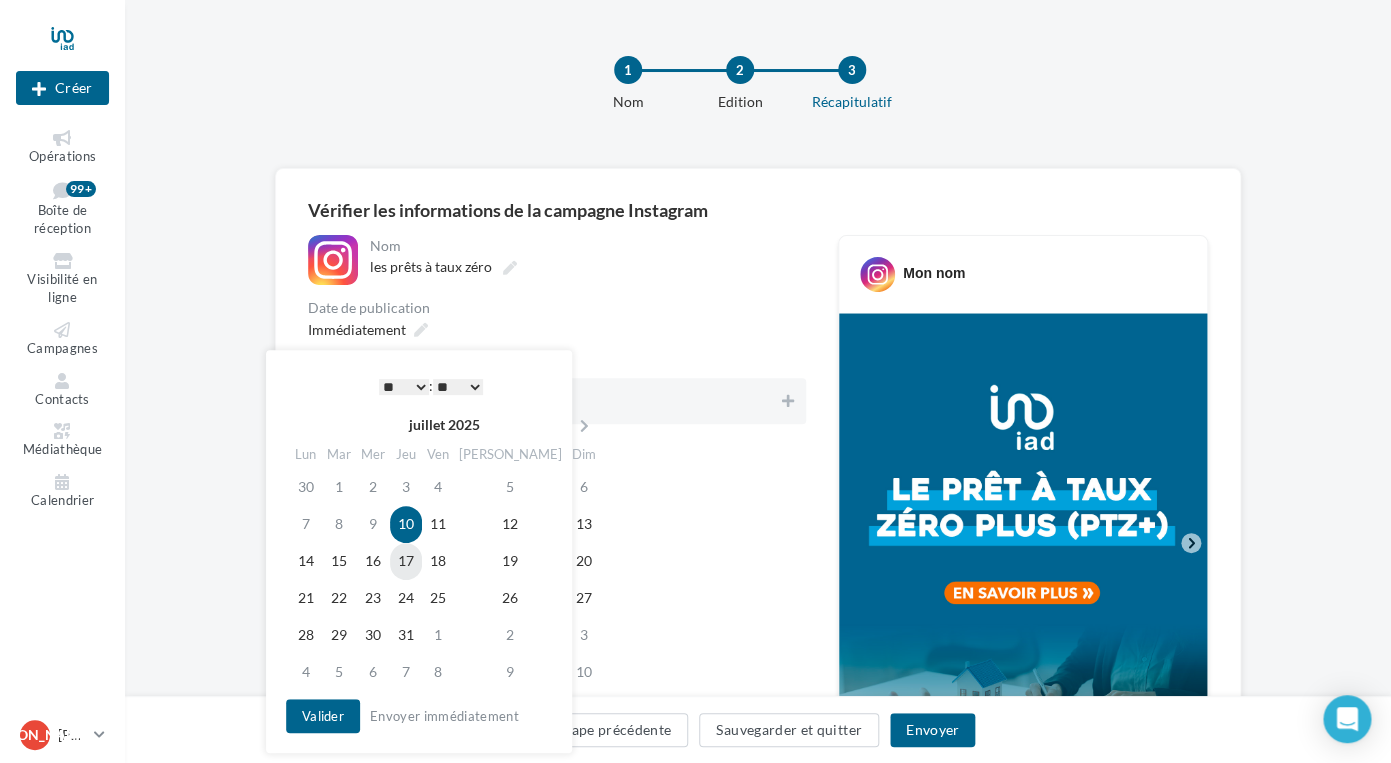 click on "17" at bounding box center [406, 561] 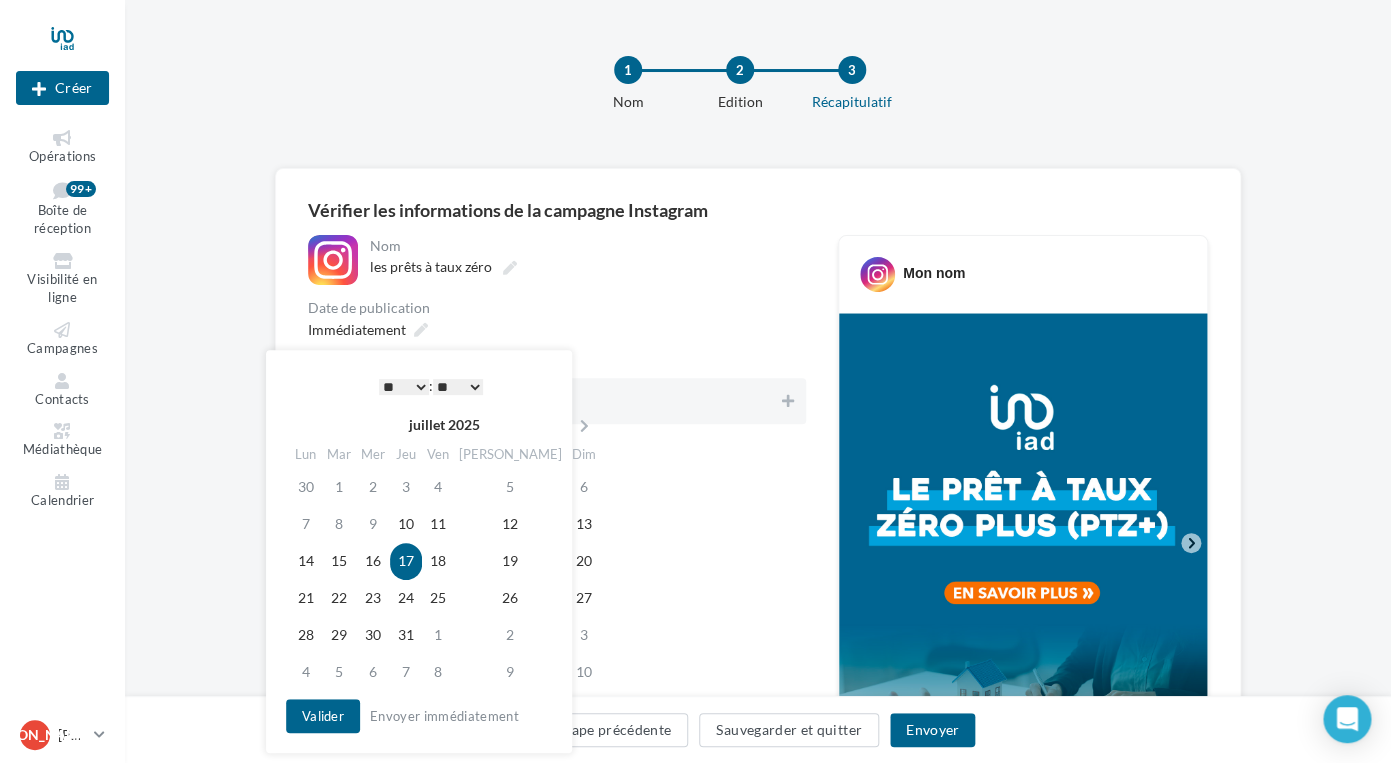 click on "* * * * * * * * * * ** ** ** ** ** ** ** ** ** ** ** ** ** **" at bounding box center [404, 387] 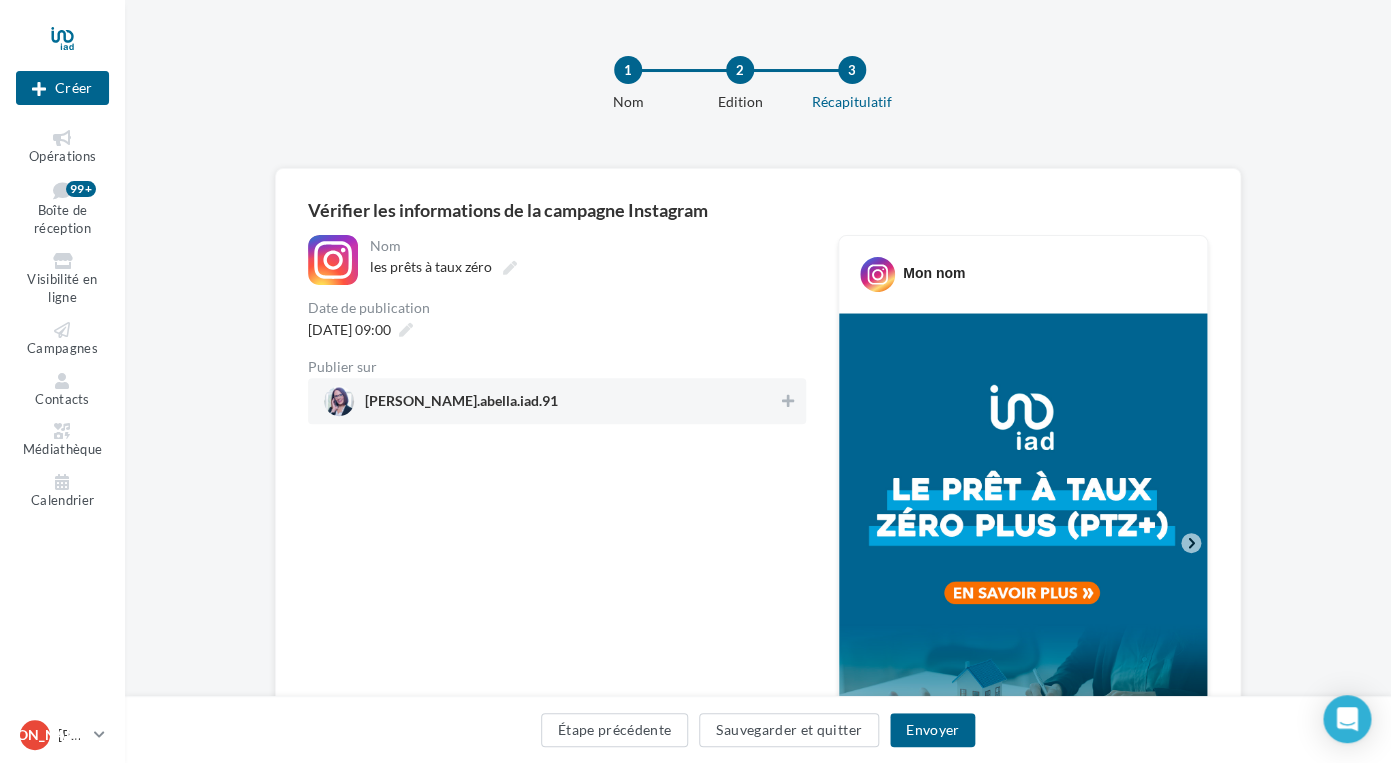 click on "**********" at bounding box center [557, 803] 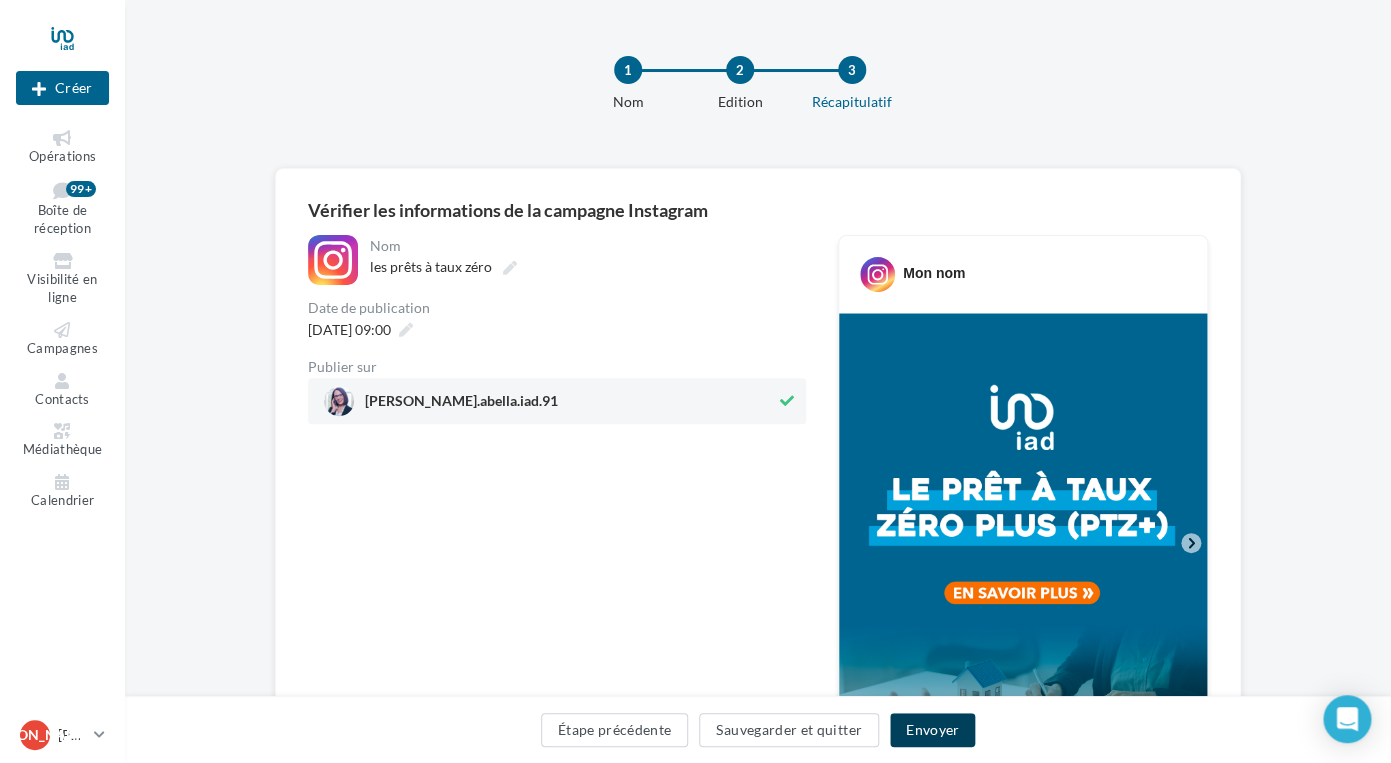 click on "Envoyer" at bounding box center (932, 730) 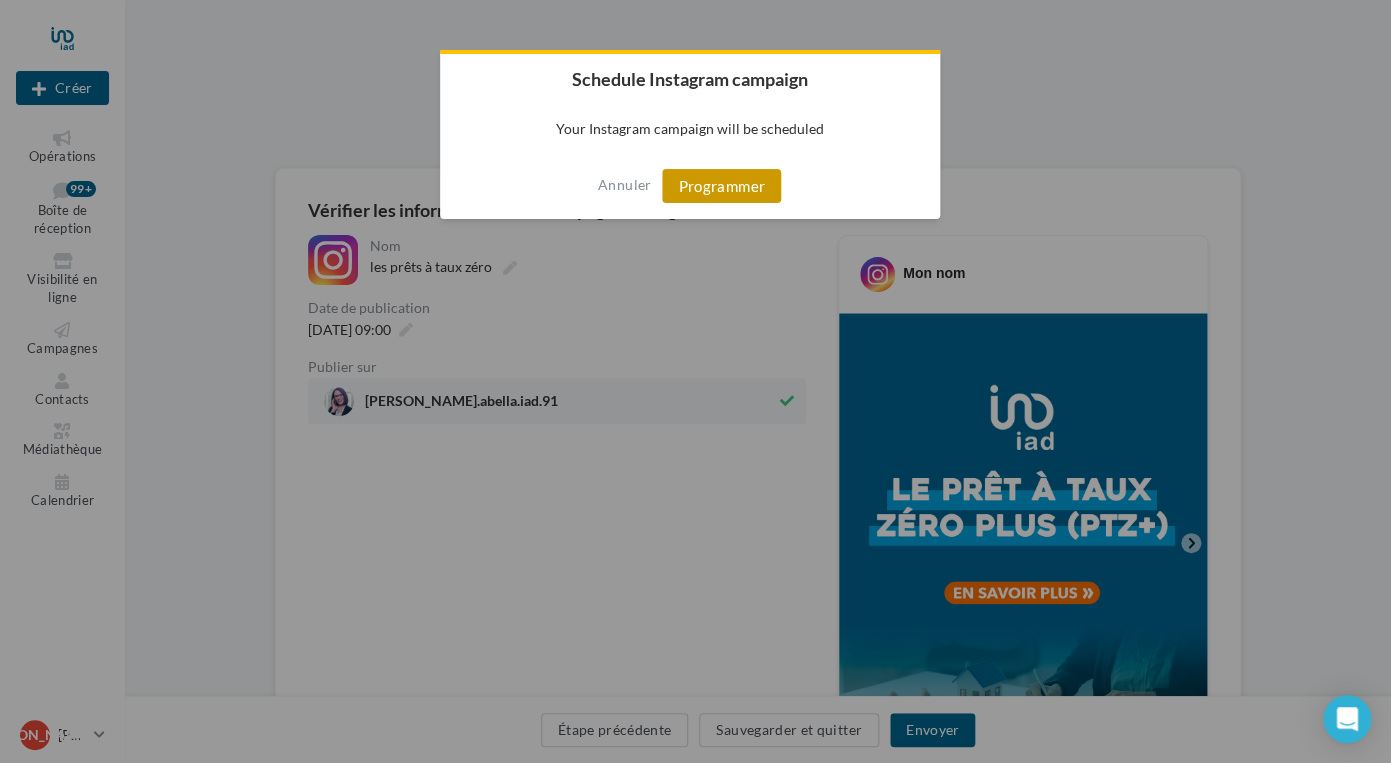 click on "Programmer" at bounding box center (721, 186) 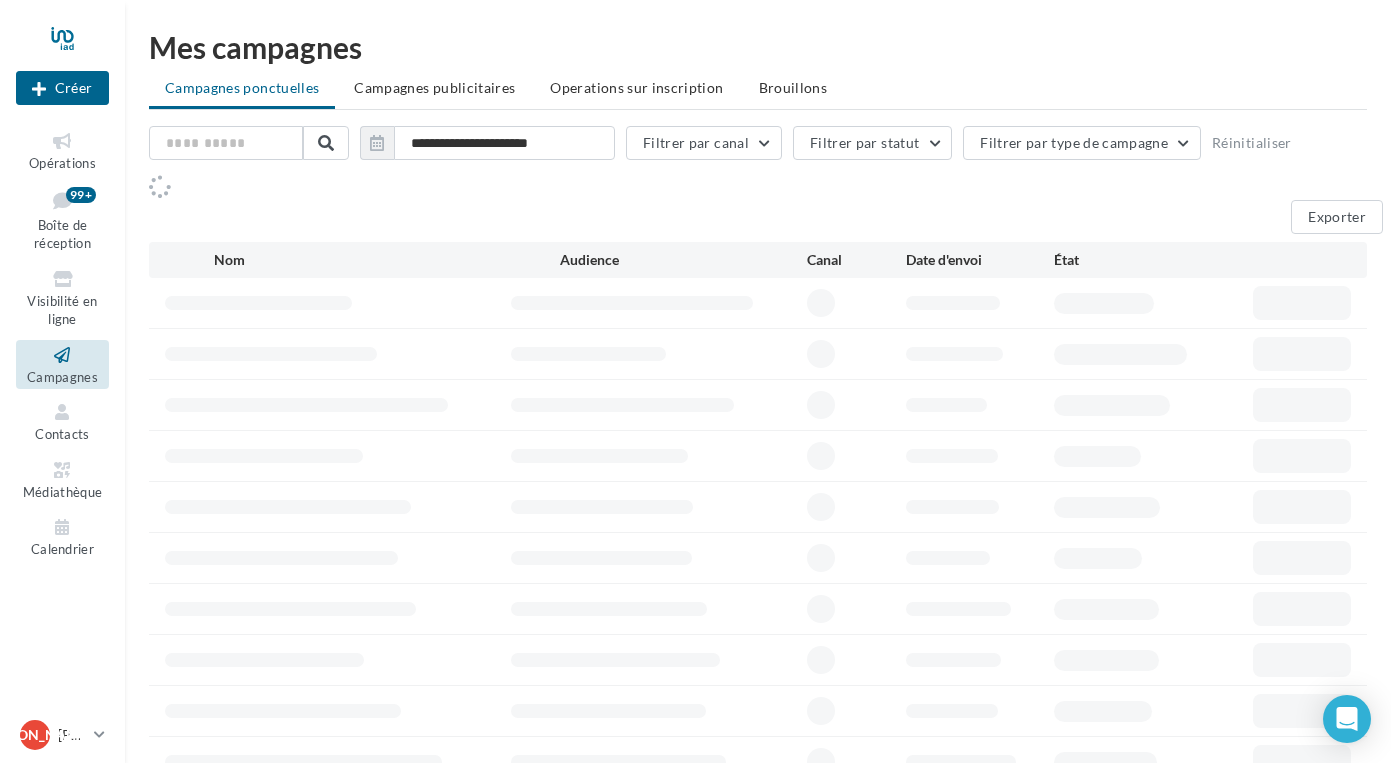 scroll, scrollTop: 0, scrollLeft: 0, axis: both 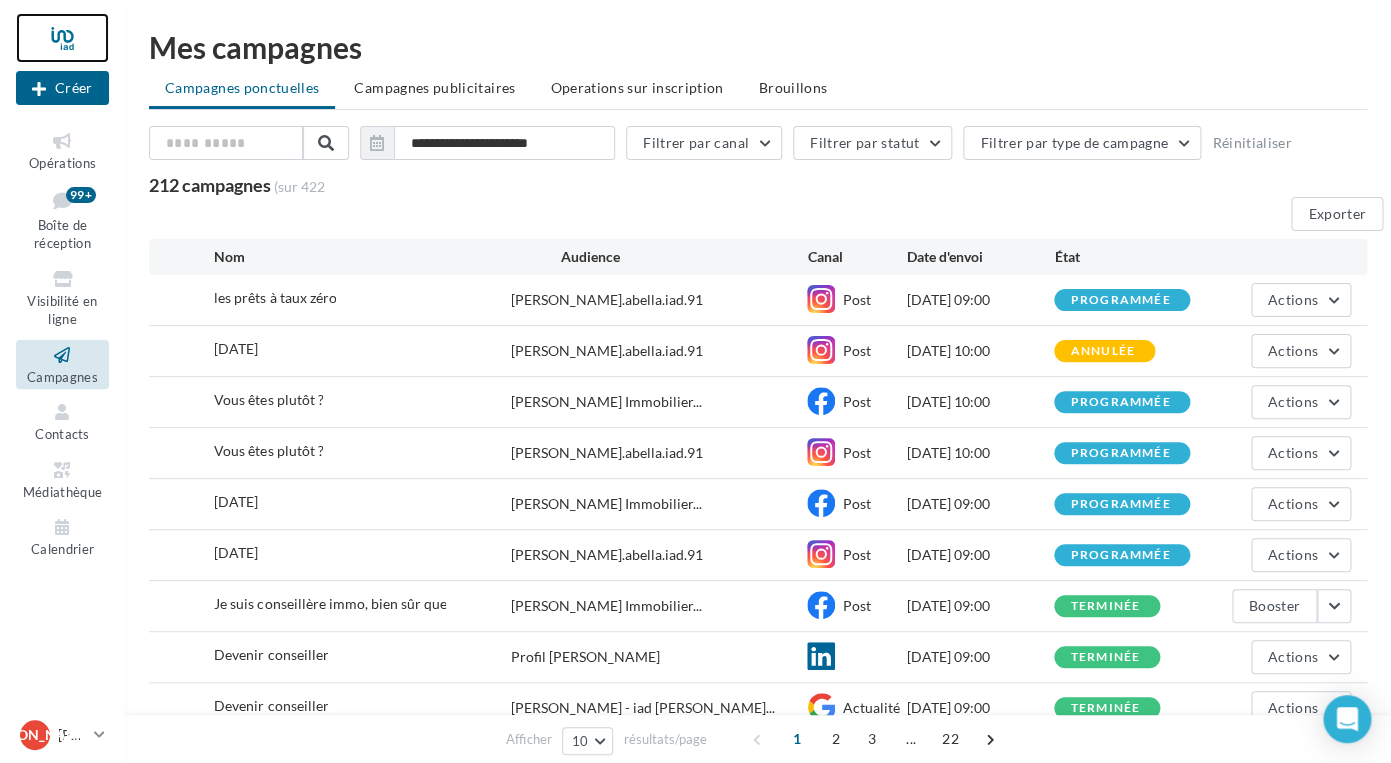 click at bounding box center [62, 38] 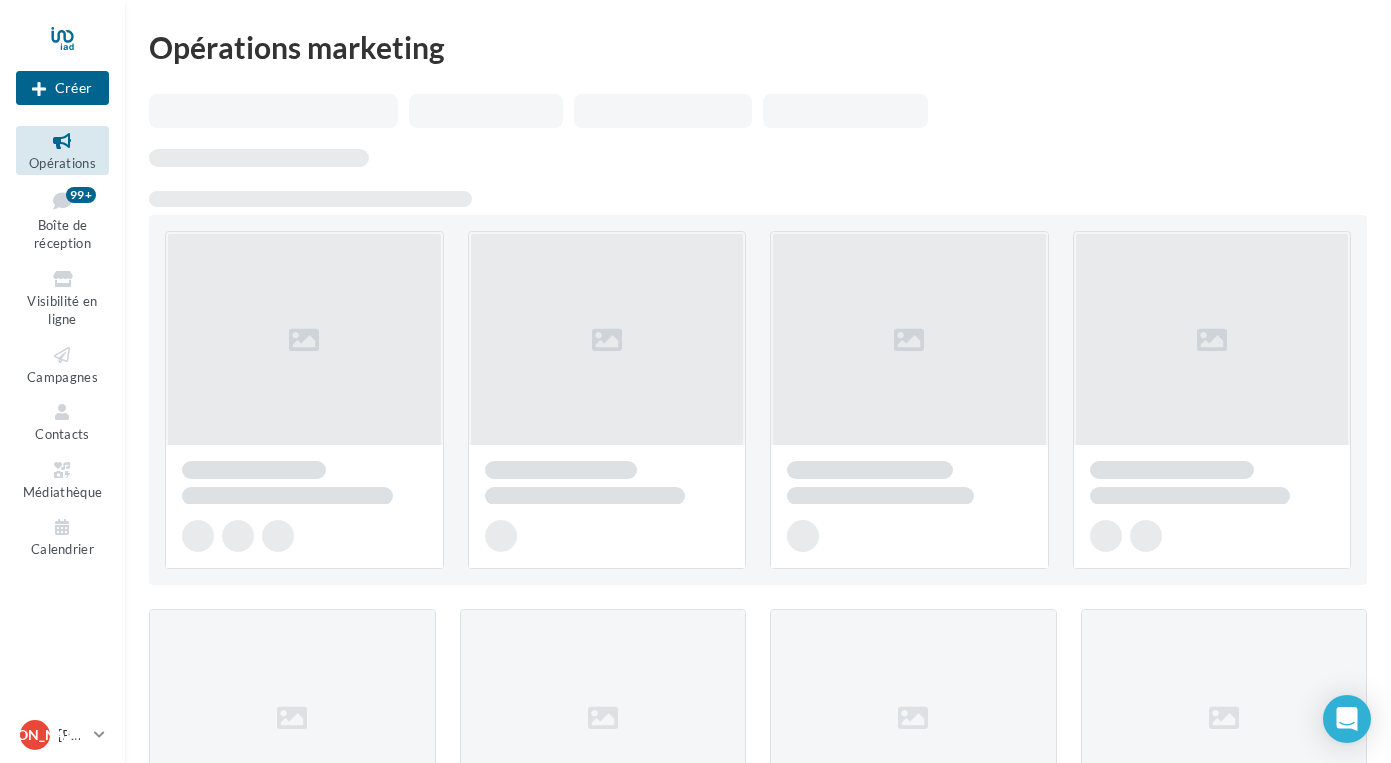 scroll, scrollTop: 0, scrollLeft: 0, axis: both 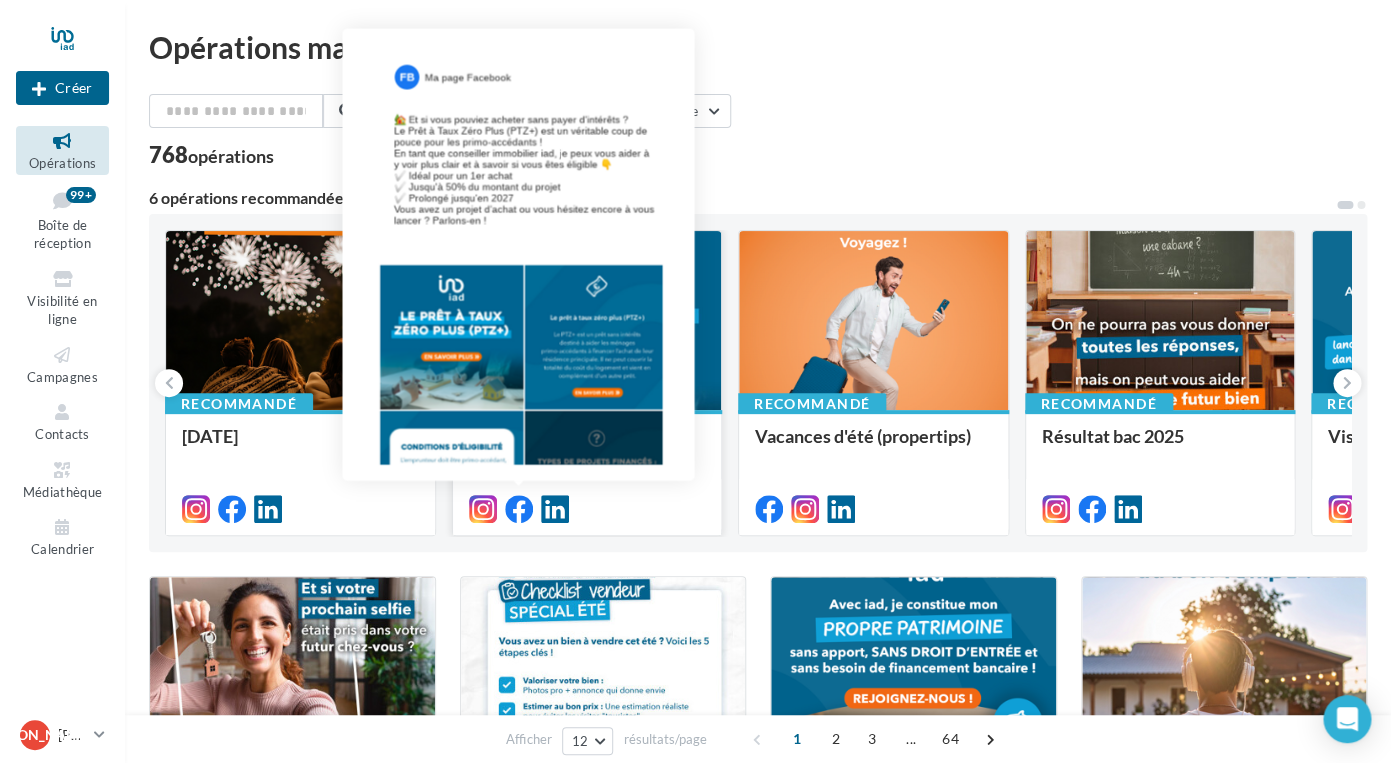 click at bounding box center [519, 509] 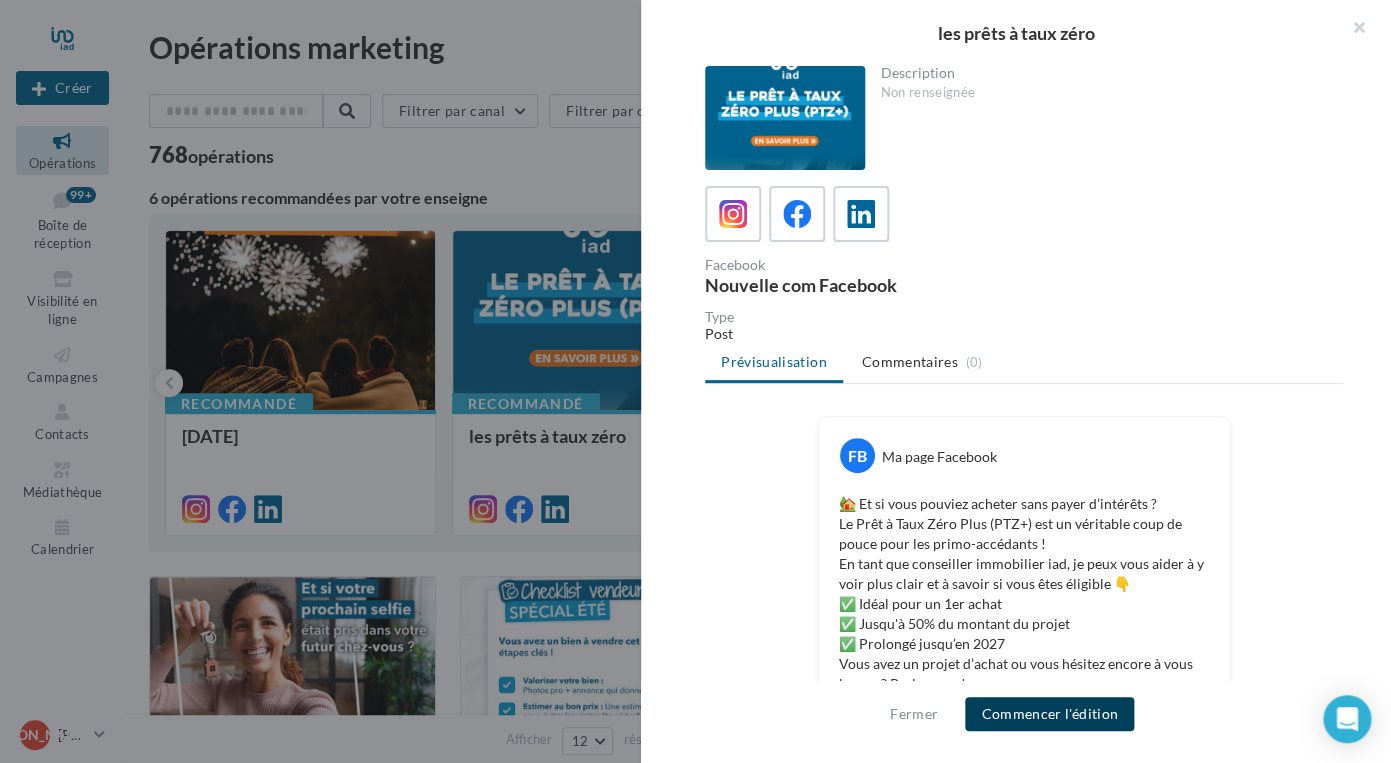 click on "Commencer l'édition" at bounding box center (1049, 714) 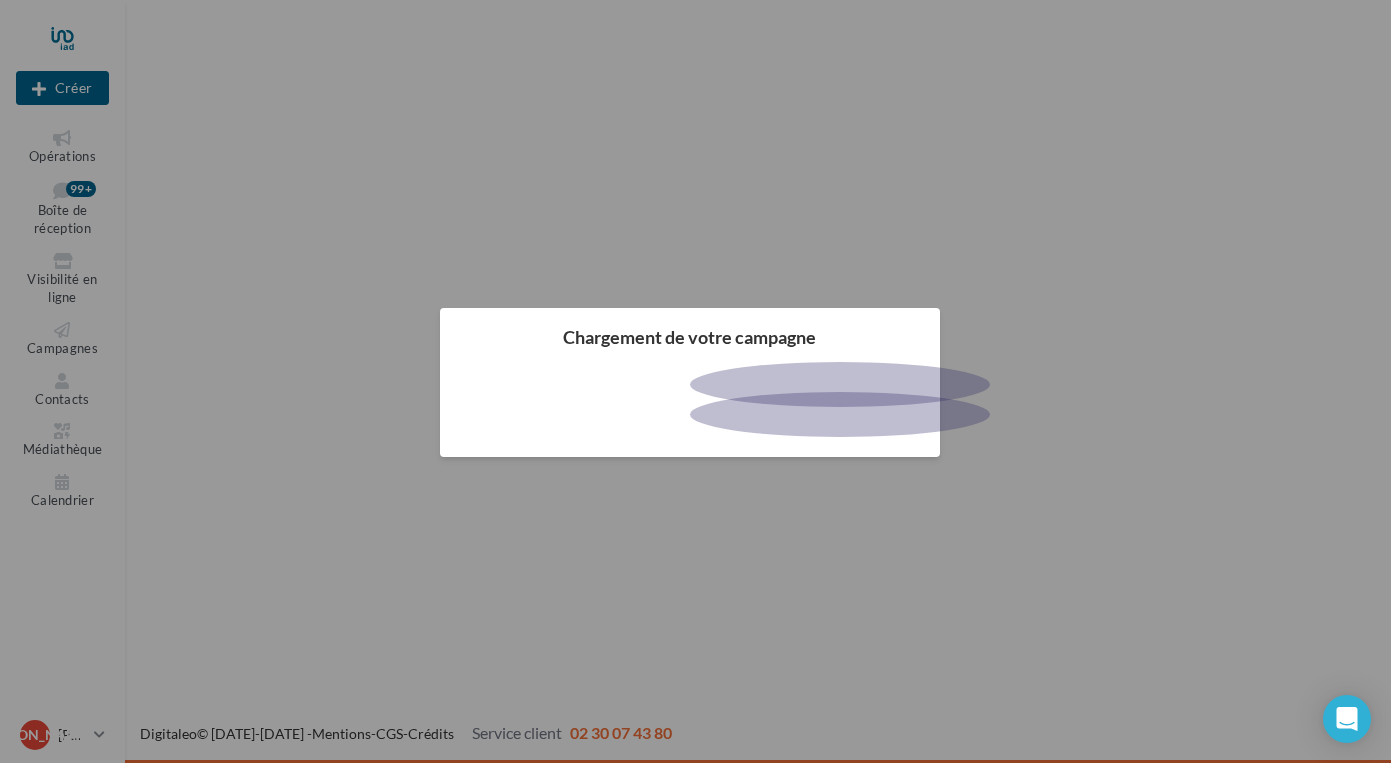 scroll, scrollTop: 0, scrollLeft: 0, axis: both 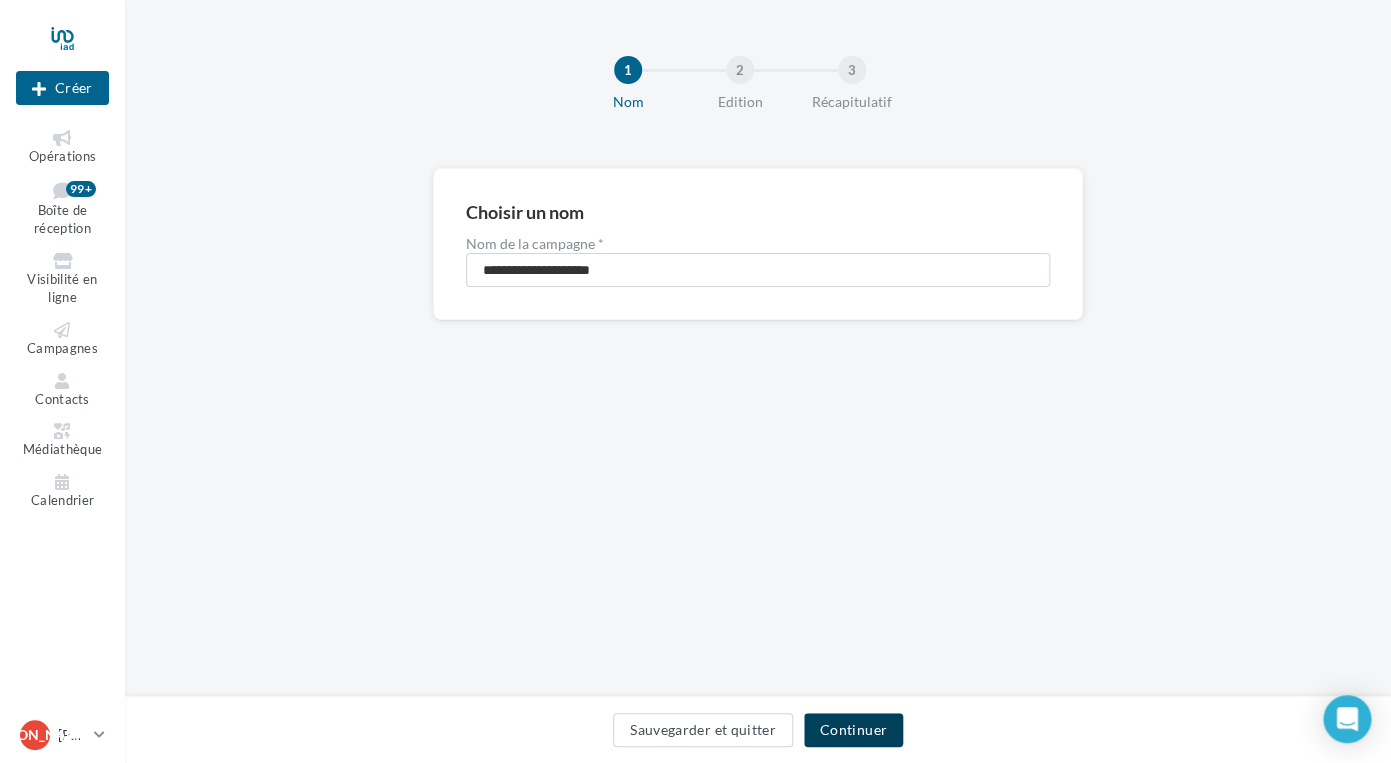 click on "Continuer" at bounding box center (853, 730) 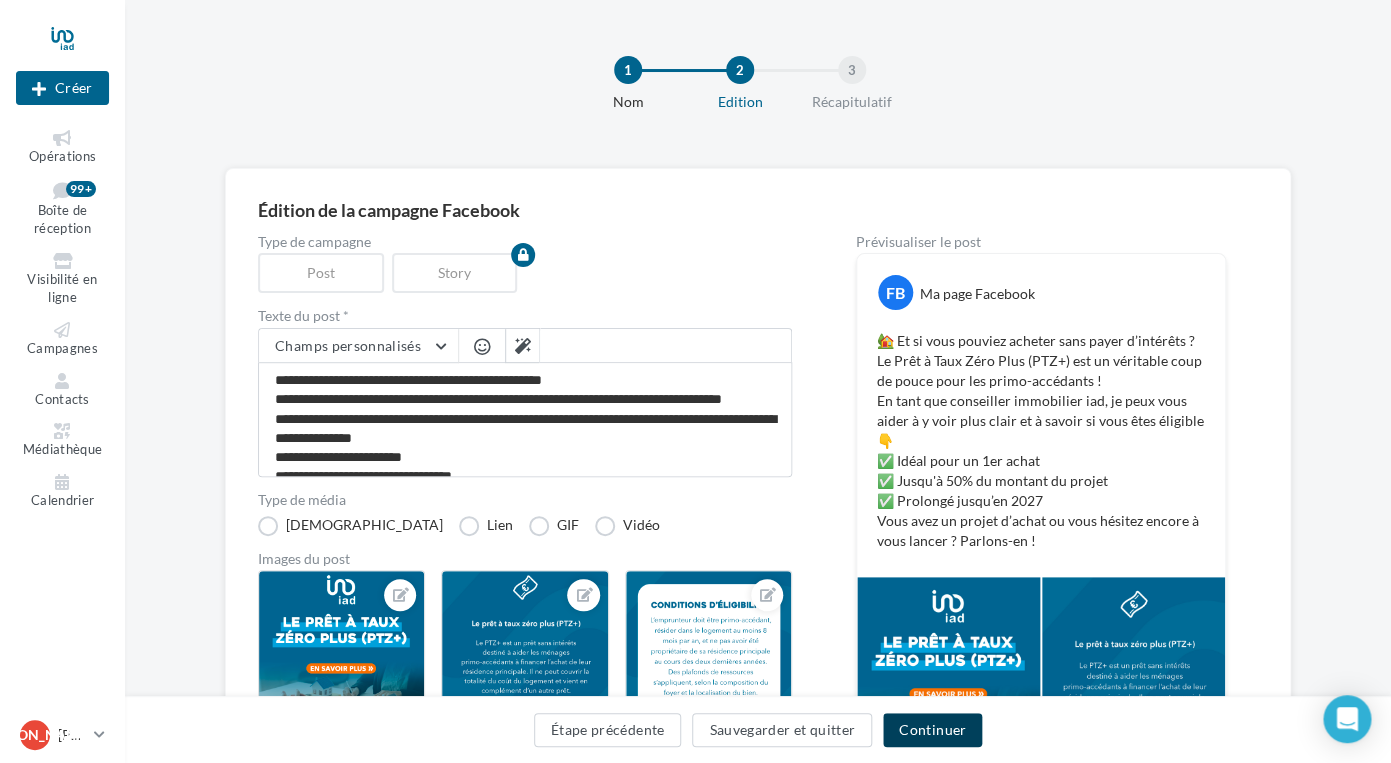 click on "Continuer" at bounding box center (932, 730) 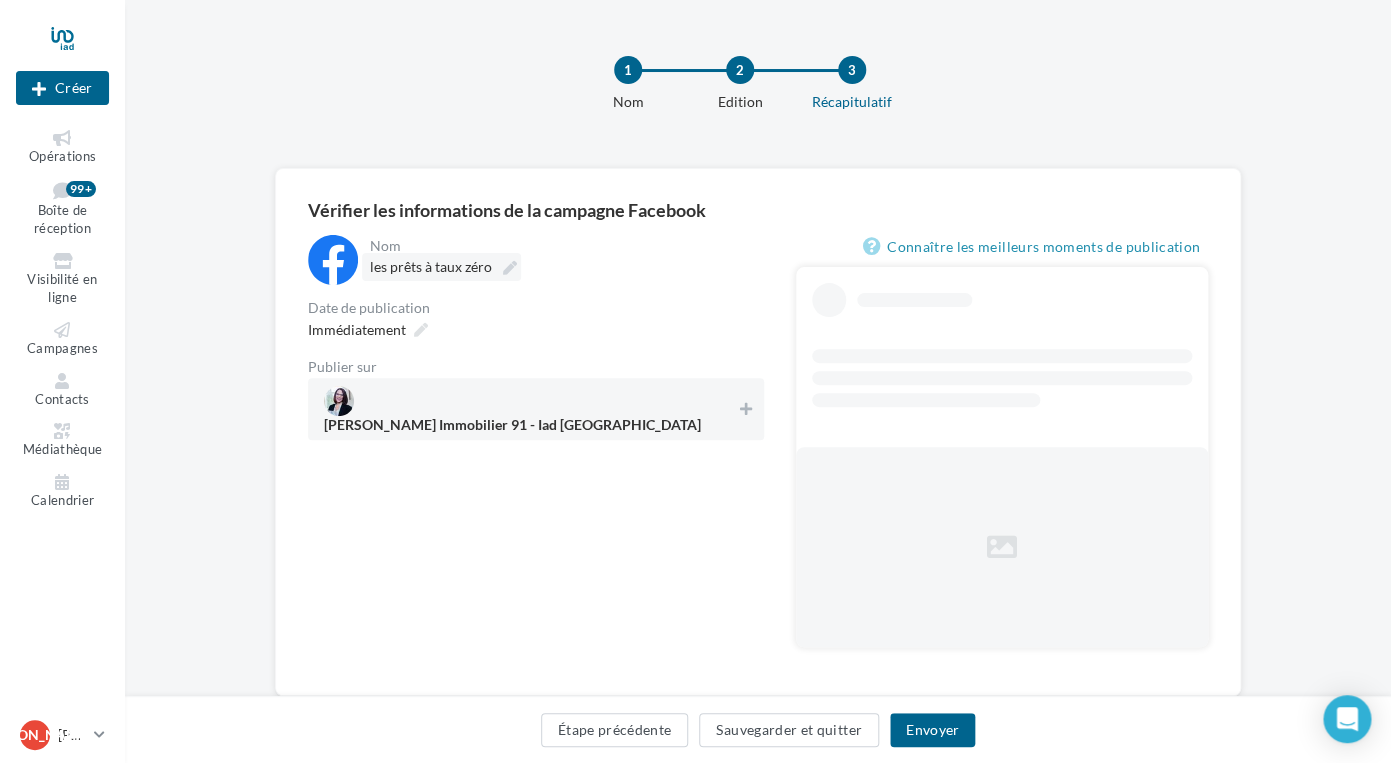 click at bounding box center [510, 268] 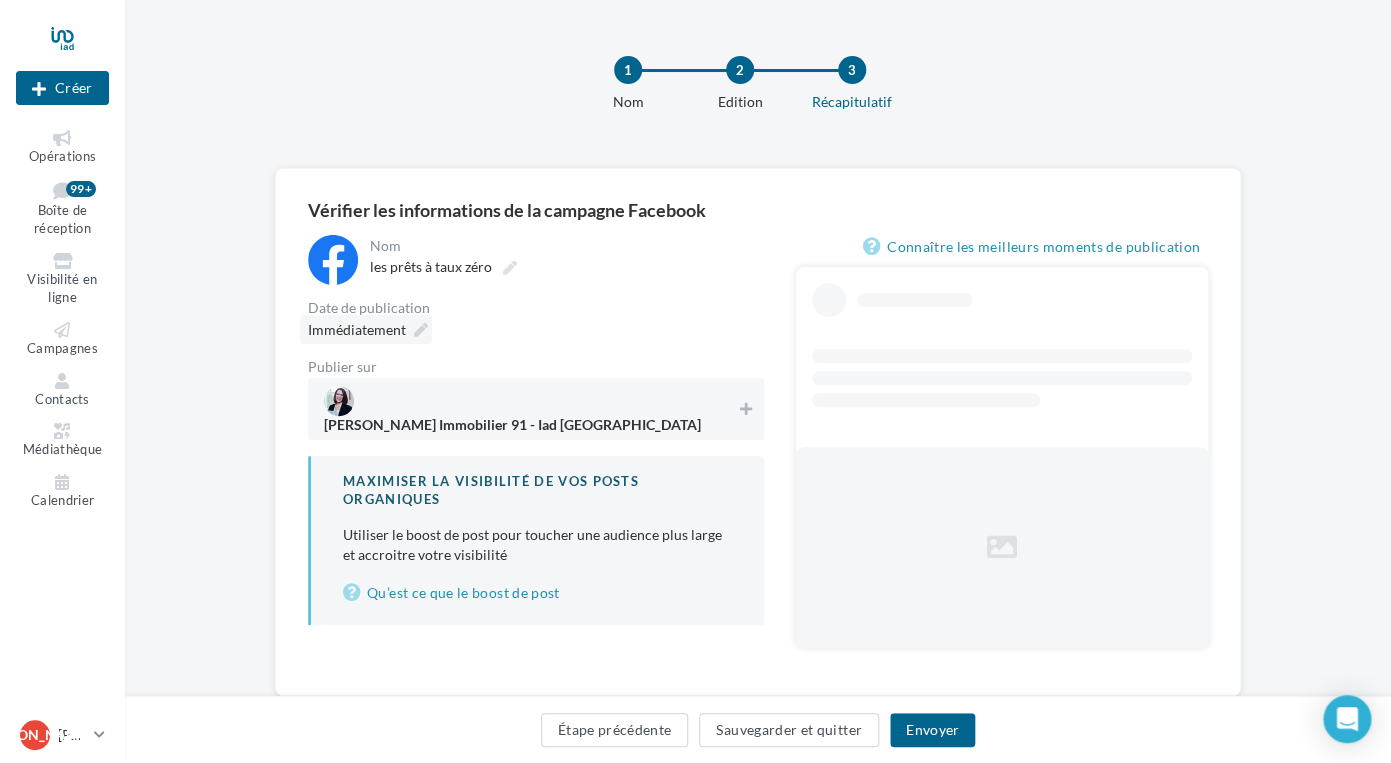 click on "Immédiatement" at bounding box center [366, 329] 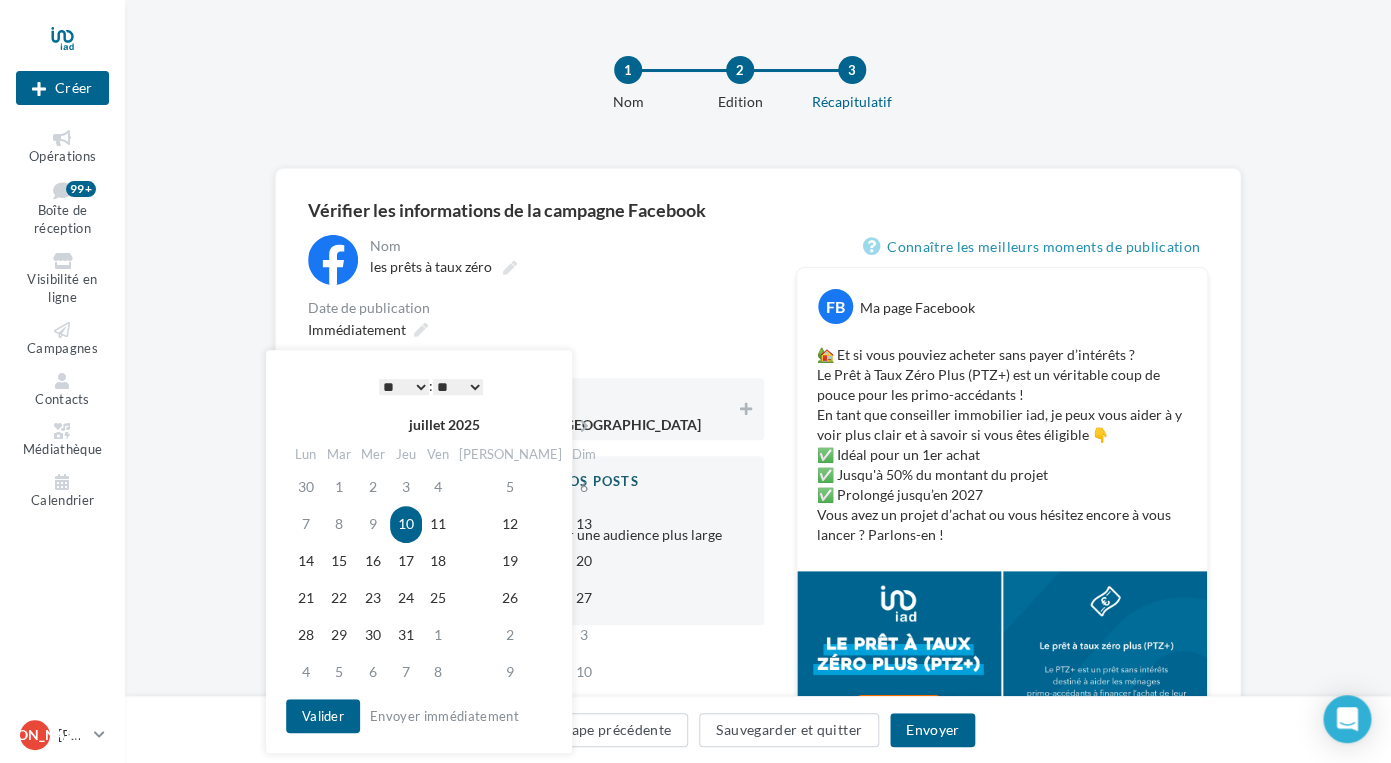 click on "* * * * * * * * * * ** ** ** ** ** ** ** ** ** ** ** ** ** **" at bounding box center (404, 387) 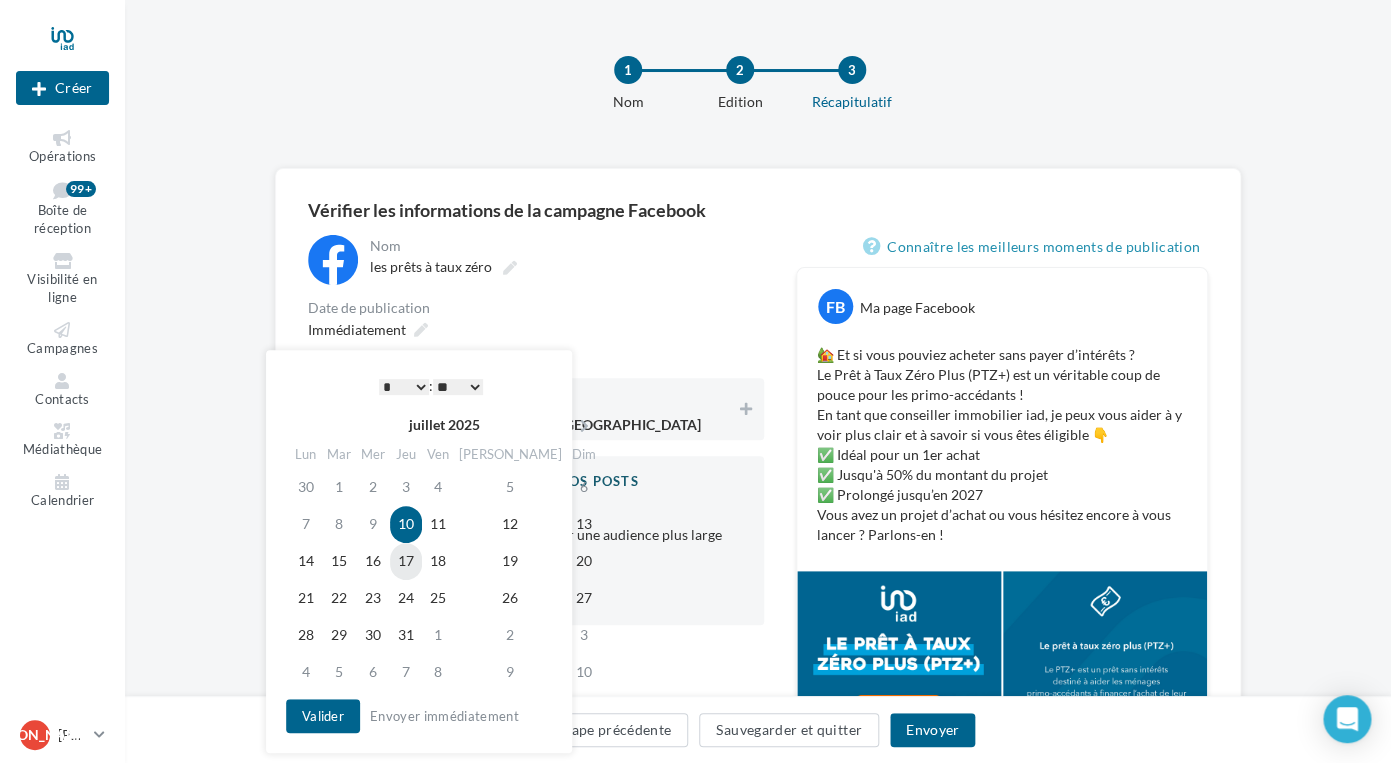 click on "17" at bounding box center [406, 561] 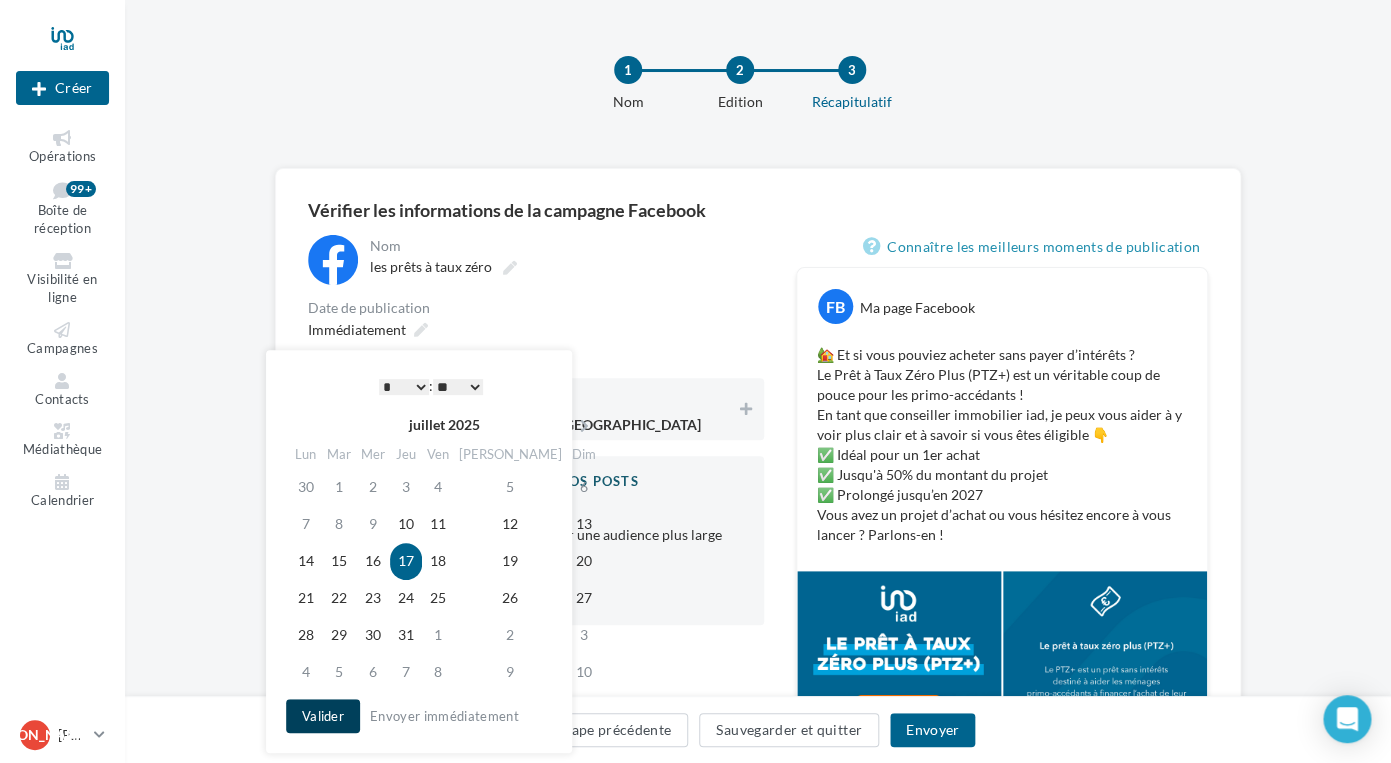 click on "Valider" at bounding box center (323, 716) 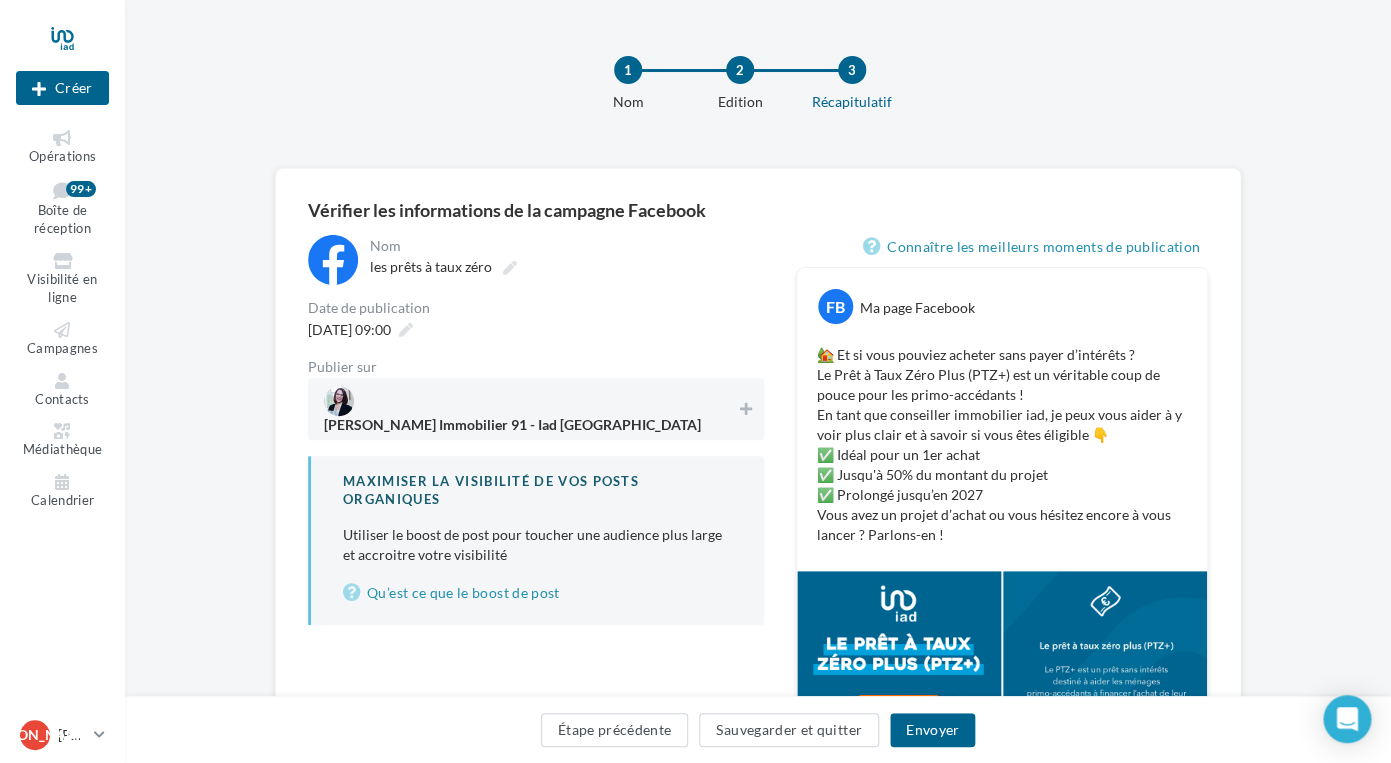 click on "Jessica Abella Immobilier 91 - Iad France" at bounding box center (530, 408) 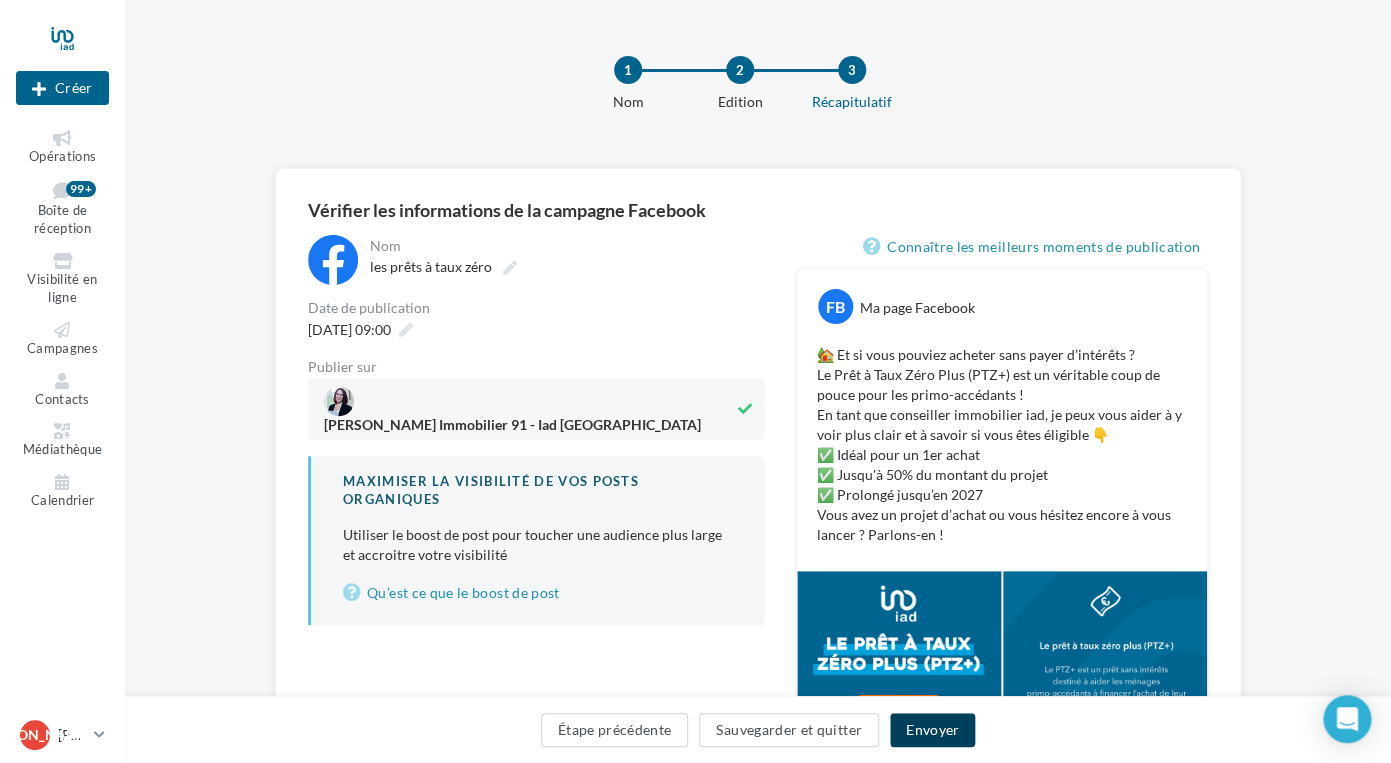 click on "Envoyer" at bounding box center (932, 730) 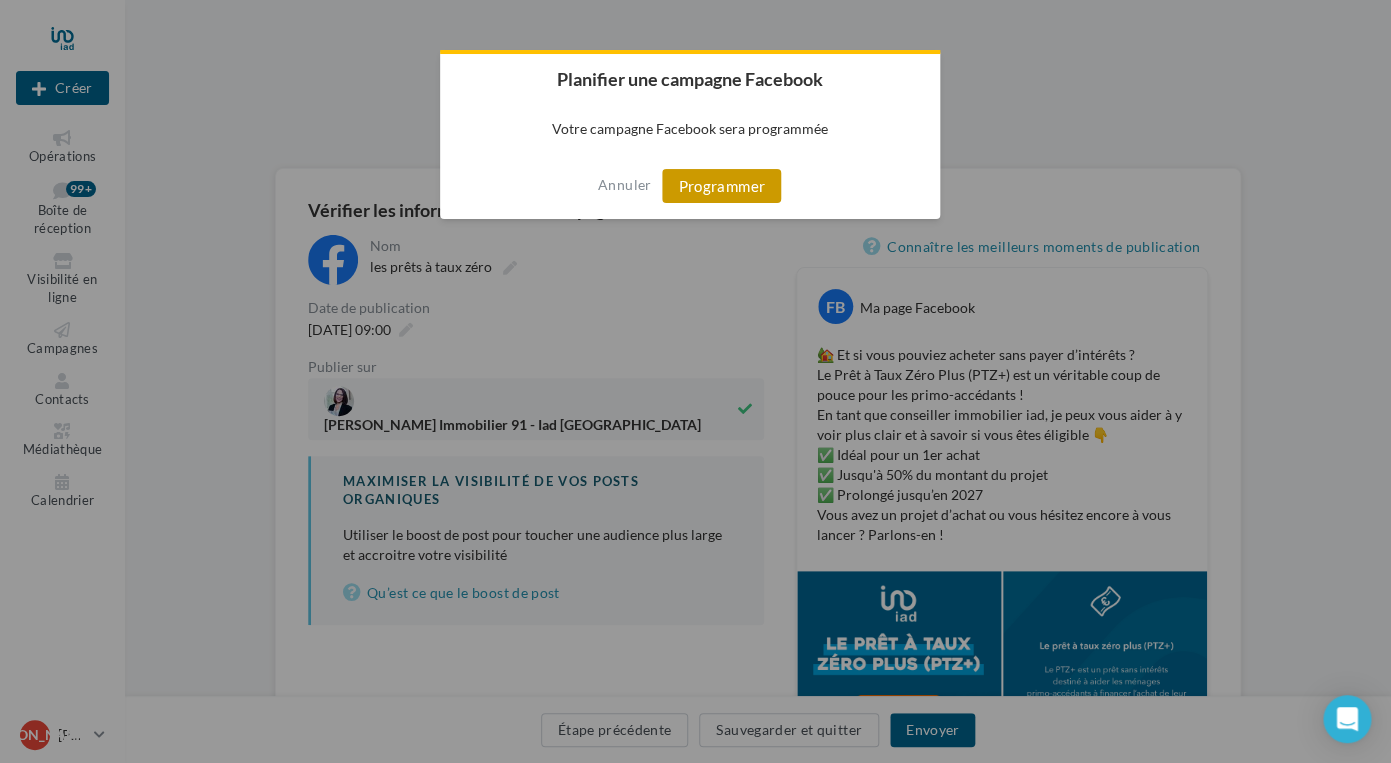 click on "Programmer" at bounding box center [721, 186] 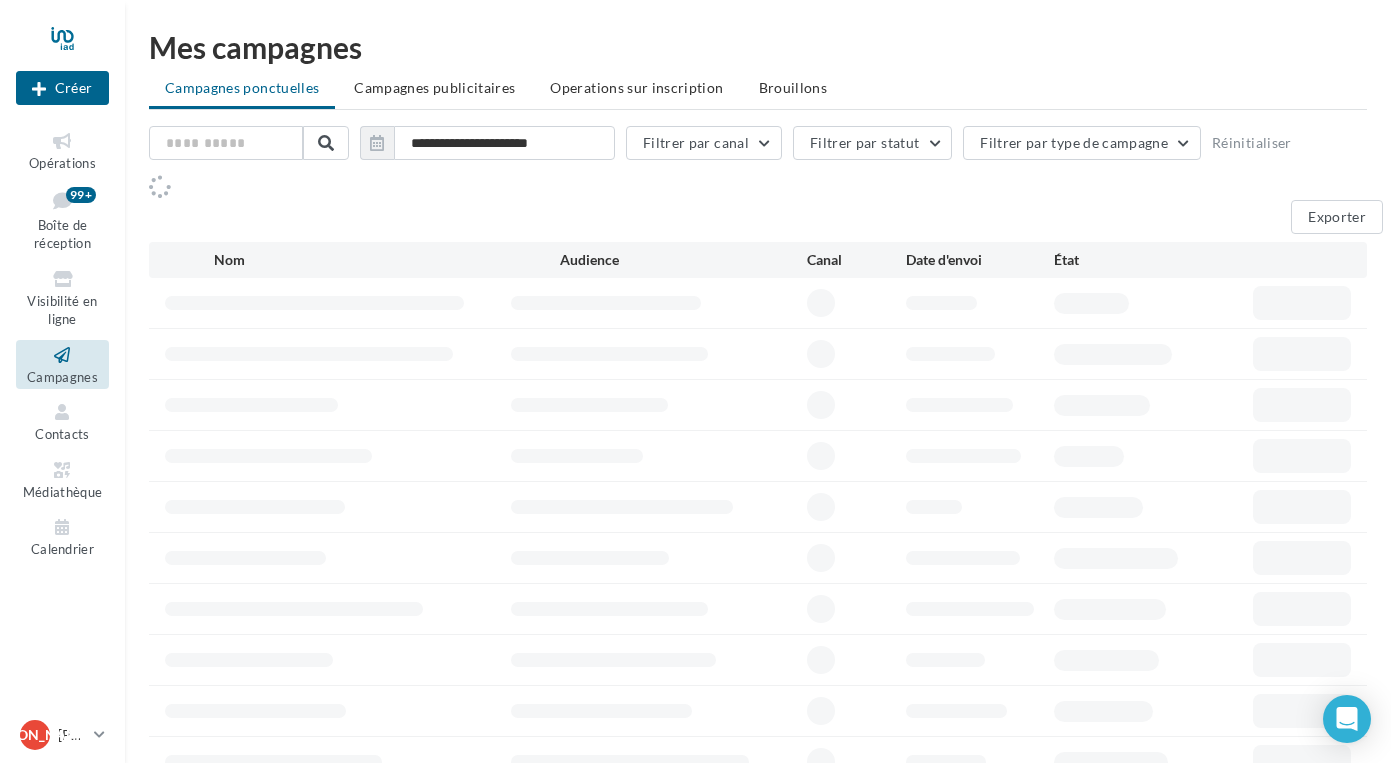 scroll, scrollTop: 0, scrollLeft: 0, axis: both 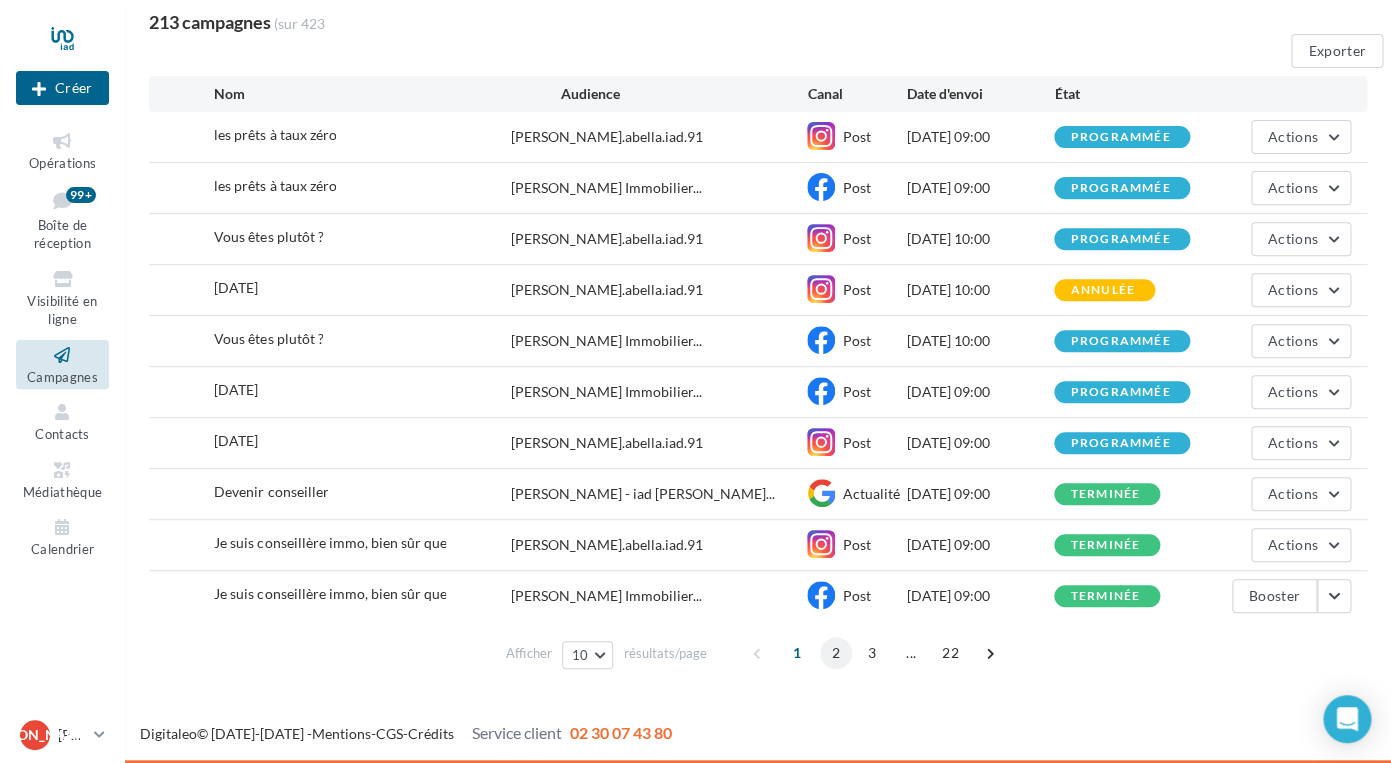 click on "2" at bounding box center [836, 653] 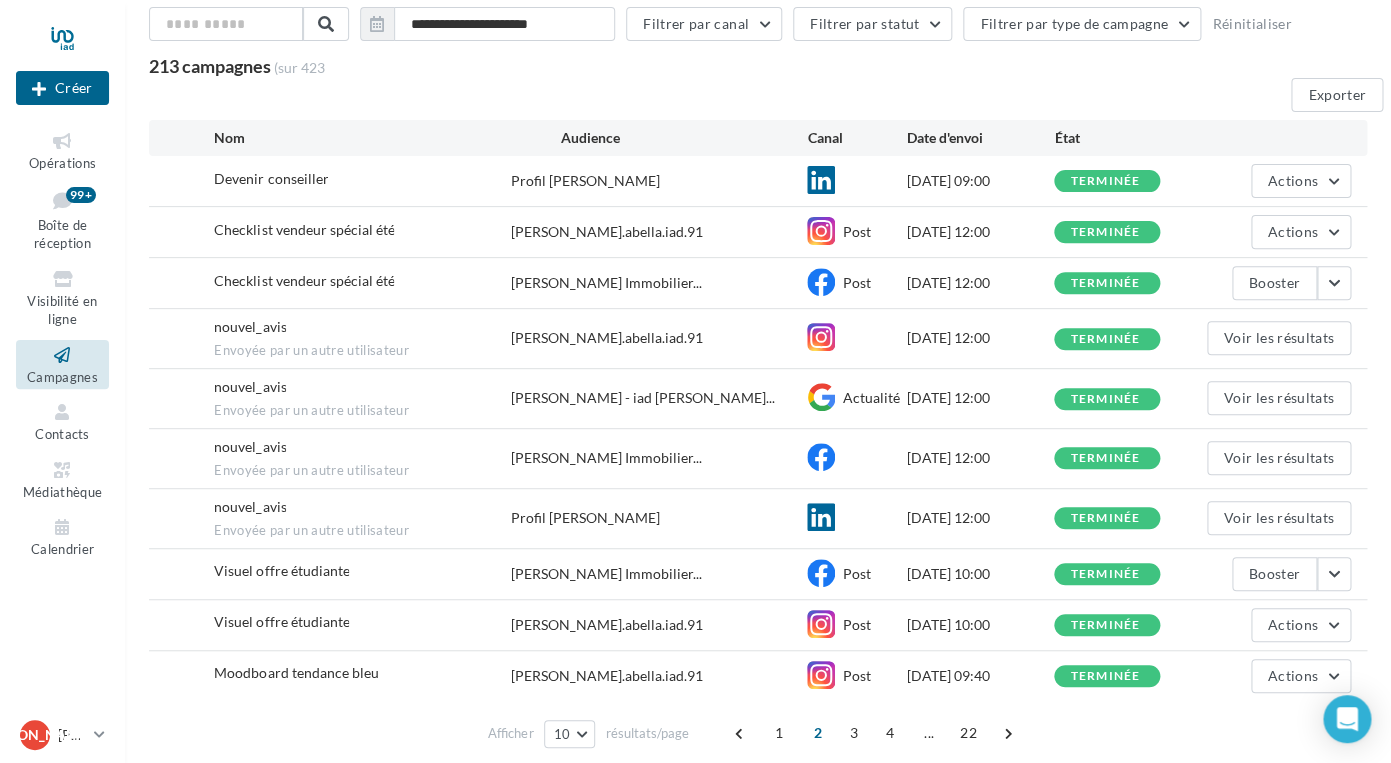 scroll, scrollTop: 196, scrollLeft: 0, axis: vertical 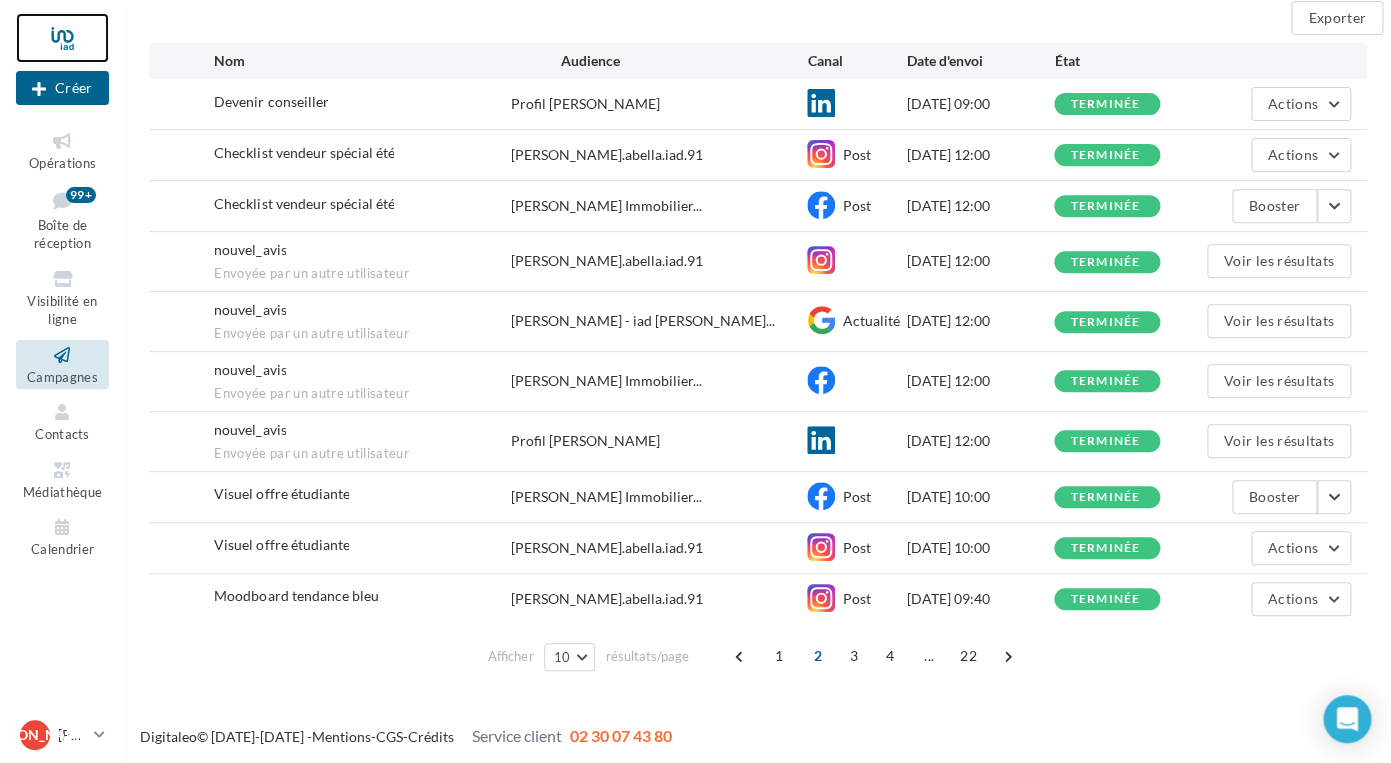 click at bounding box center [62, 38] 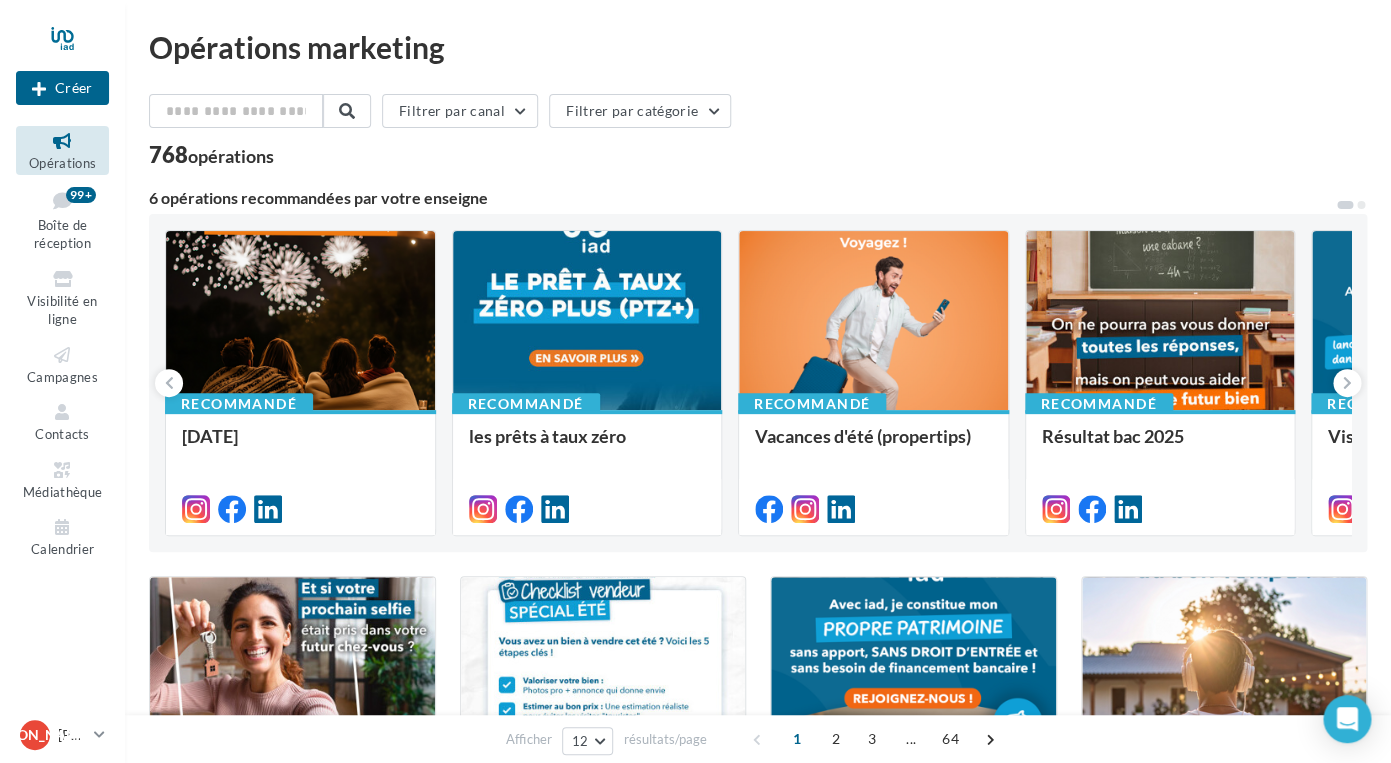 scroll, scrollTop: 40, scrollLeft: 0, axis: vertical 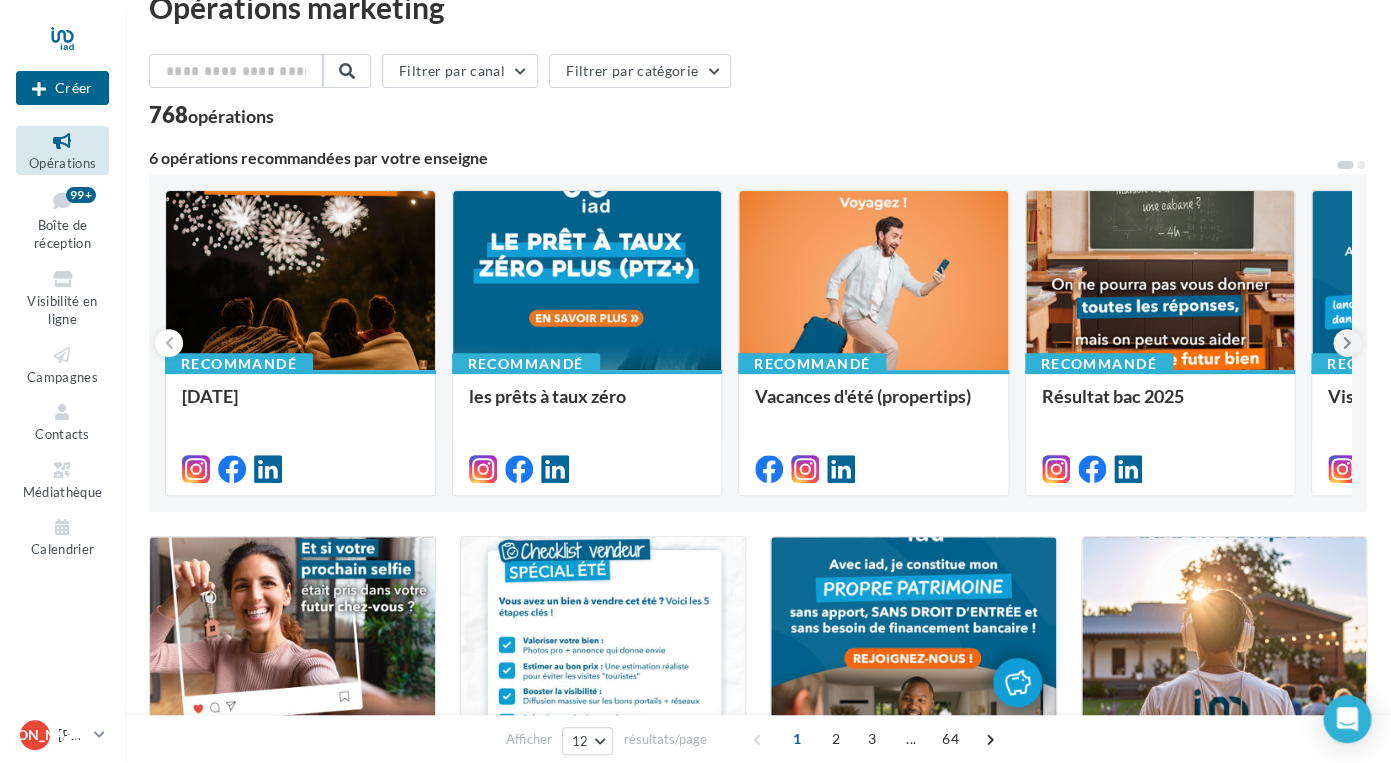 click at bounding box center (1347, 343) 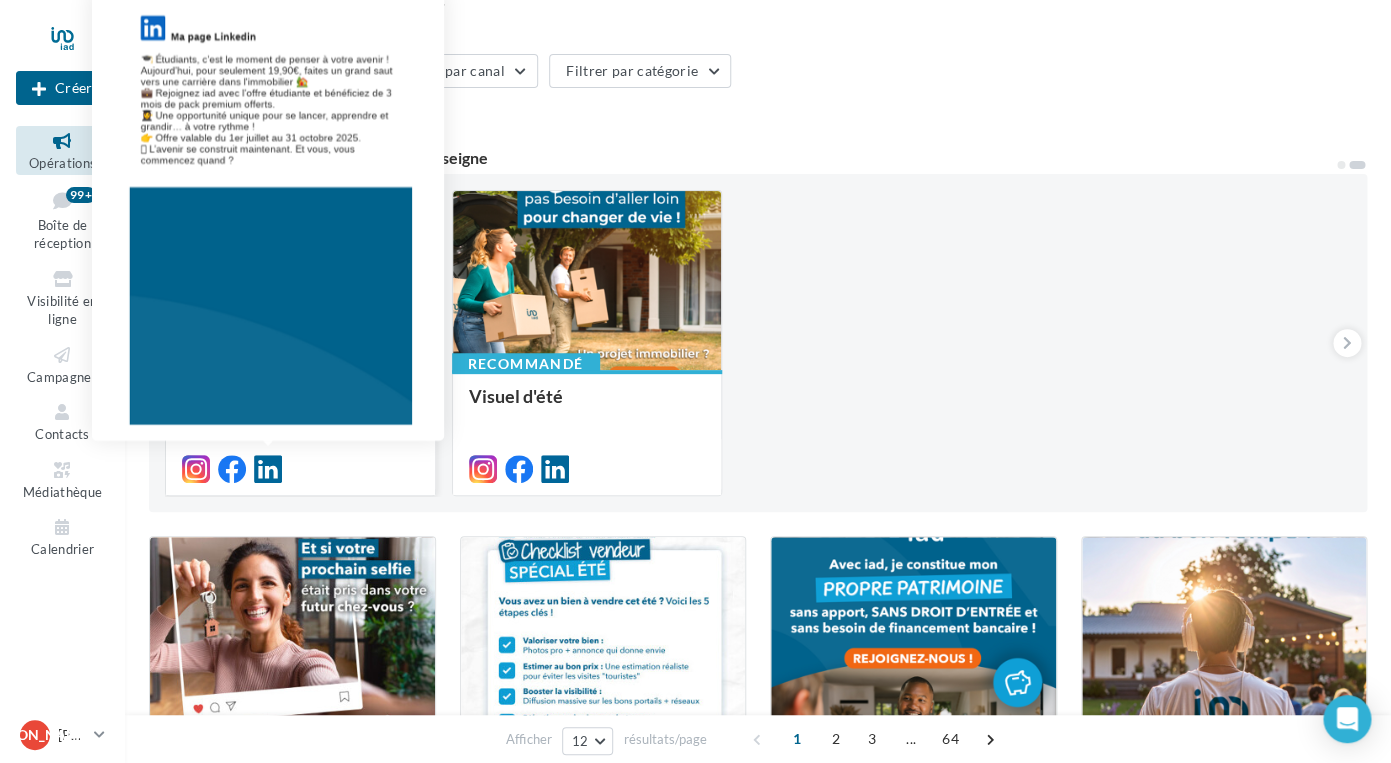 click at bounding box center (268, 469) 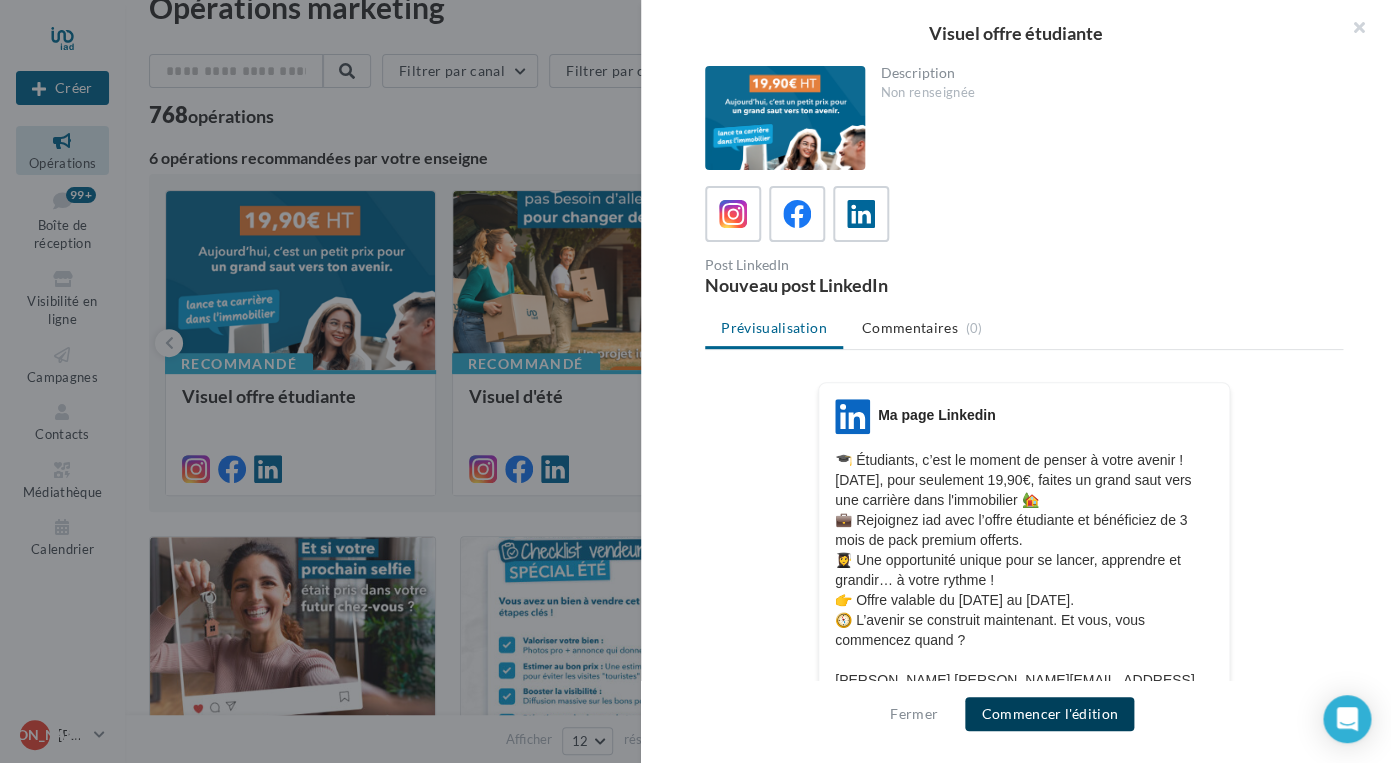 click on "Commencer l'édition" at bounding box center [1049, 714] 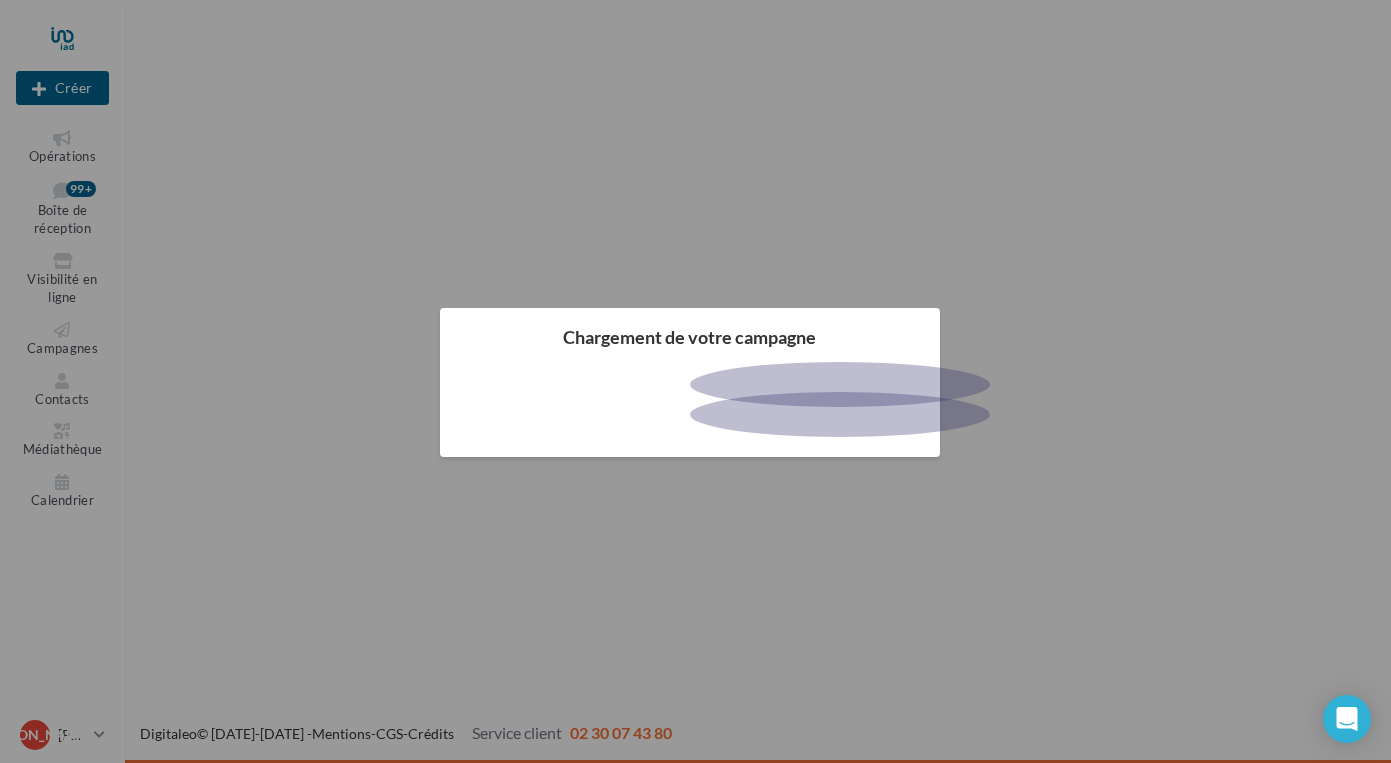 scroll, scrollTop: 0, scrollLeft: 0, axis: both 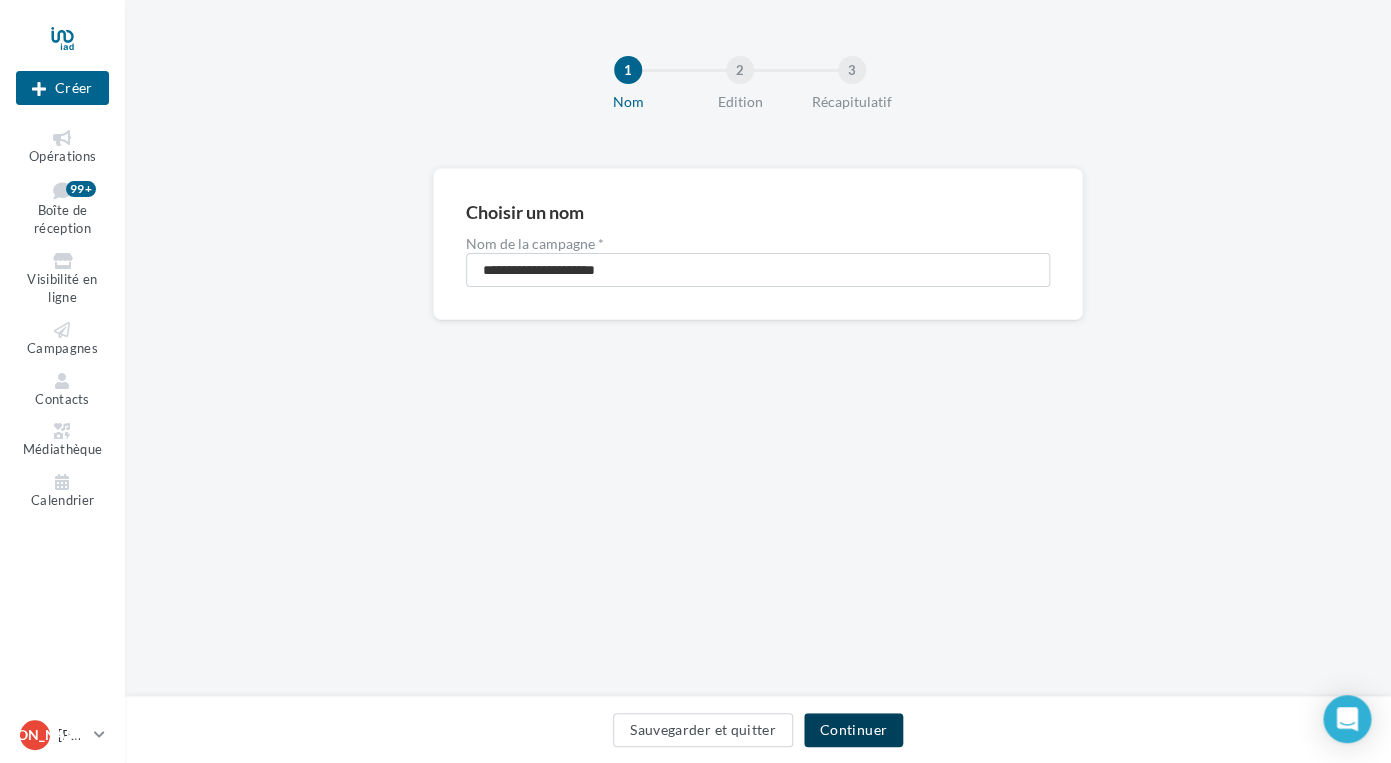 click on "Continuer" at bounding box center [853, 730] 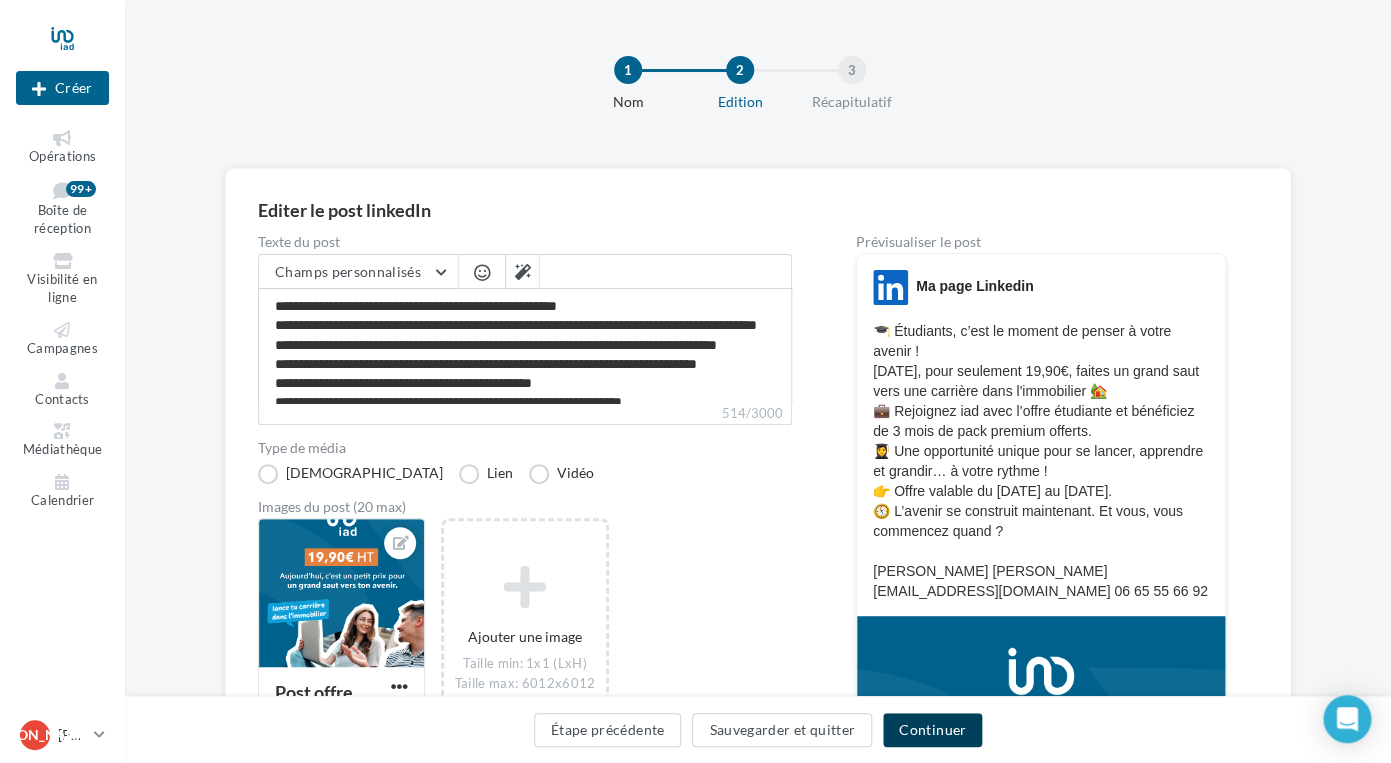 click on "Continuer" at bounding box center [932, 730] 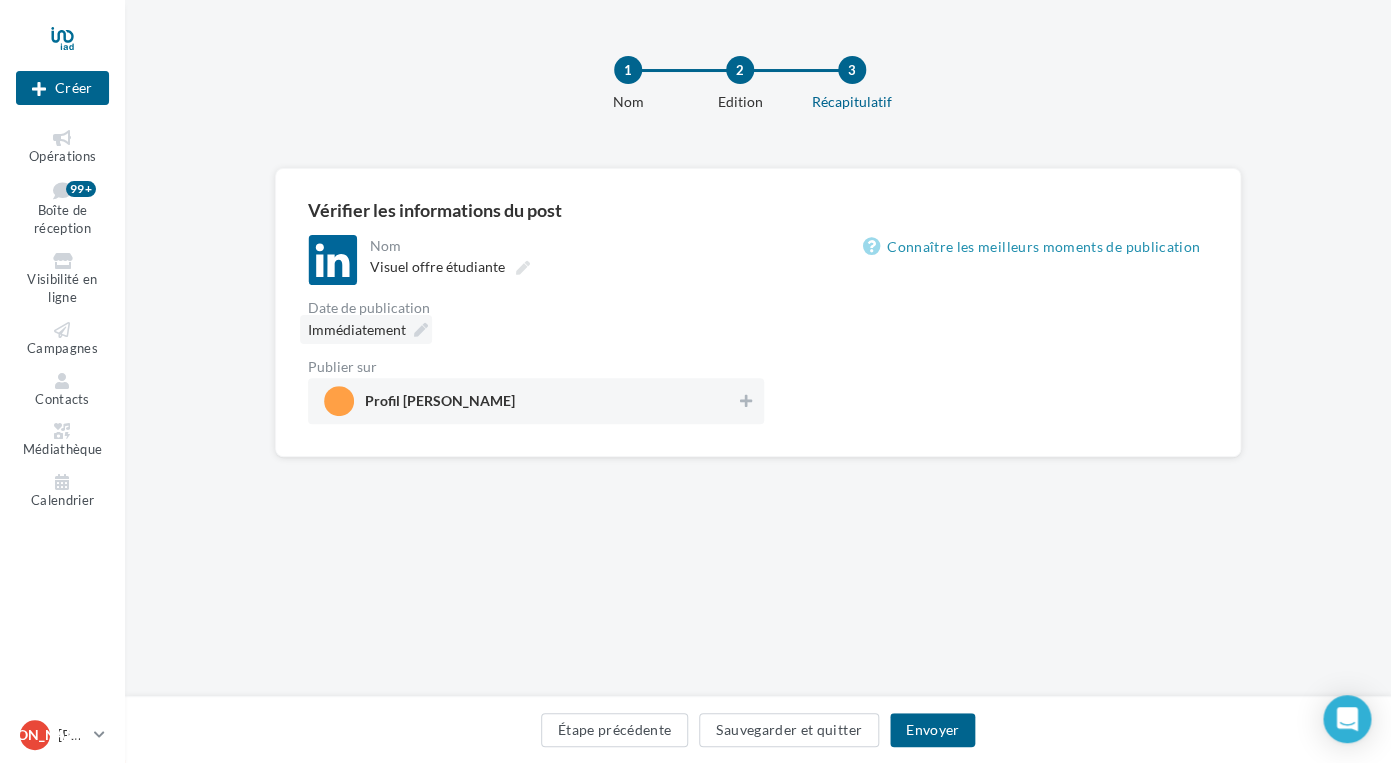 click at bounding box center (421, 330) 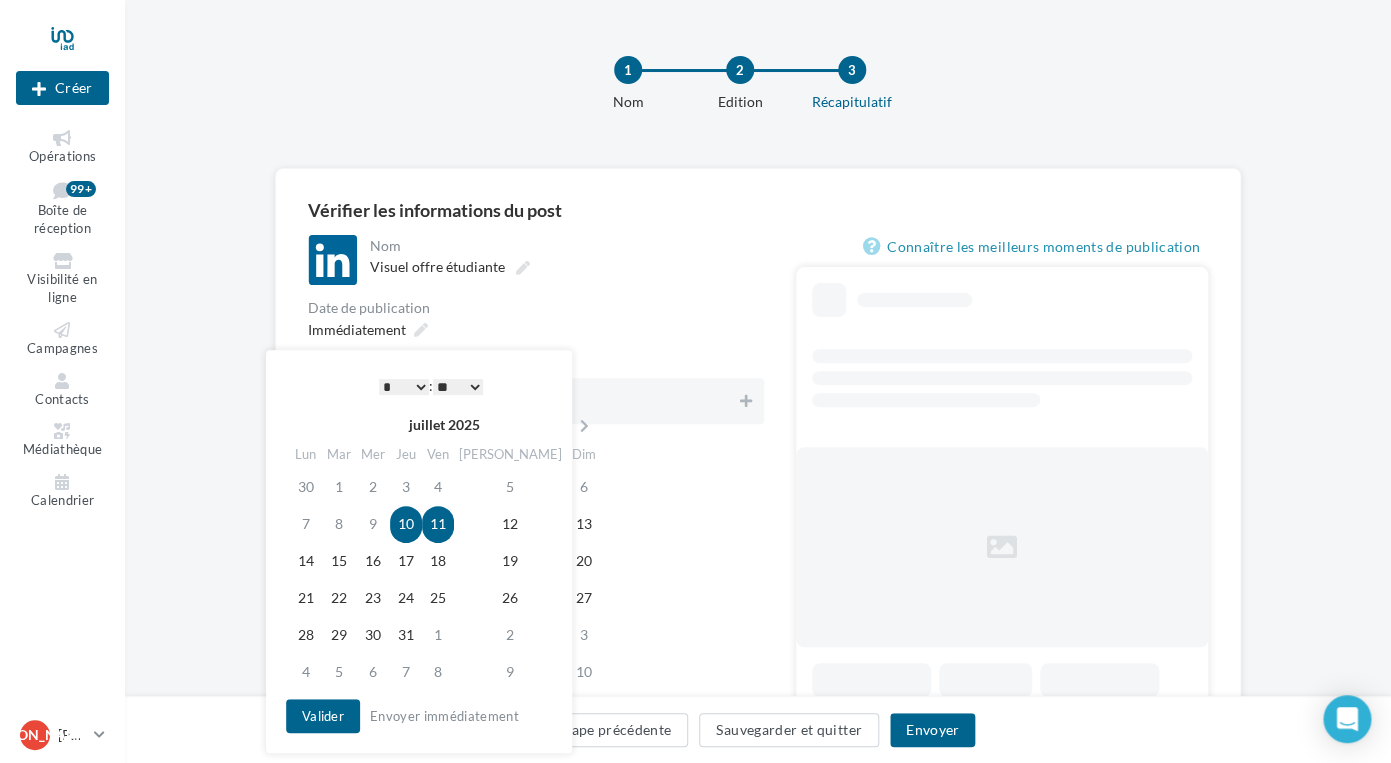 click on "* * * * * * * * * * ** ** ** ** ** ** ** ** ** ** ** ** ** **" at bounding box center (404, 387) 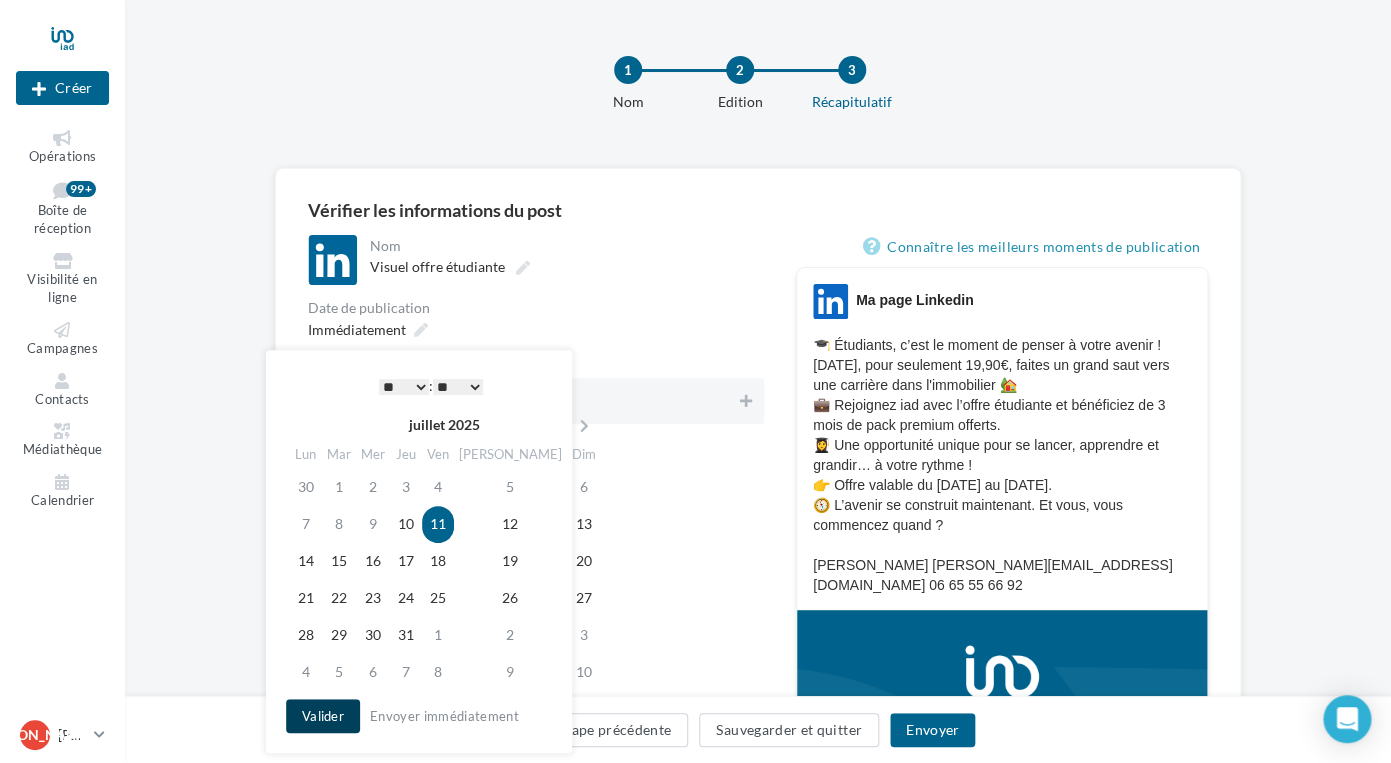 click on "Valider" at bounding box center (323, 716) 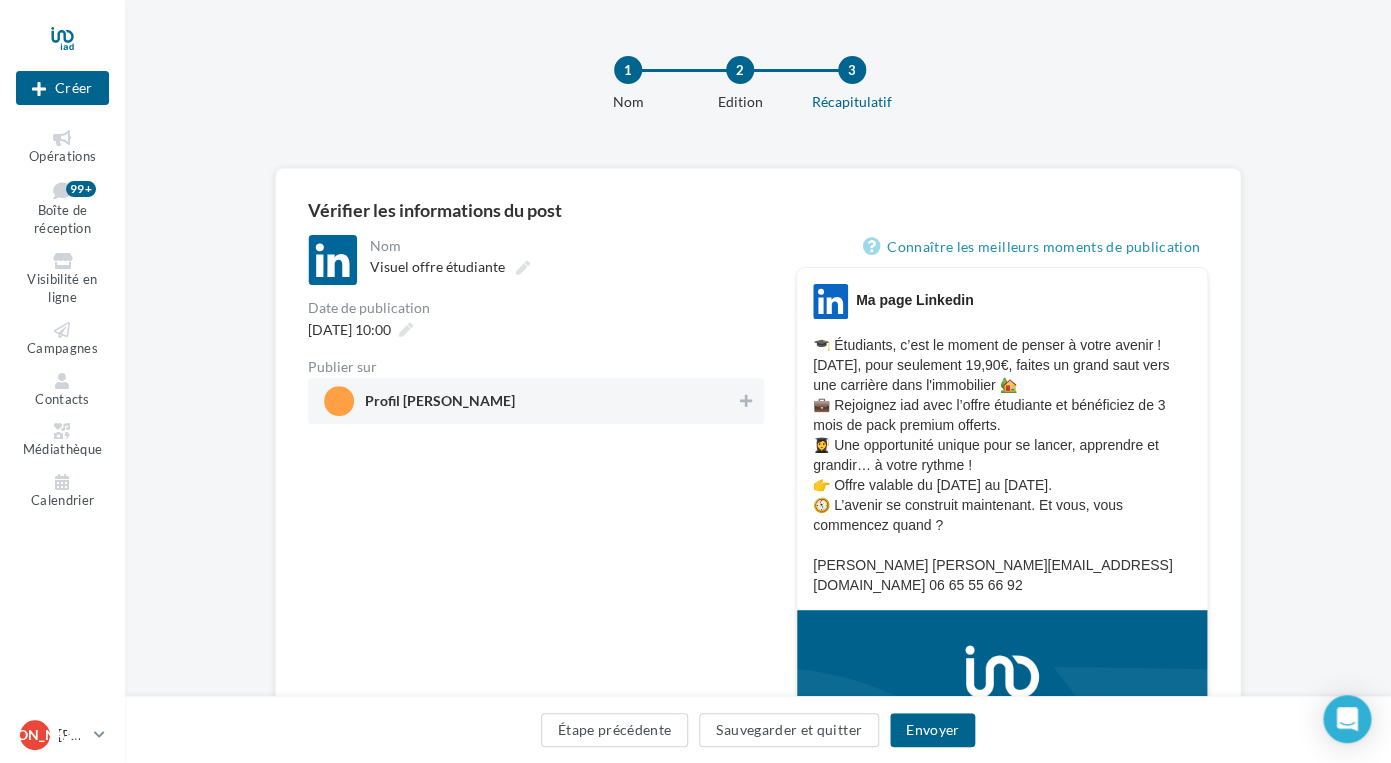 click on "Profil [PERSON_NAME]" at bounding box center [530, 401] 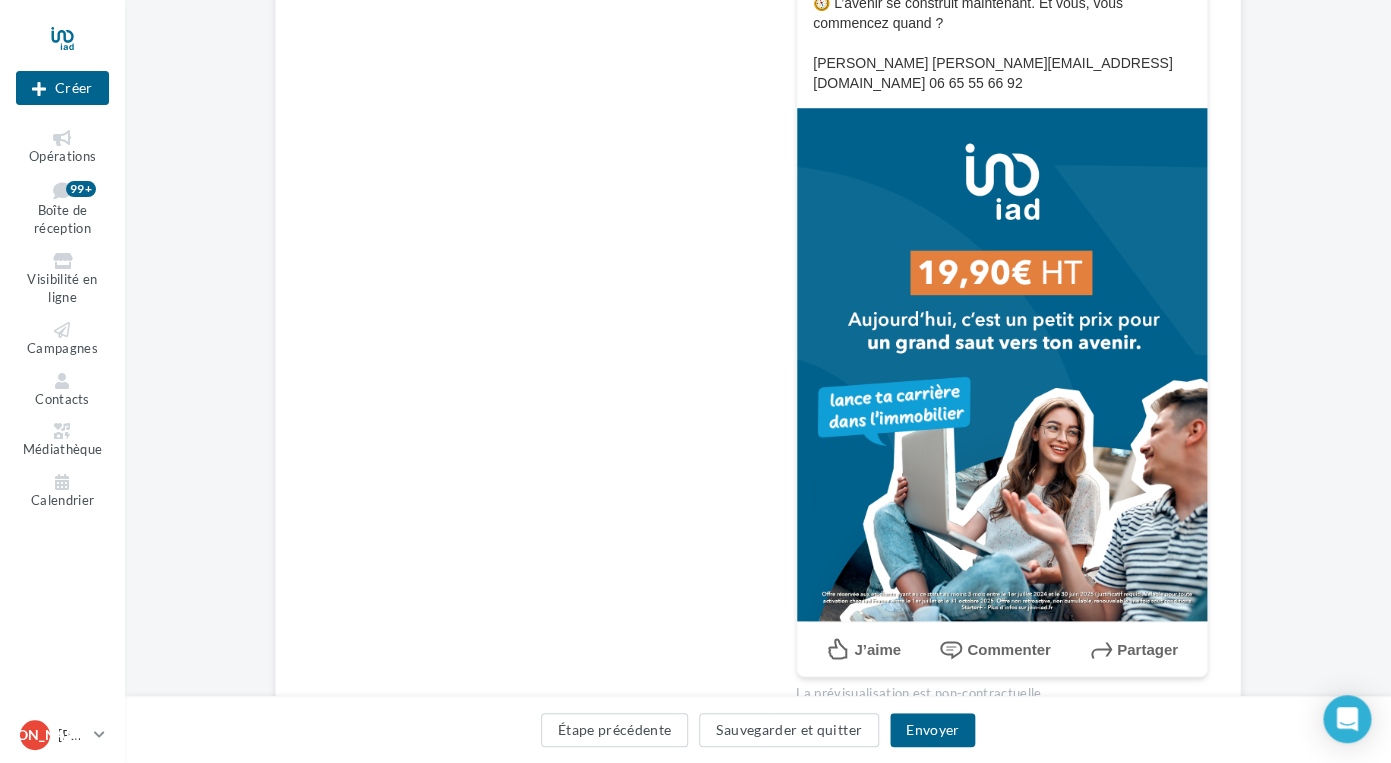 scroll, scrollTop: 609, scrollLeft: 0, axis: vertical 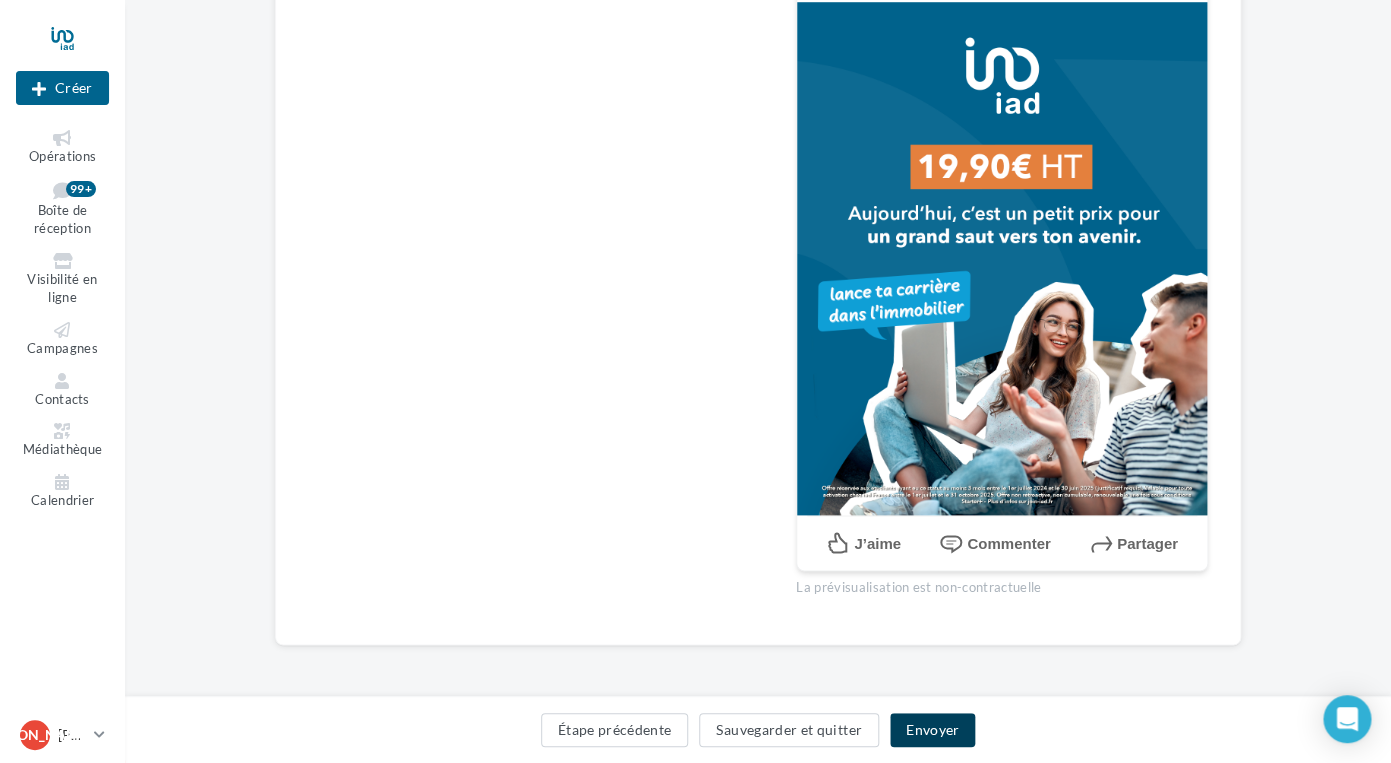click on "Envoyer" at bounding box center [932, 730] 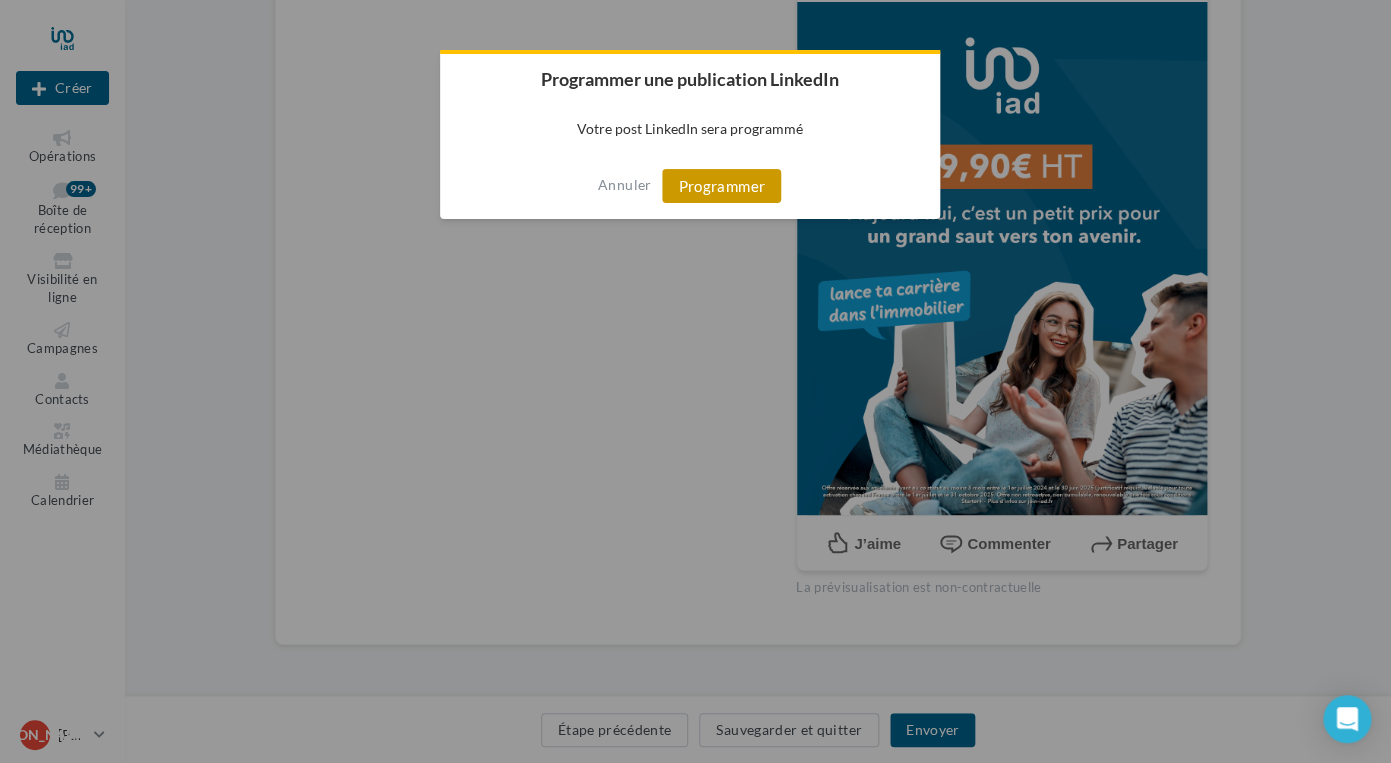 click on "Programmer" at bounding box center (721, 186) 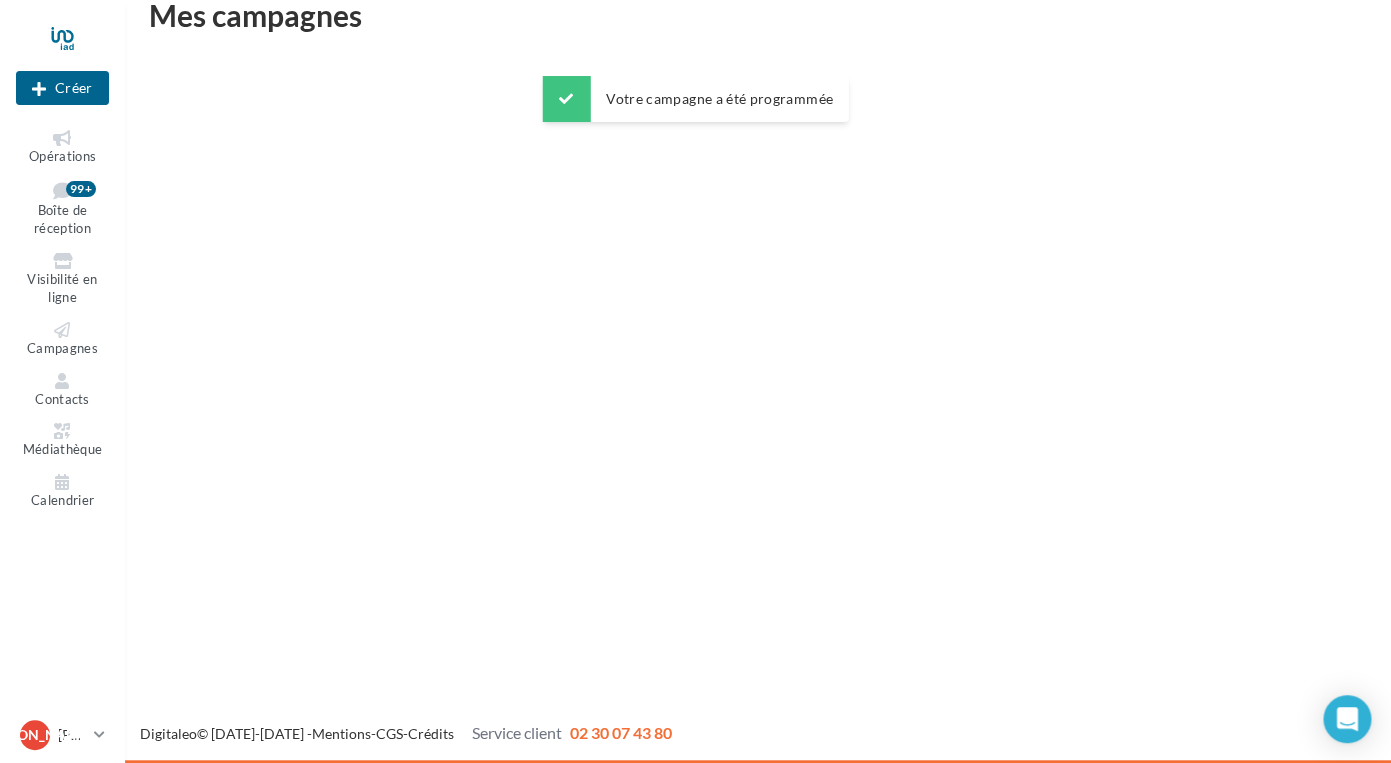 scroll, scrollTop: 32, scrollLeft: 0, axis: vertical 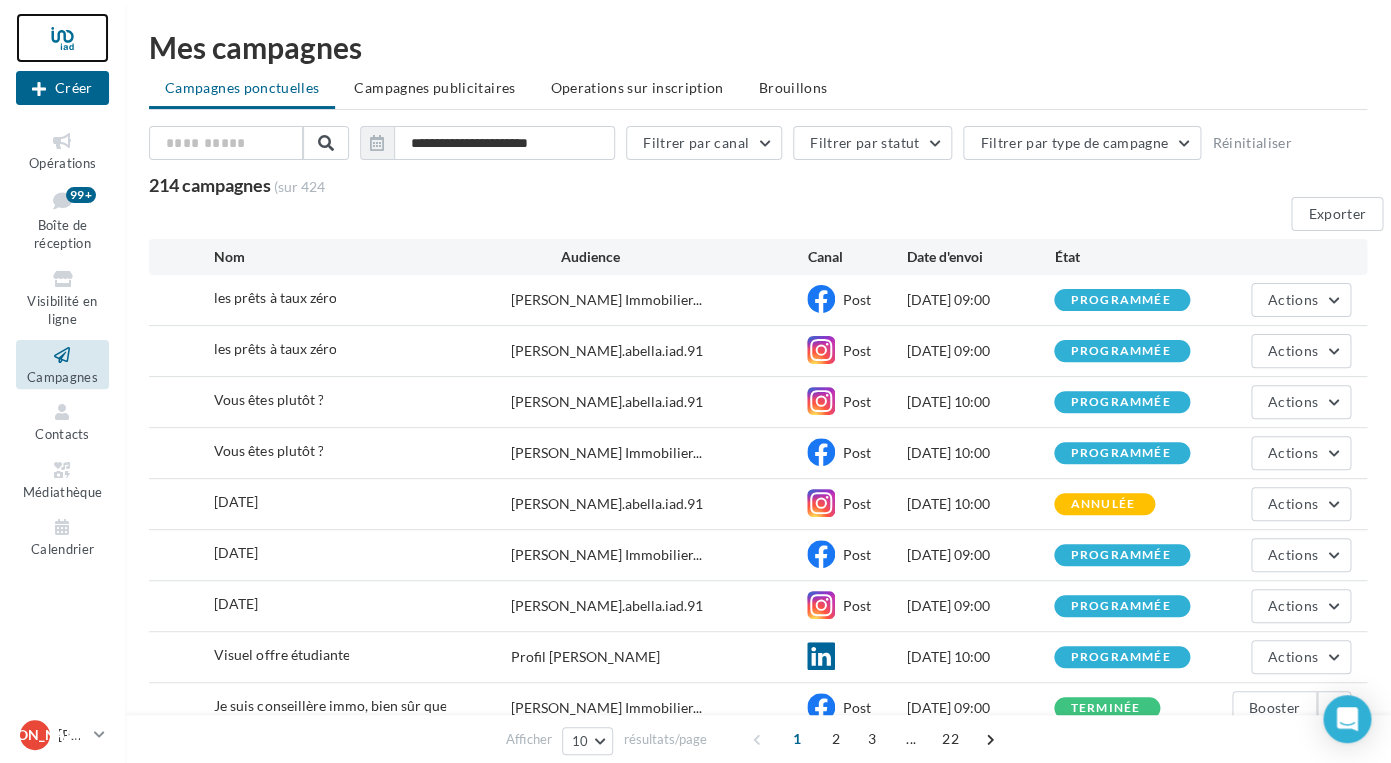 click at bounding box center (62, 38) 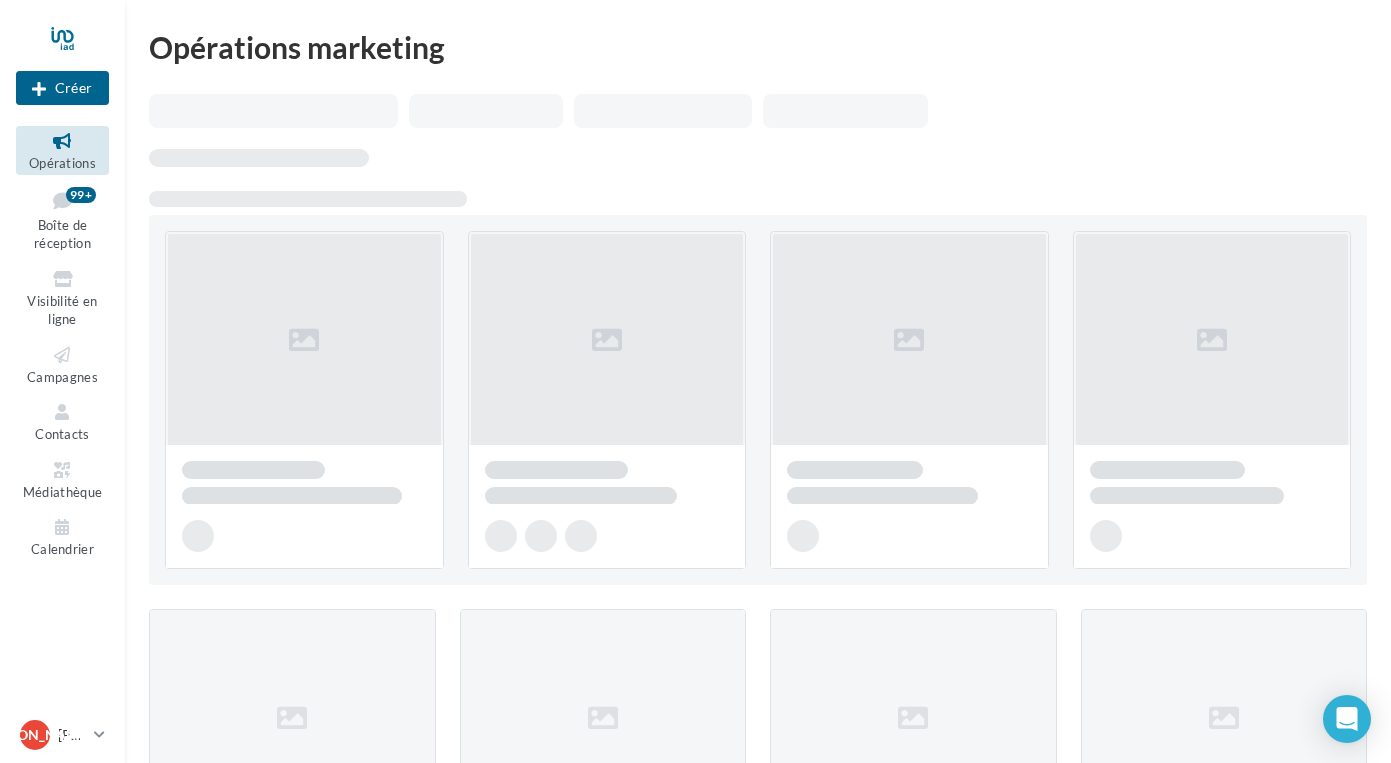 scroll, scrollTop: 0, scrollLeft: 0, axis: both 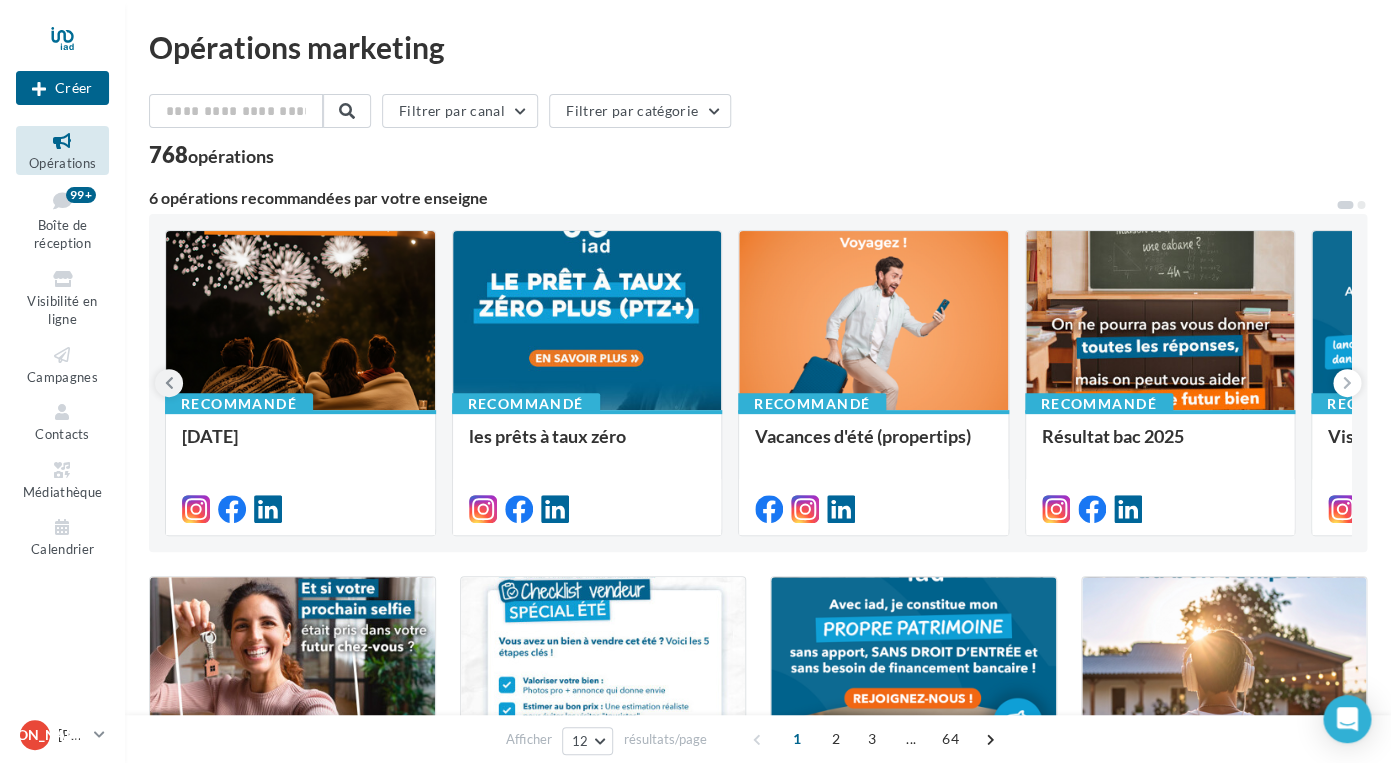 click at bounding box center [169, 383] 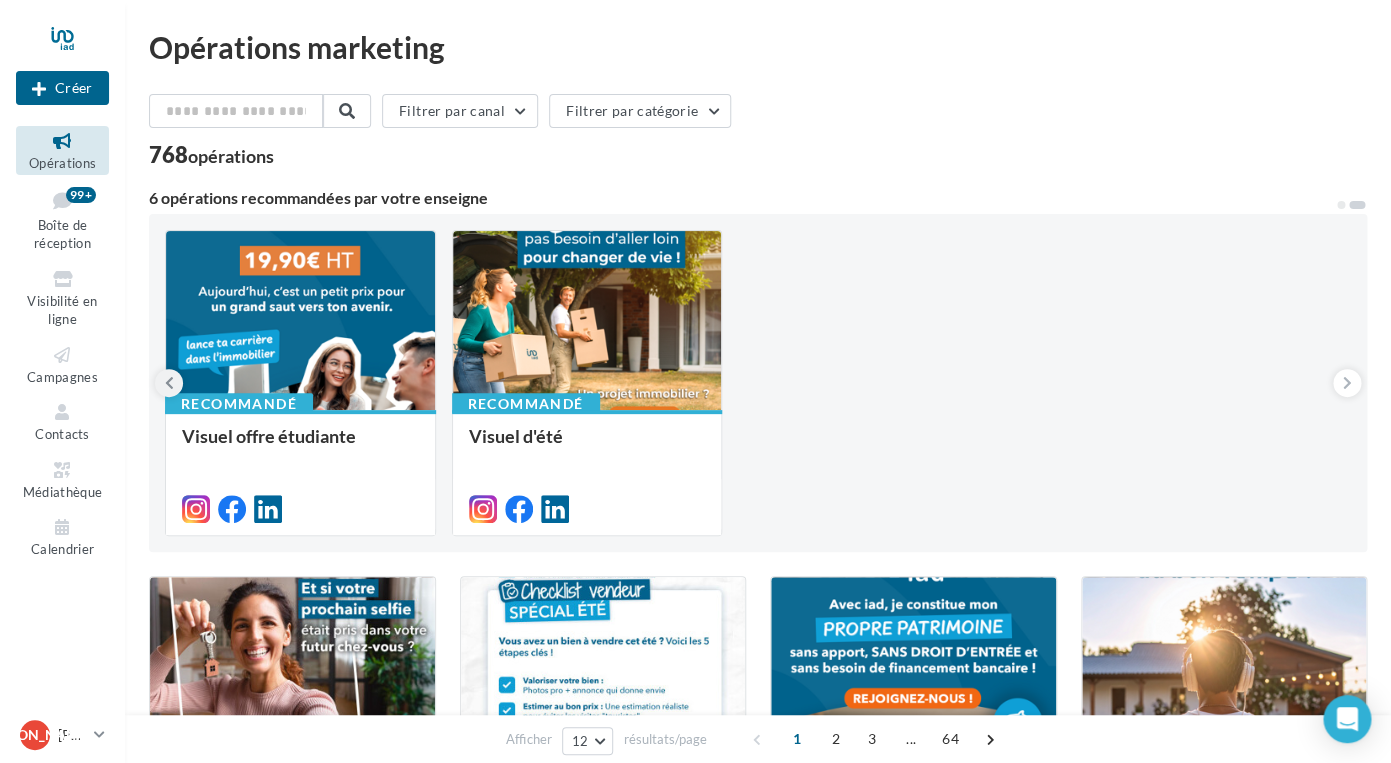 click at bounding box center (169, 383) 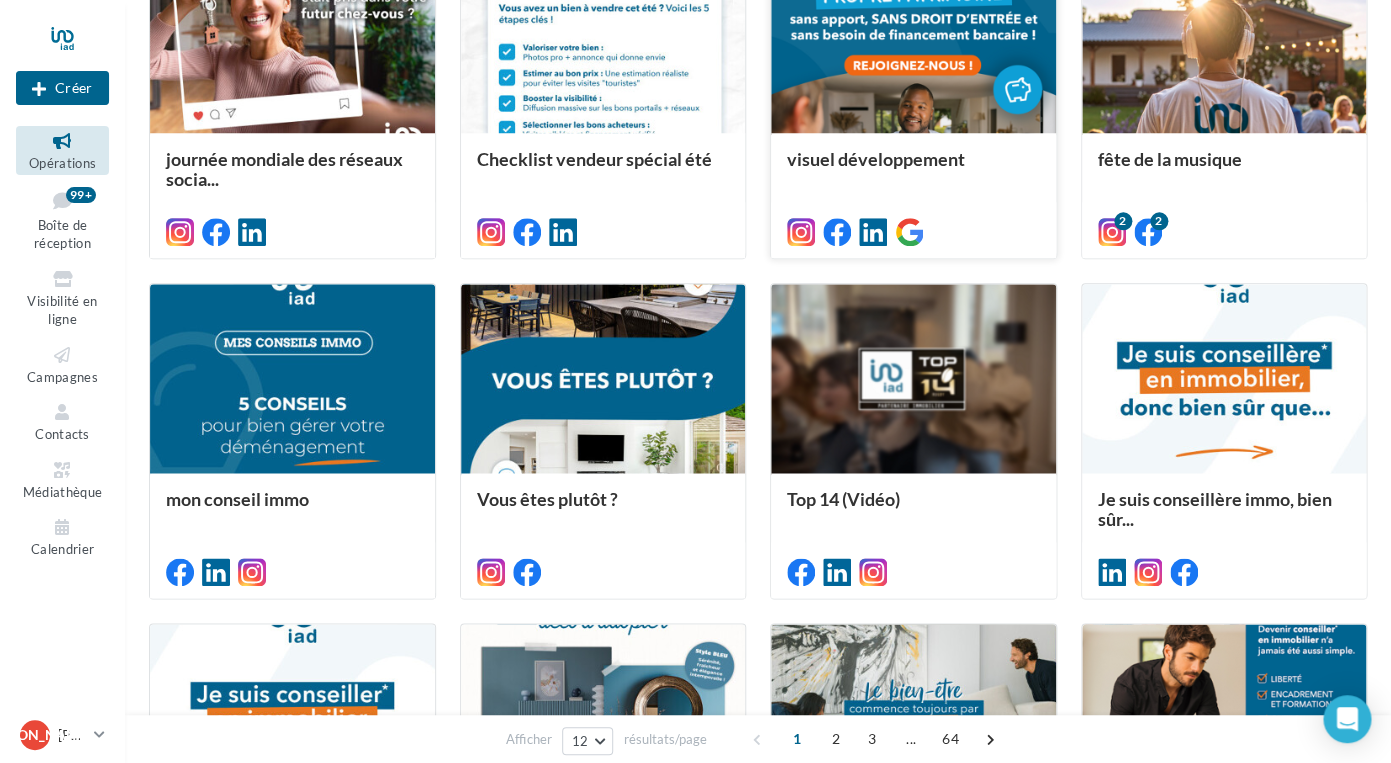 scroll, scrollTop: 644, scrollLeft: 0, axis: vertical 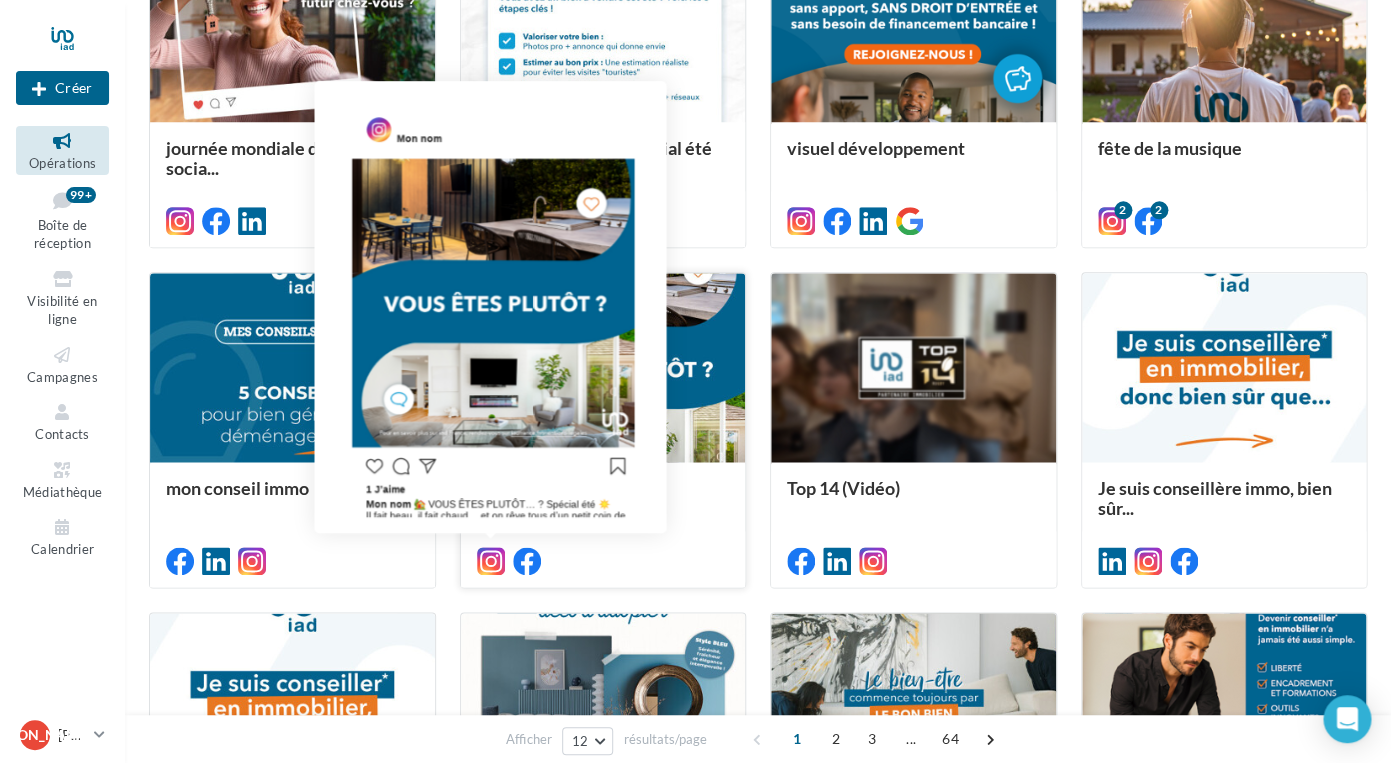 click at bounding box center [491, 561] 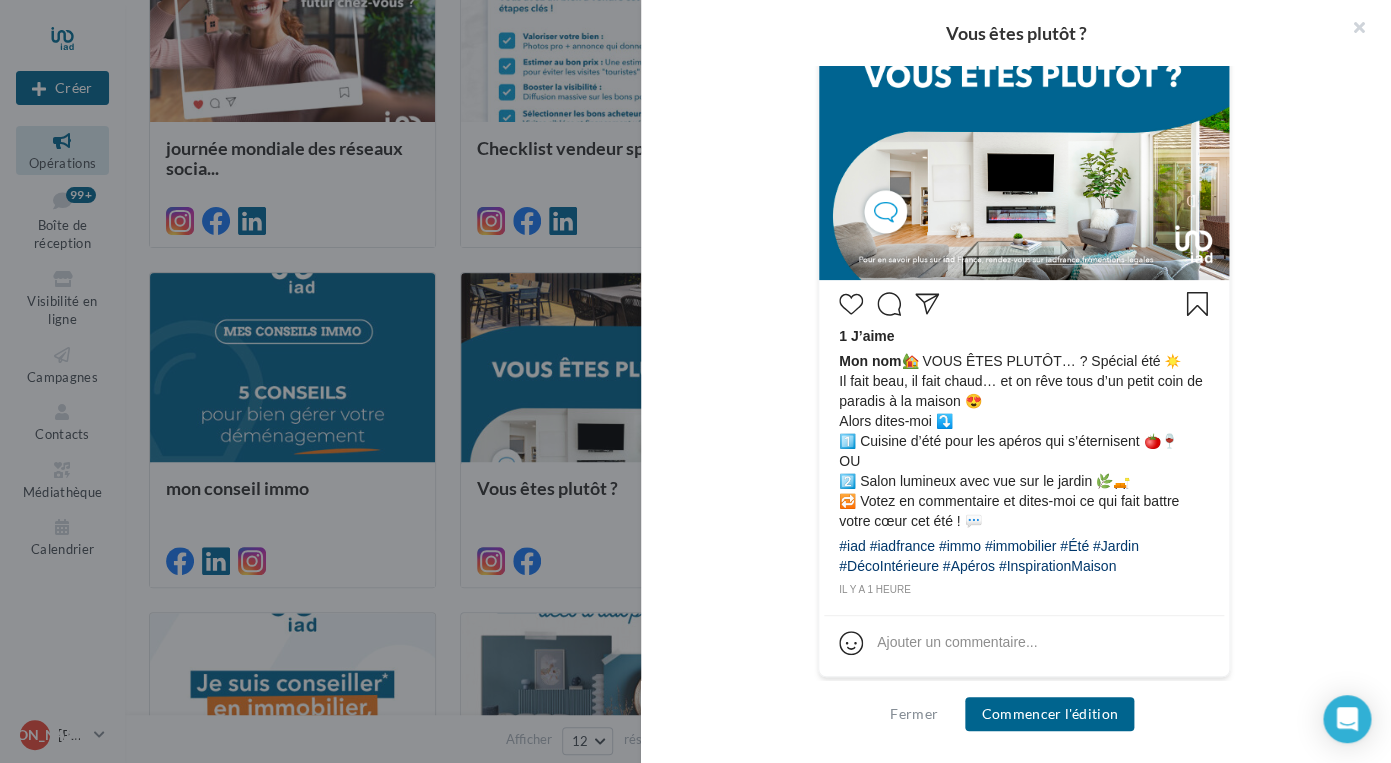 scroll, scrollTop: 629, scrollLeft: 0, axis: vertical 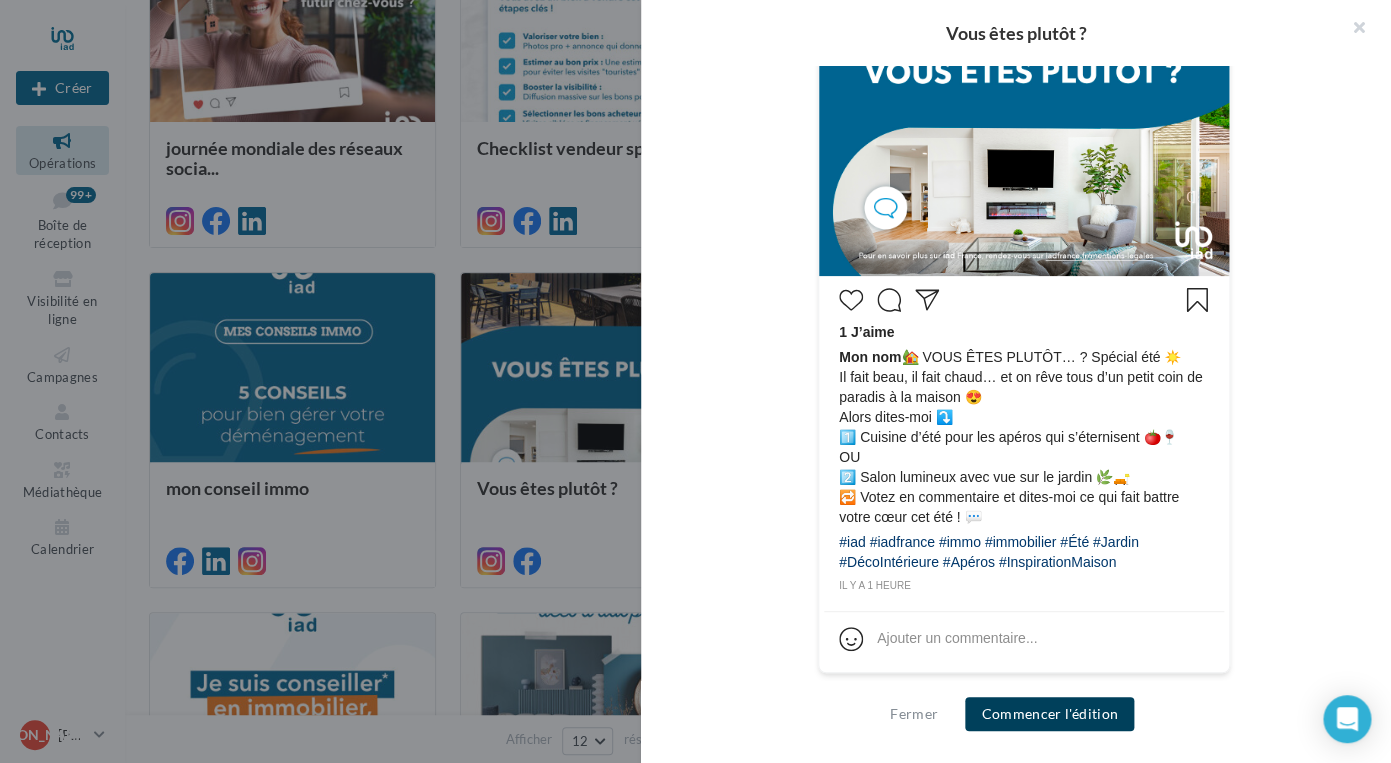 click on "Commencer l'édition" at bounding box center (1049, 714) 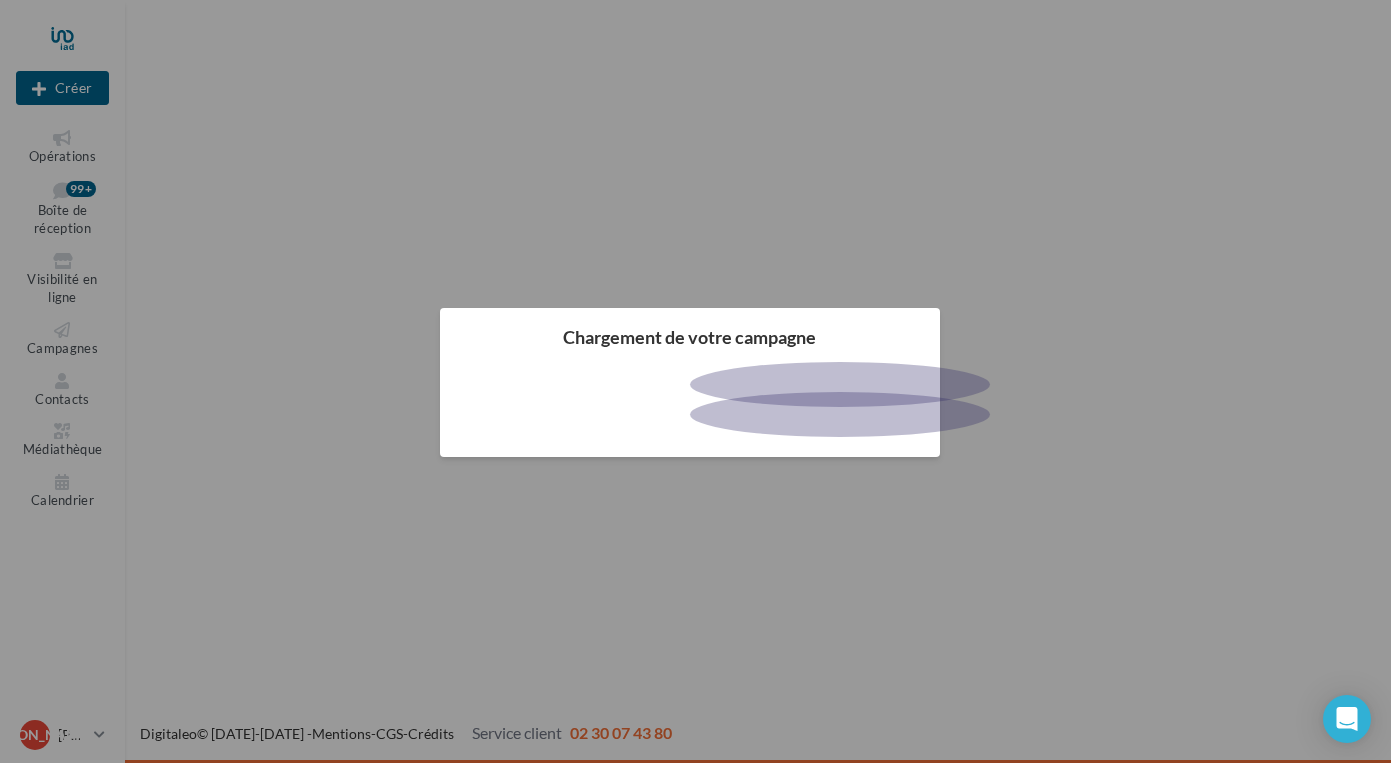 scroll, scrollTop: 0, scrollLeft: 0, axis: both 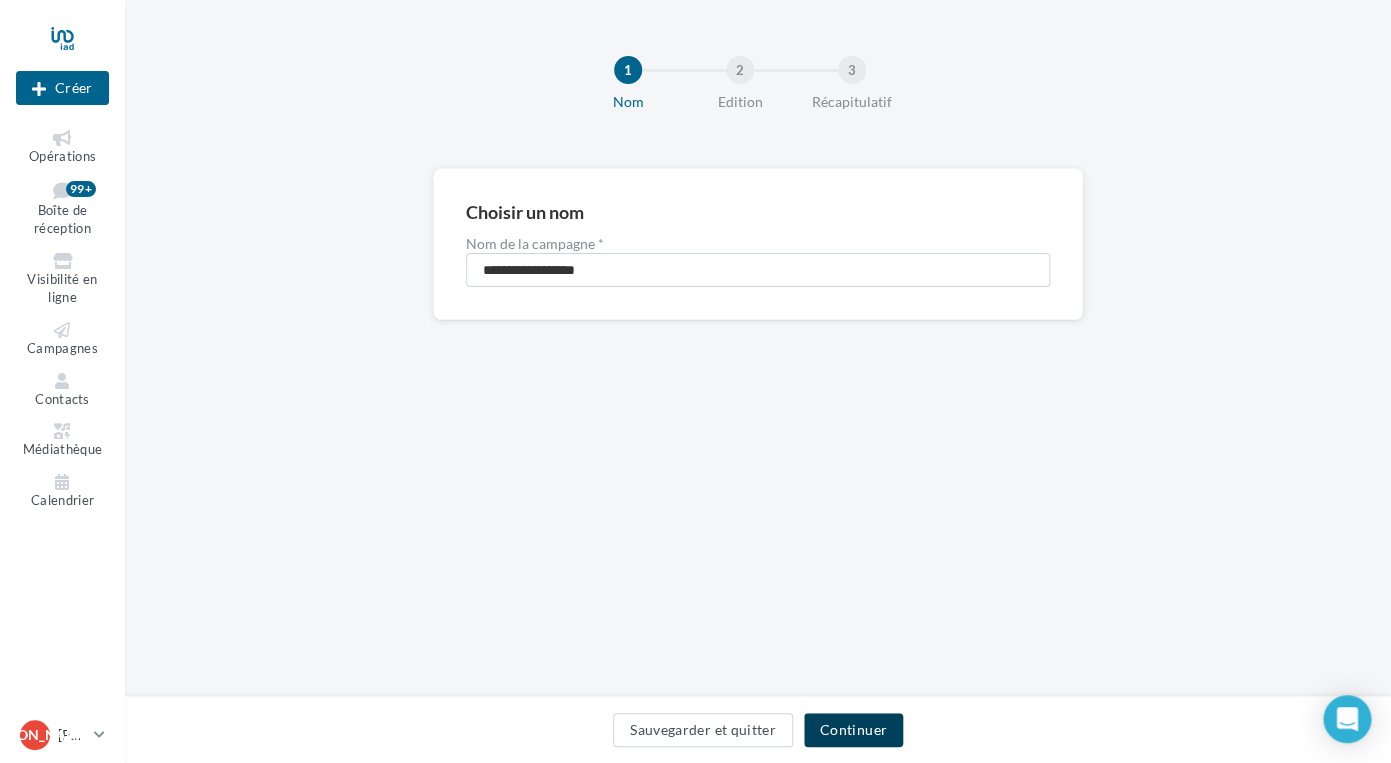 click on "Continuer" at bounding box center (853, 730) 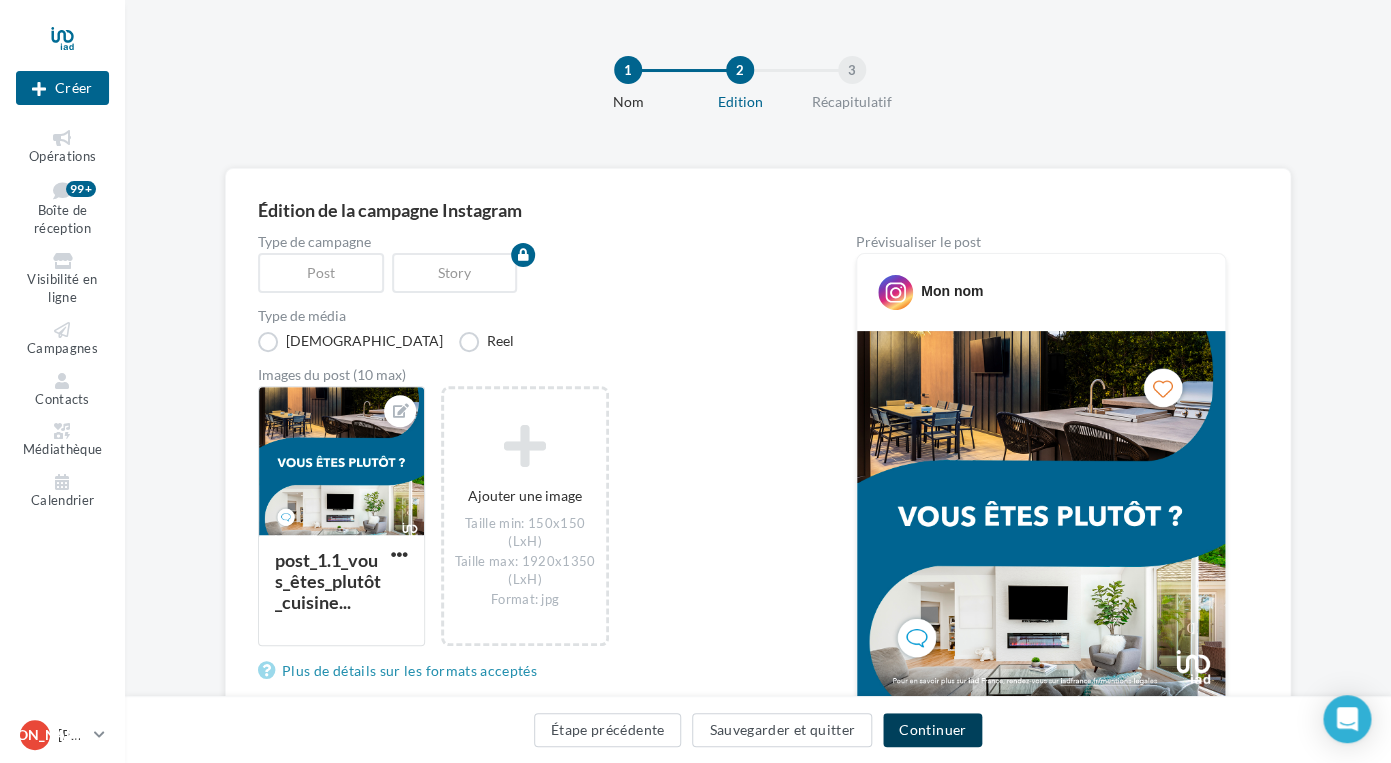 click on "Continuer" at bounding box center [932, 730] 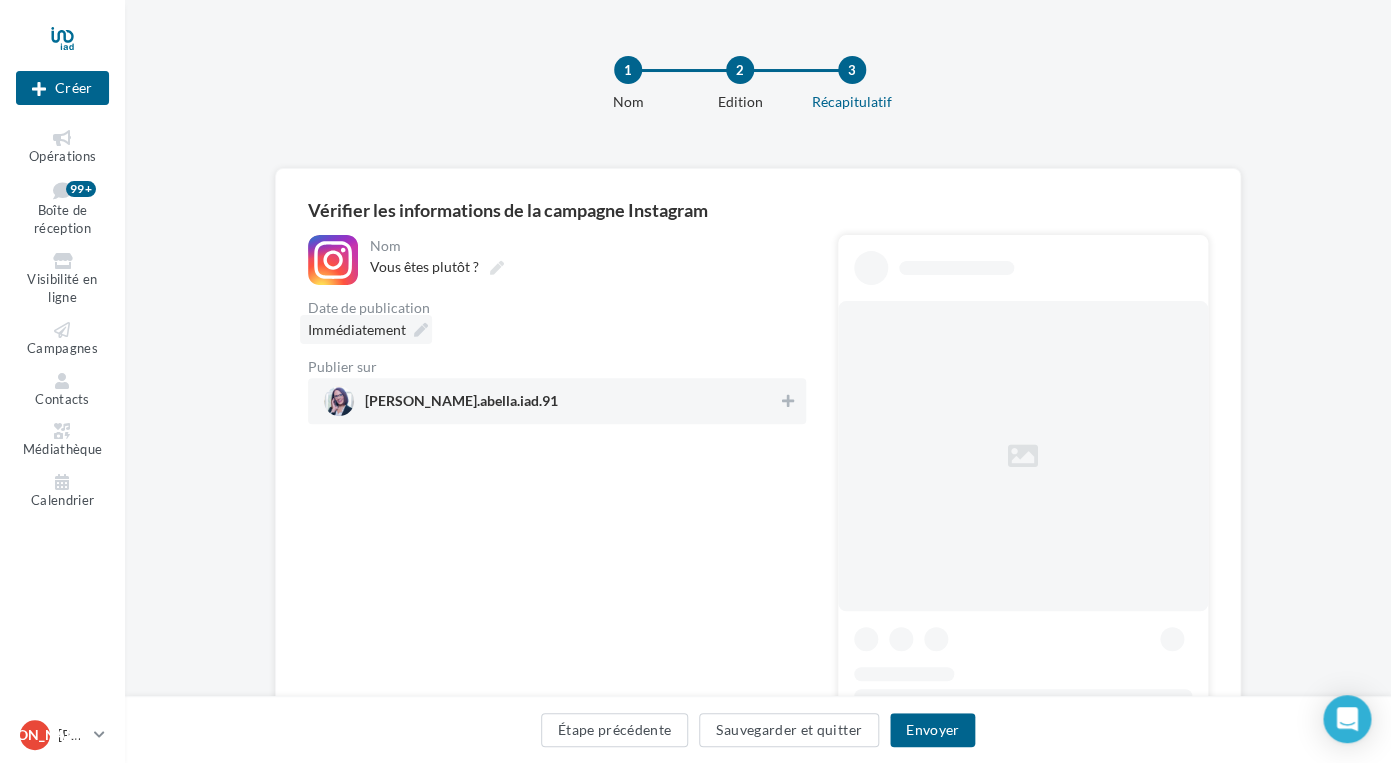 click at bounding box center [421, 330] 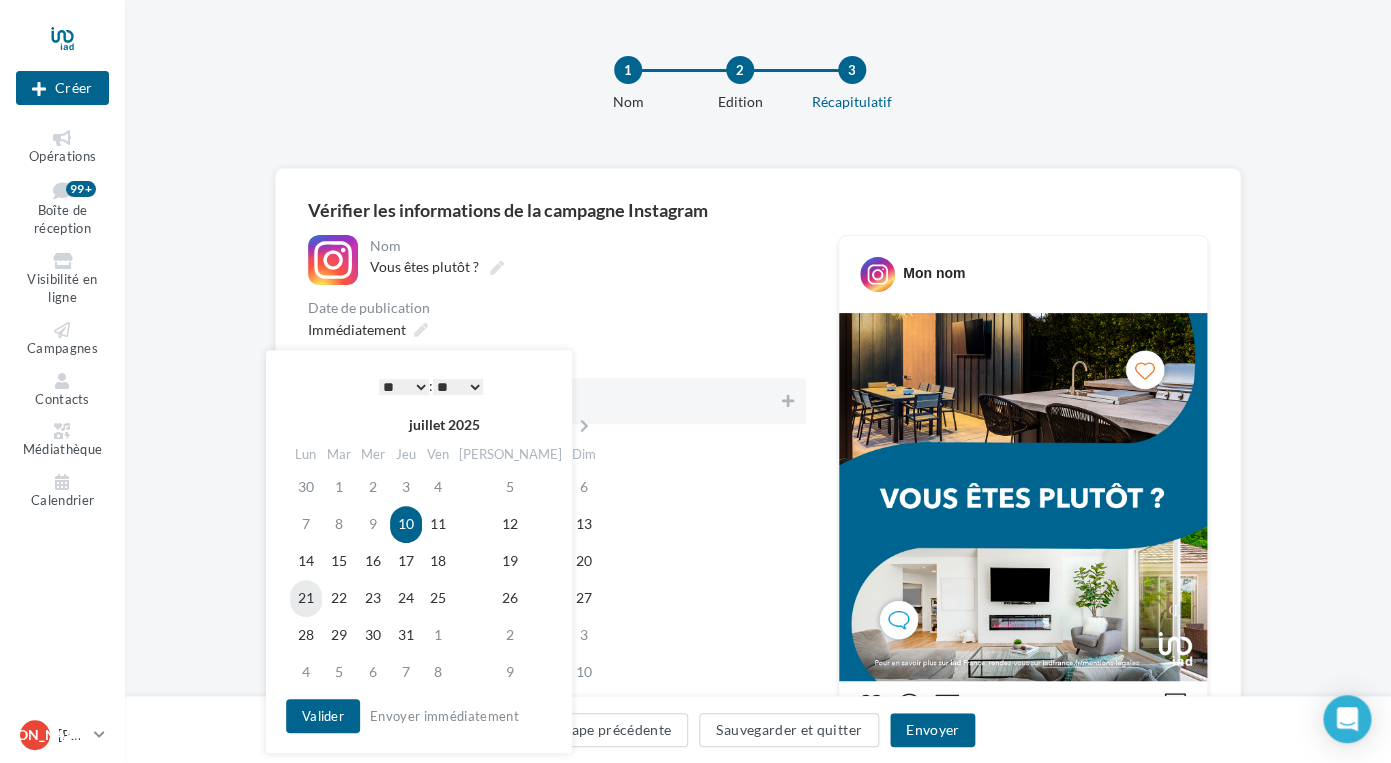 click on "21" at bounding box center [306, 598] 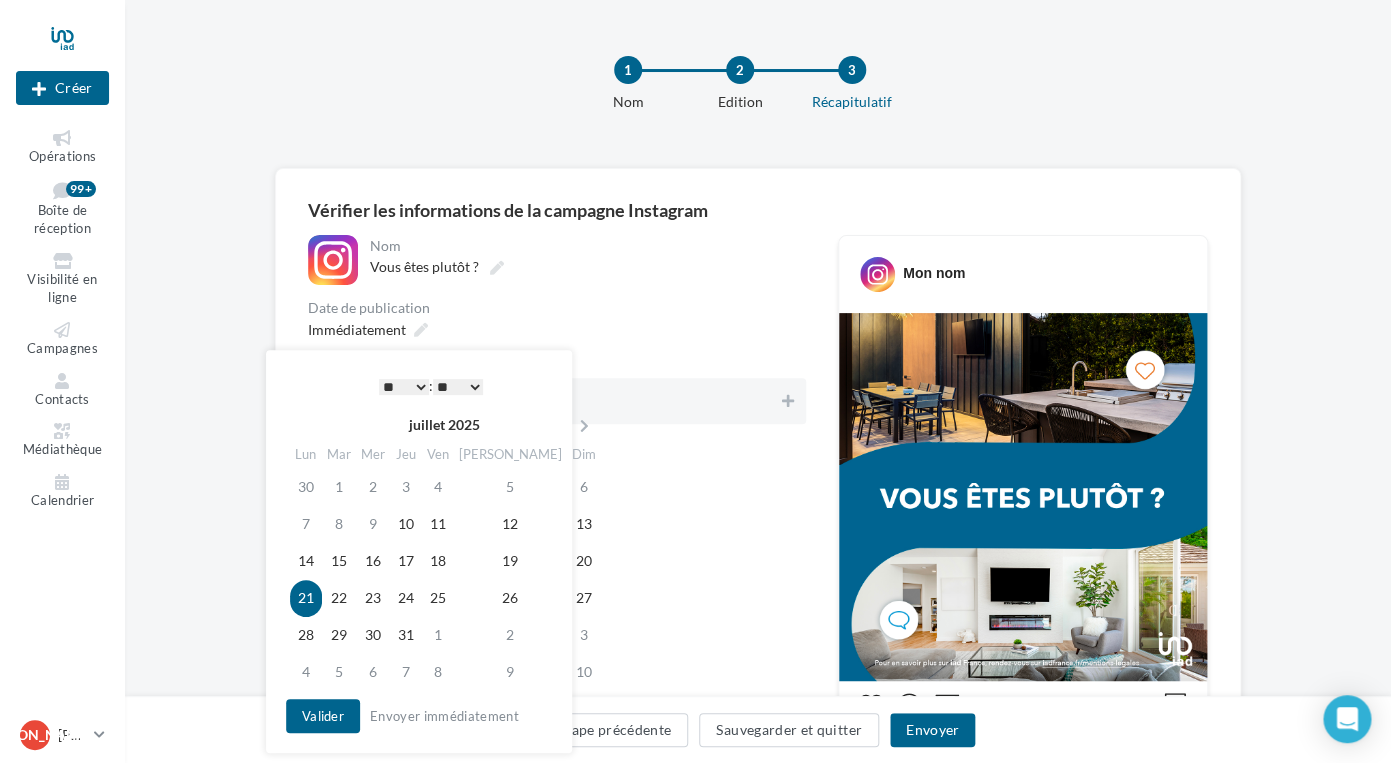 click on "* * * * * * * * * * ** ** ** ** ** ** ** ** ** ** ** ** ** **" at bounding box center (404, 387) 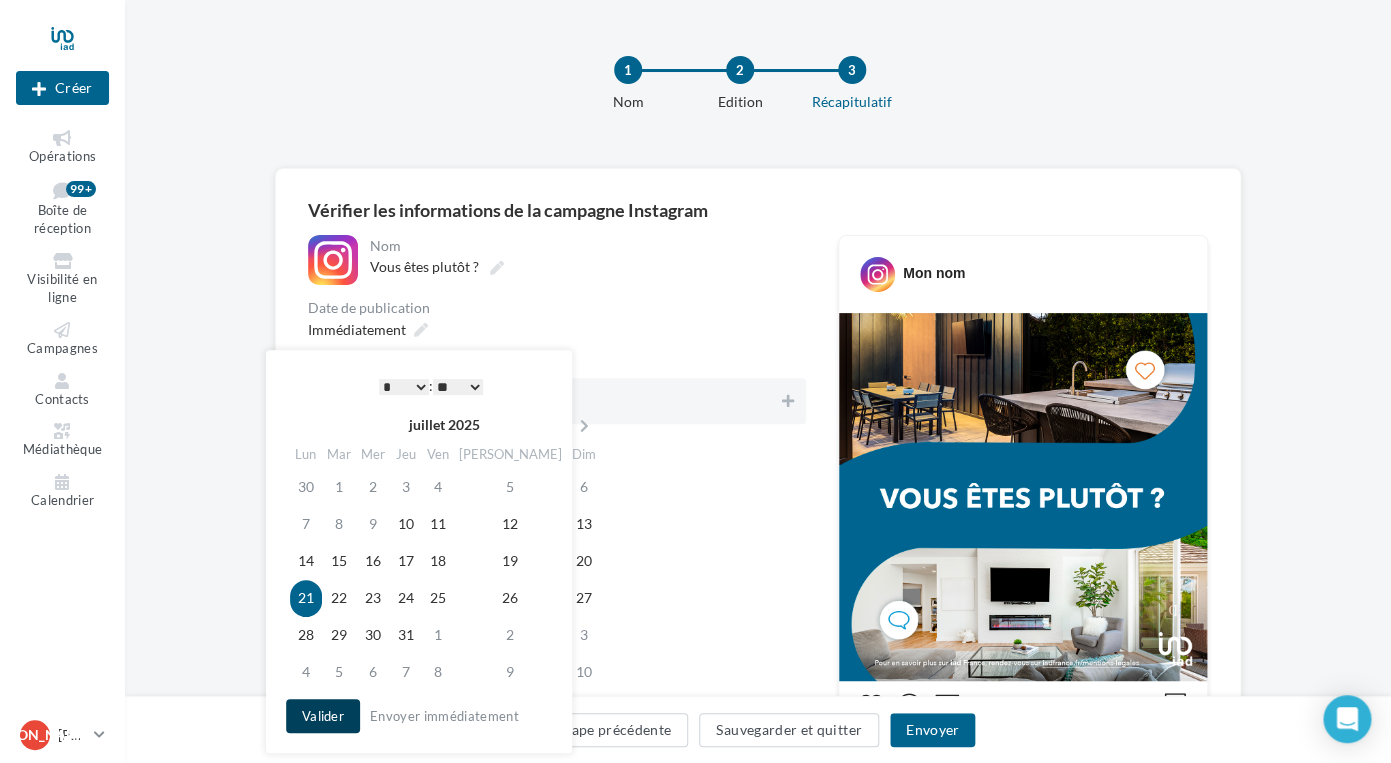 click on "Valider" at bounding box center [323, 716] 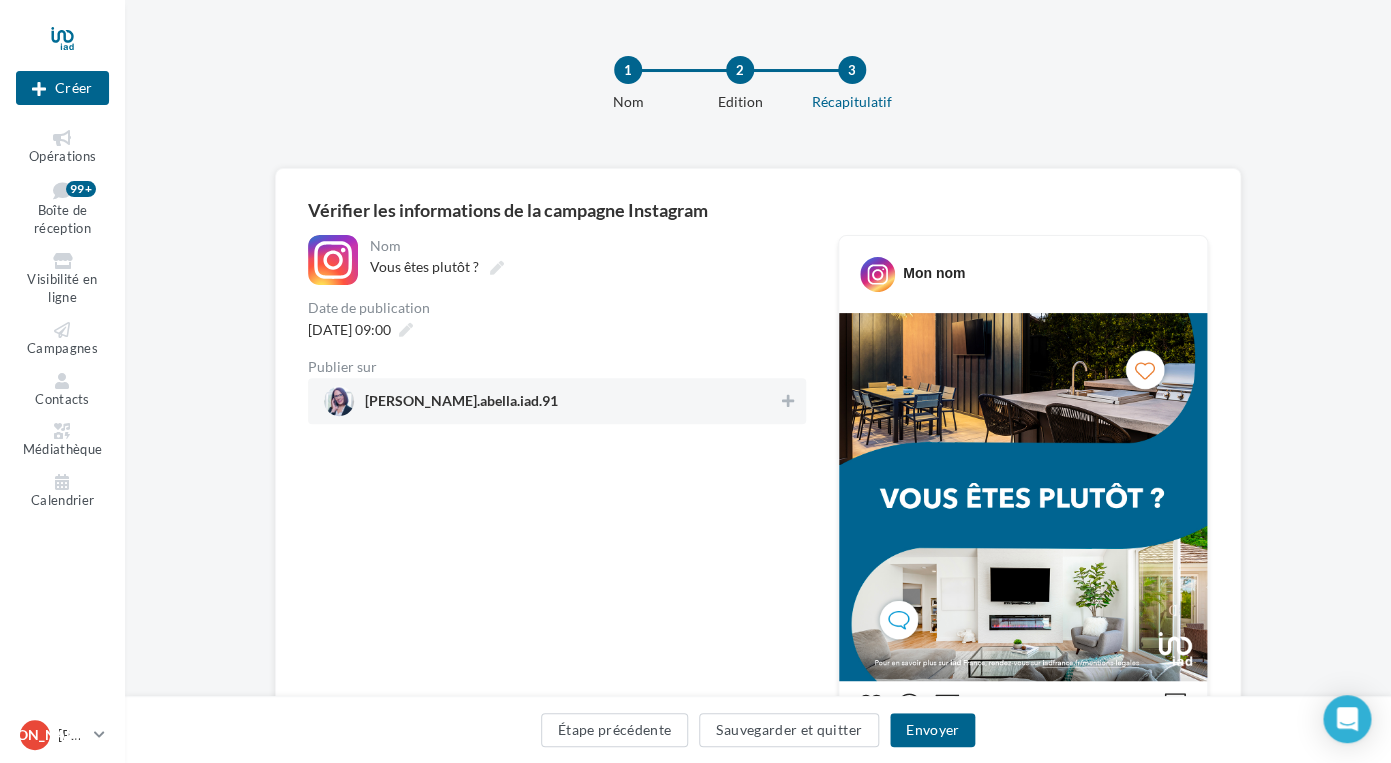 click on "jessica.abella.iad.91" at bounding box center (551, 401) 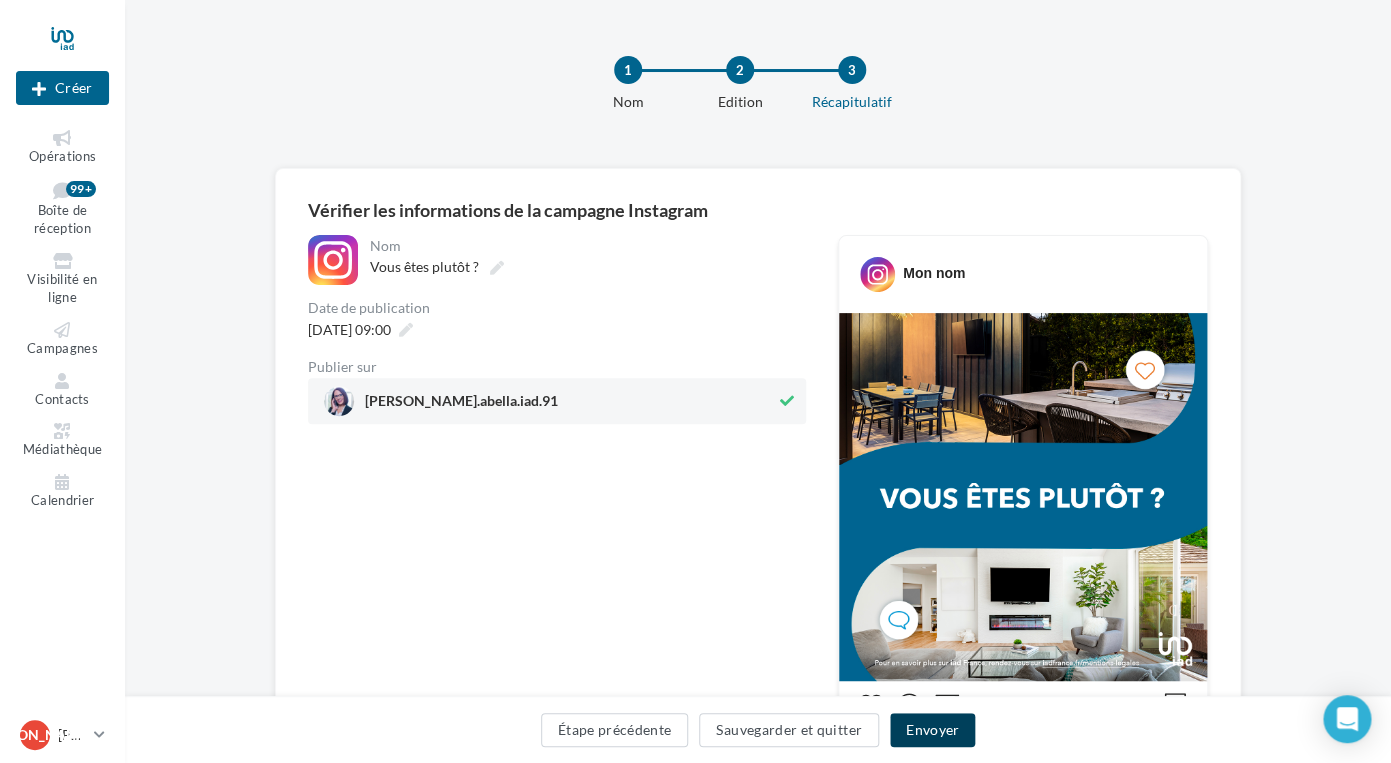 click on "Envoyer" at bounding box center (932, 730) 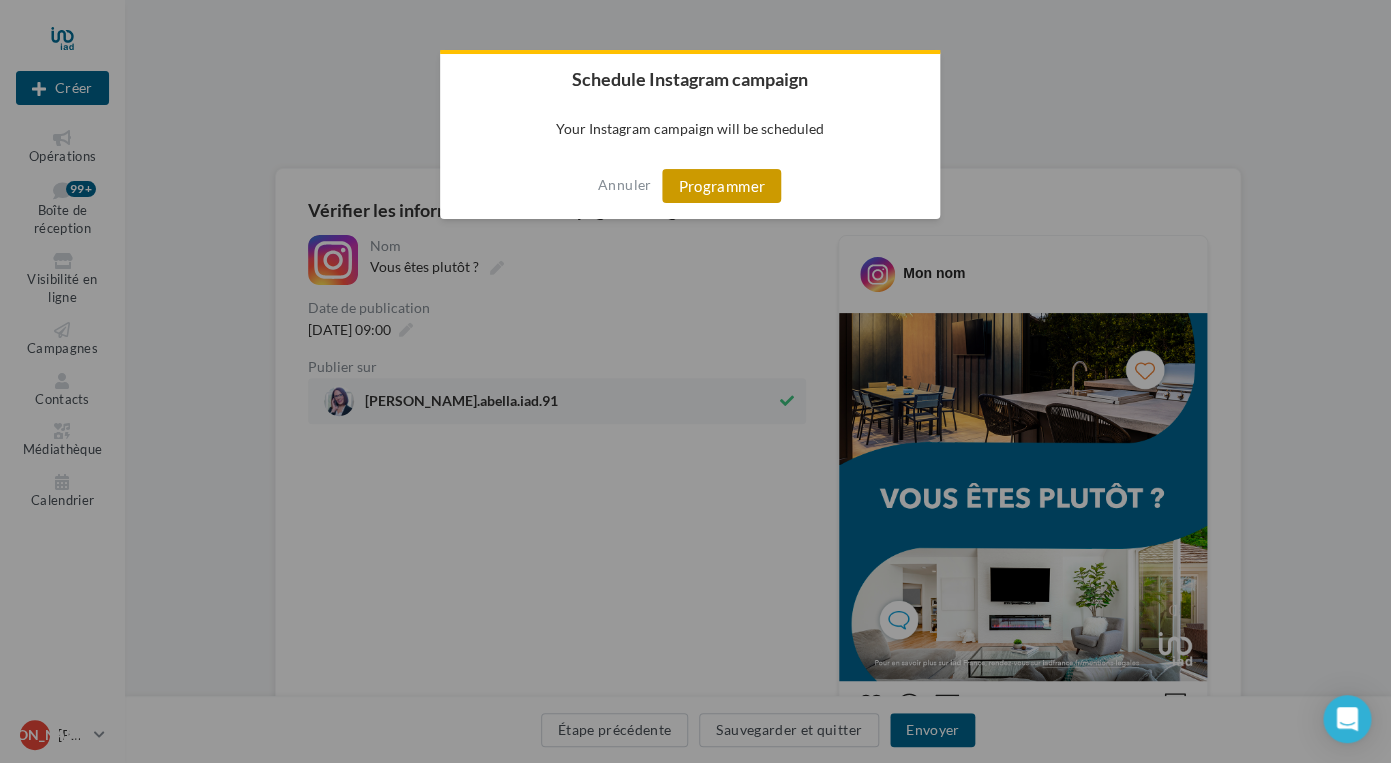 click on "Programmer" at bounding box center (721, 186) 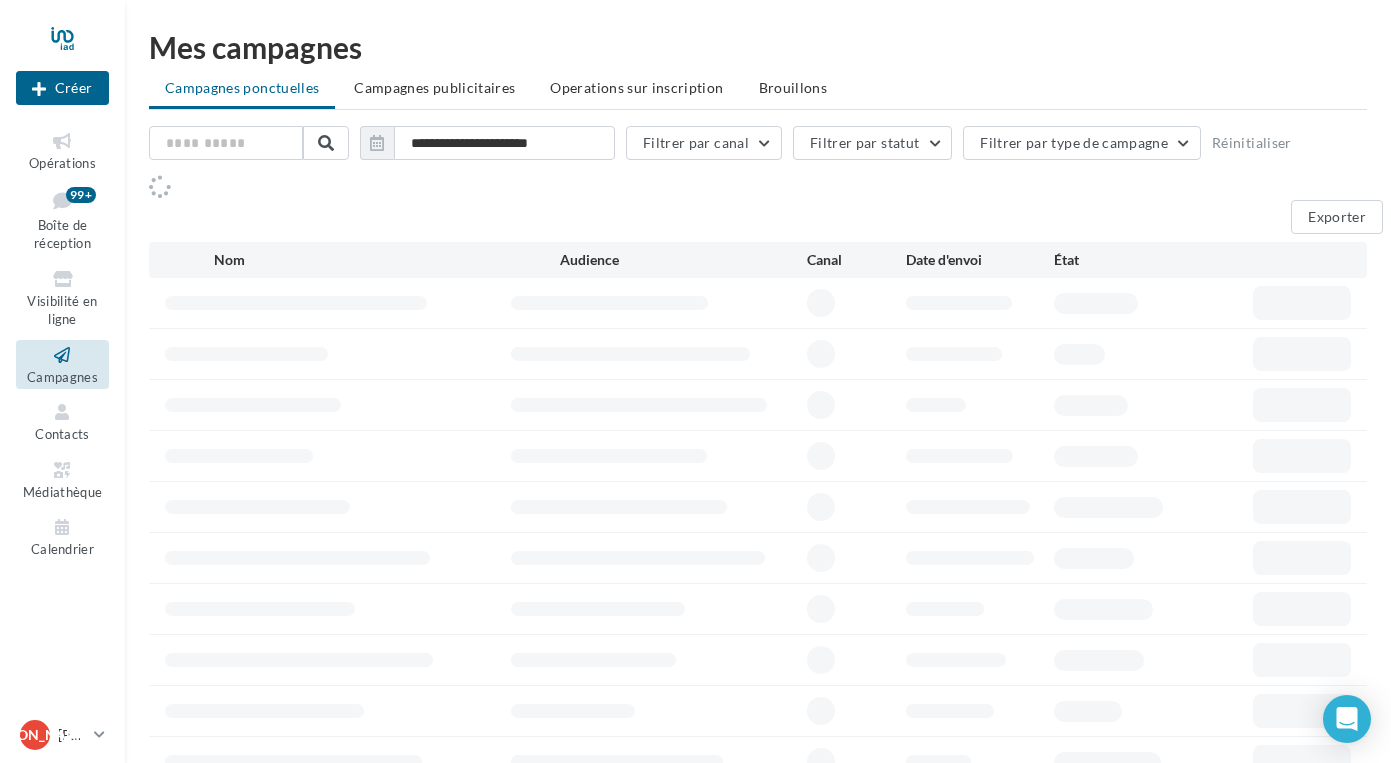 scroll, scrollTop: 0, scrollLeft: 0, axis: both 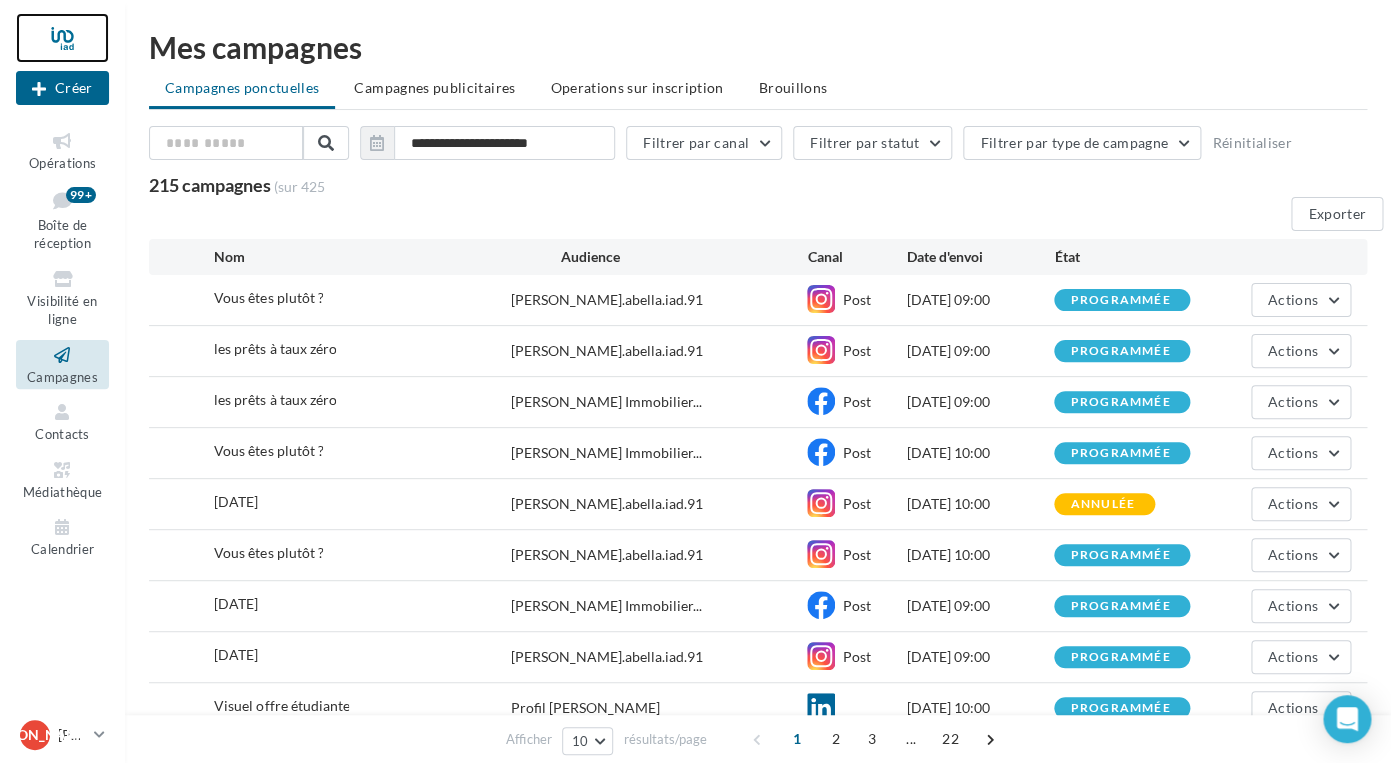 click at bounding box center [62, 38] 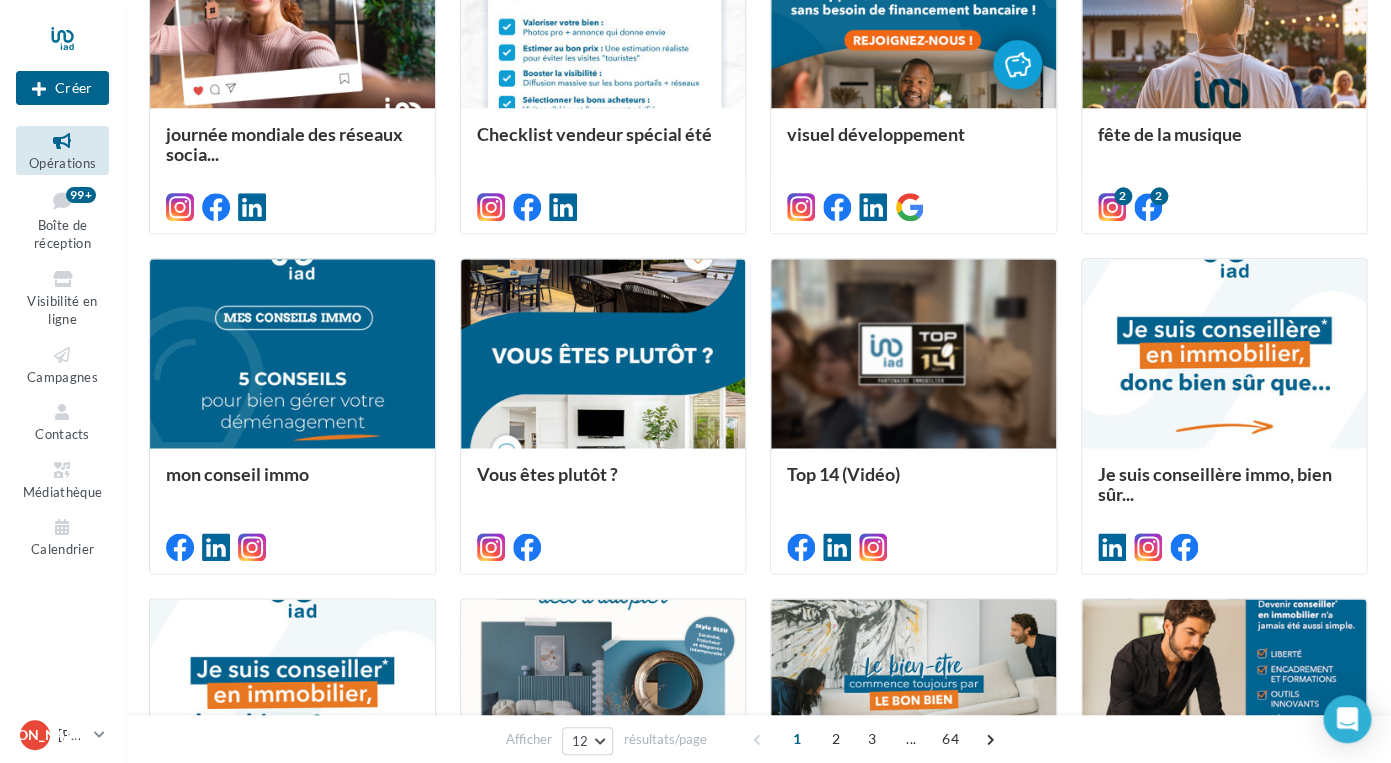 scroll, scrollTop: 668, scrollLeft: 0, axis: vertical 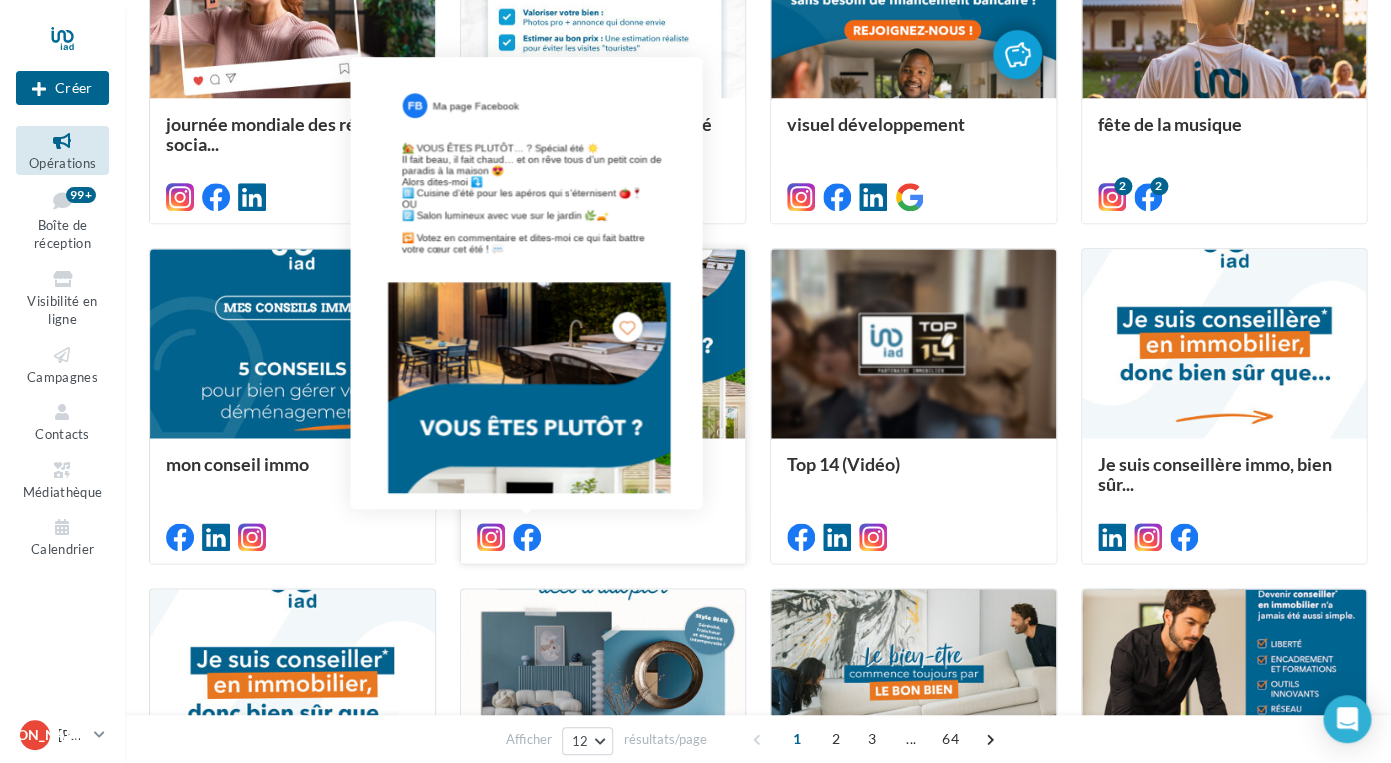 click at bounding box center (527, 537) 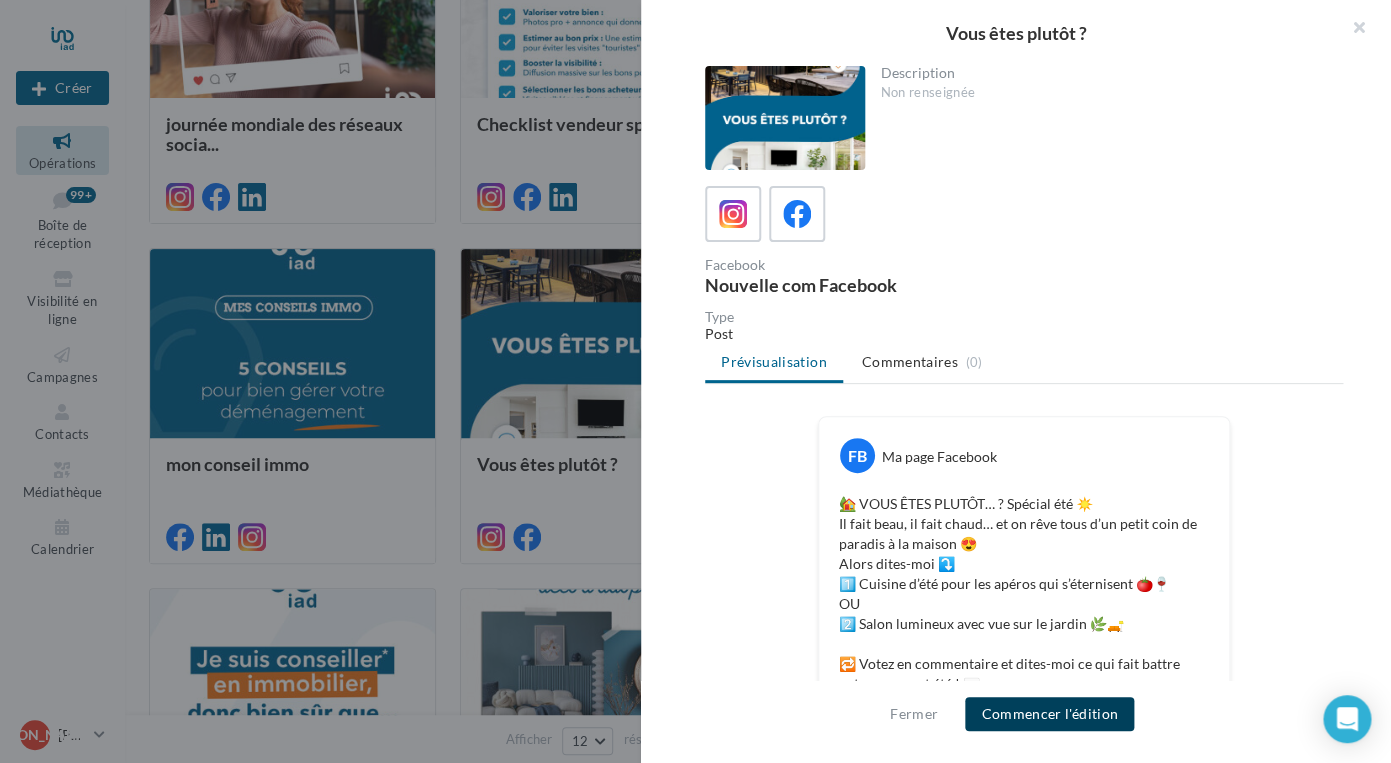 click on "Commencer l'édition" at bounding box center (1049, 714) 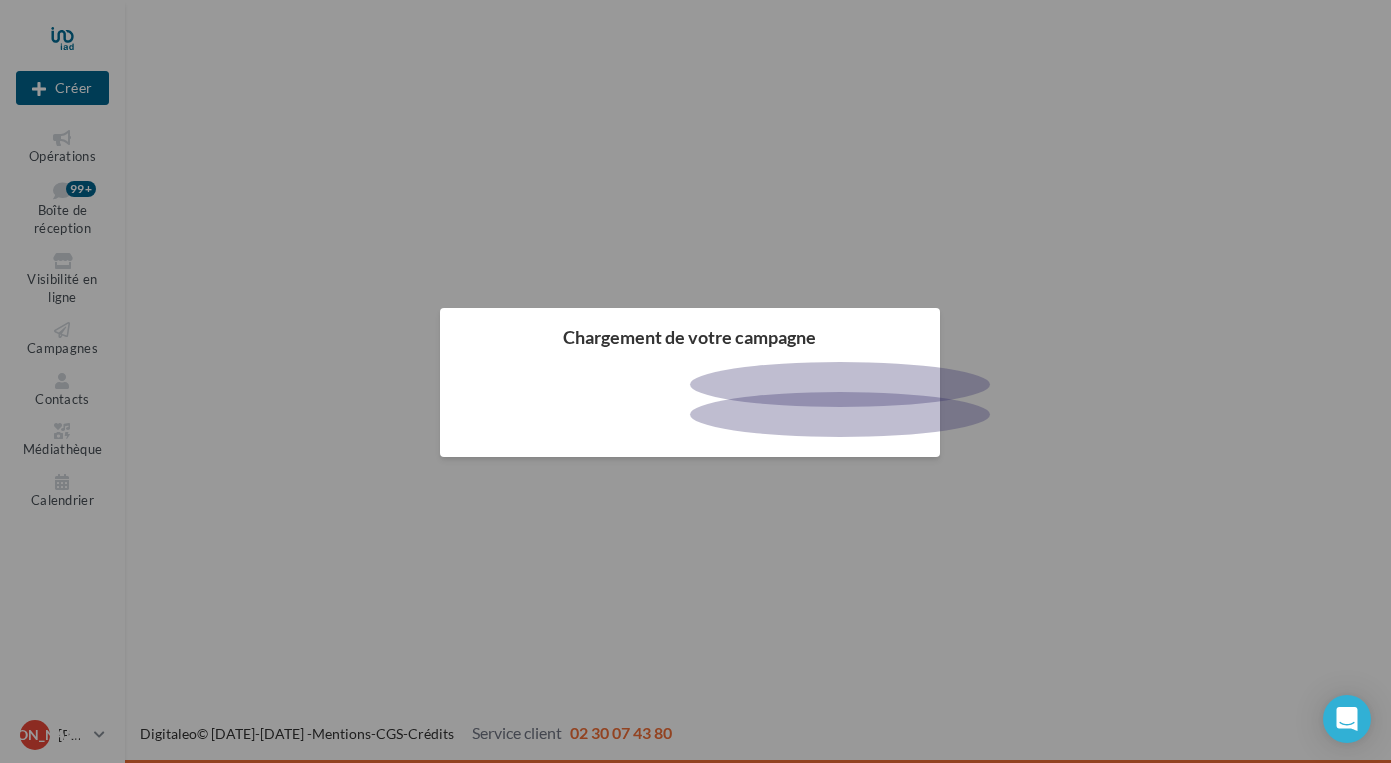 scroll, scrollTop: 0, scrollLeft: 0, axis: both 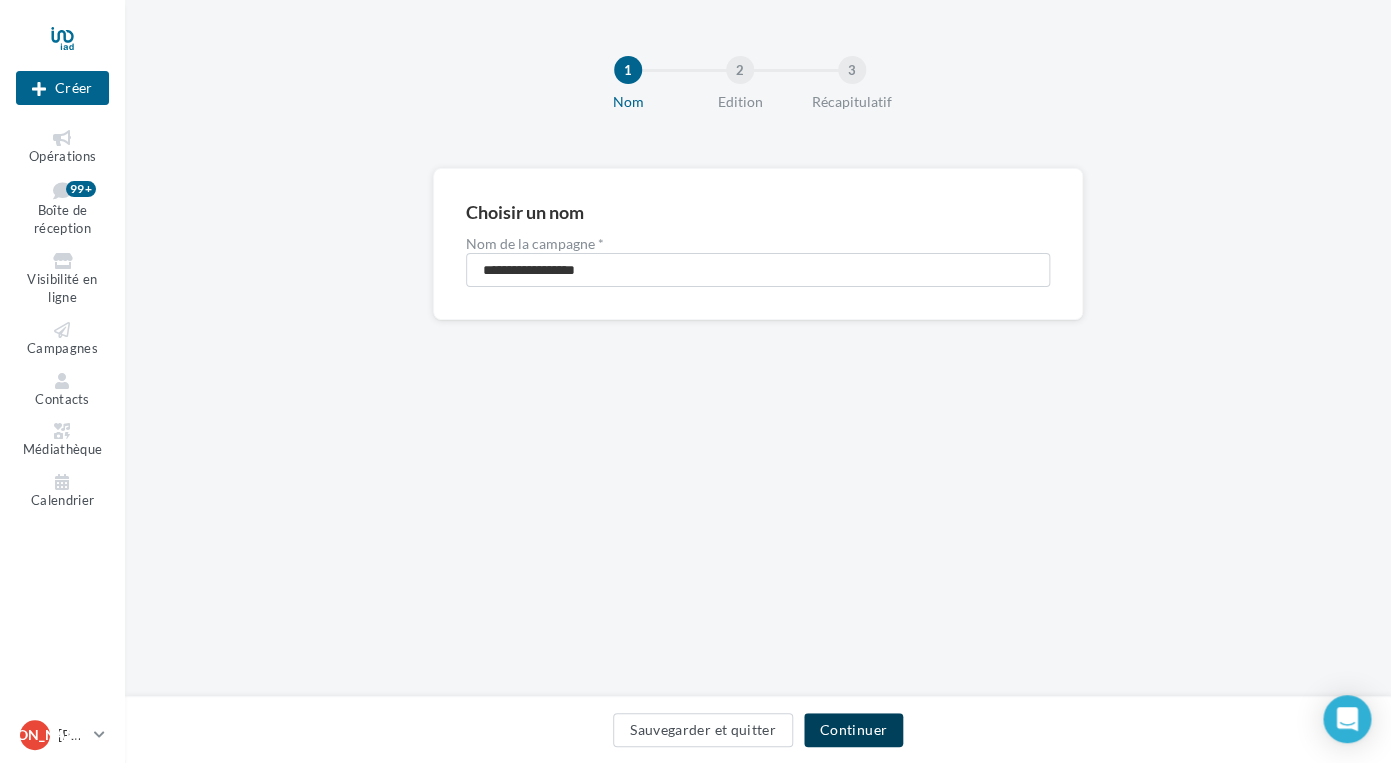 click on "Continuer" at bounding box center (853, 730) 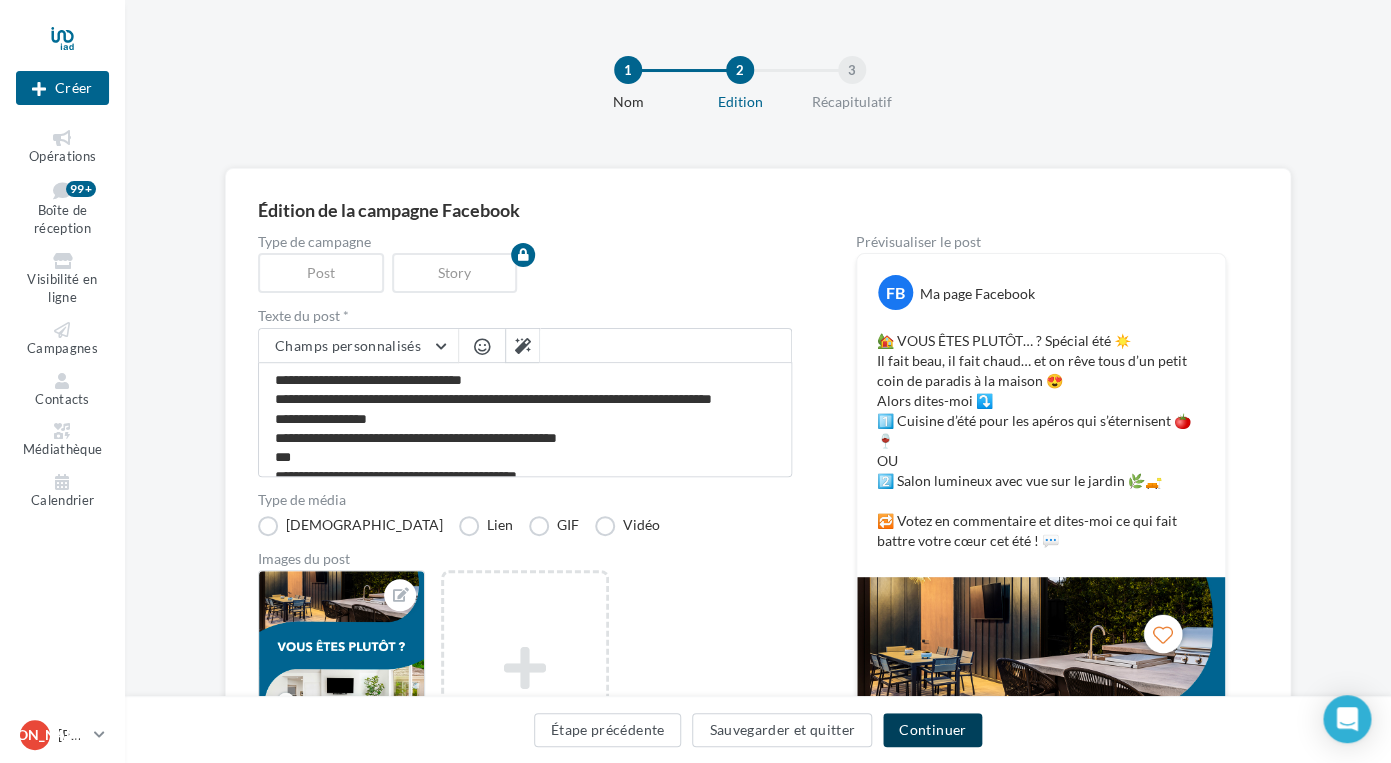 click on "Continuer" at bounding box center [932, 730] 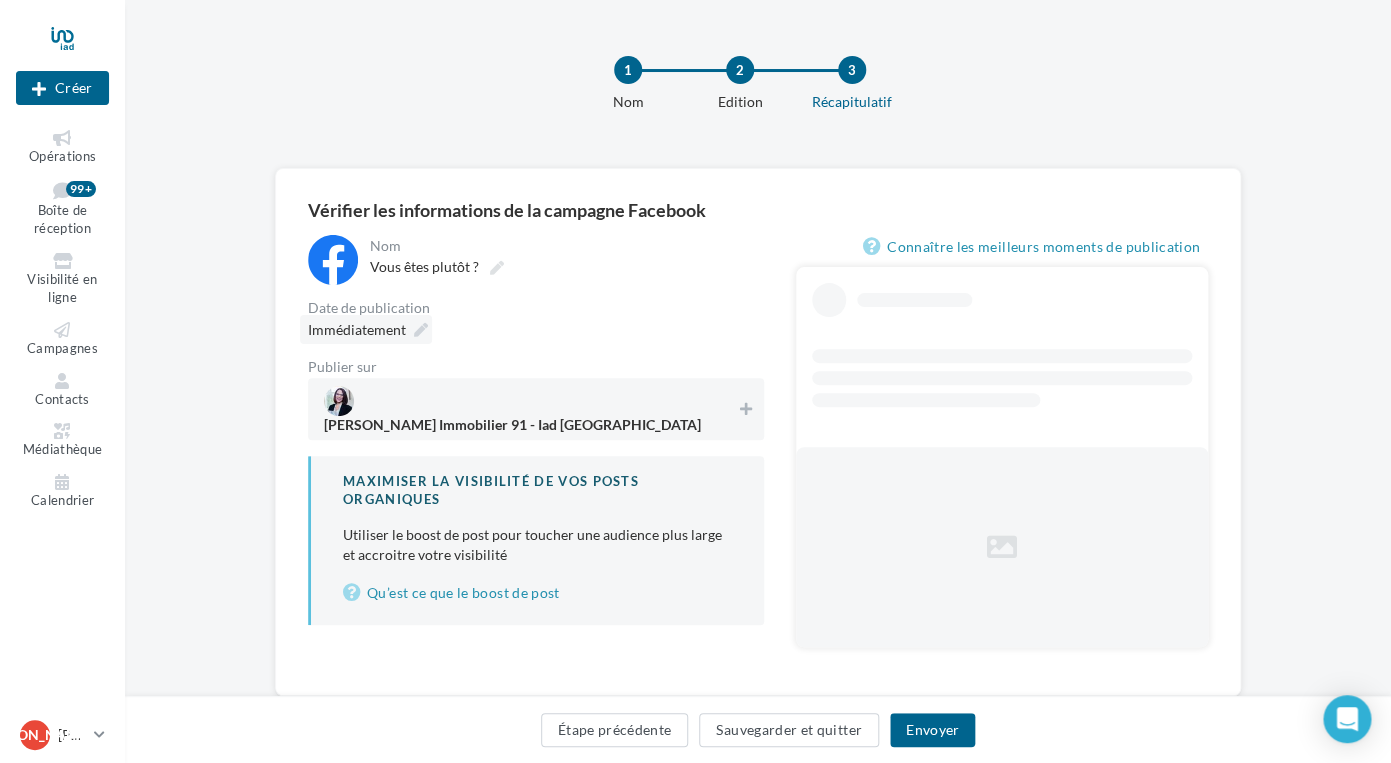 click at bounding box center [421, 330] 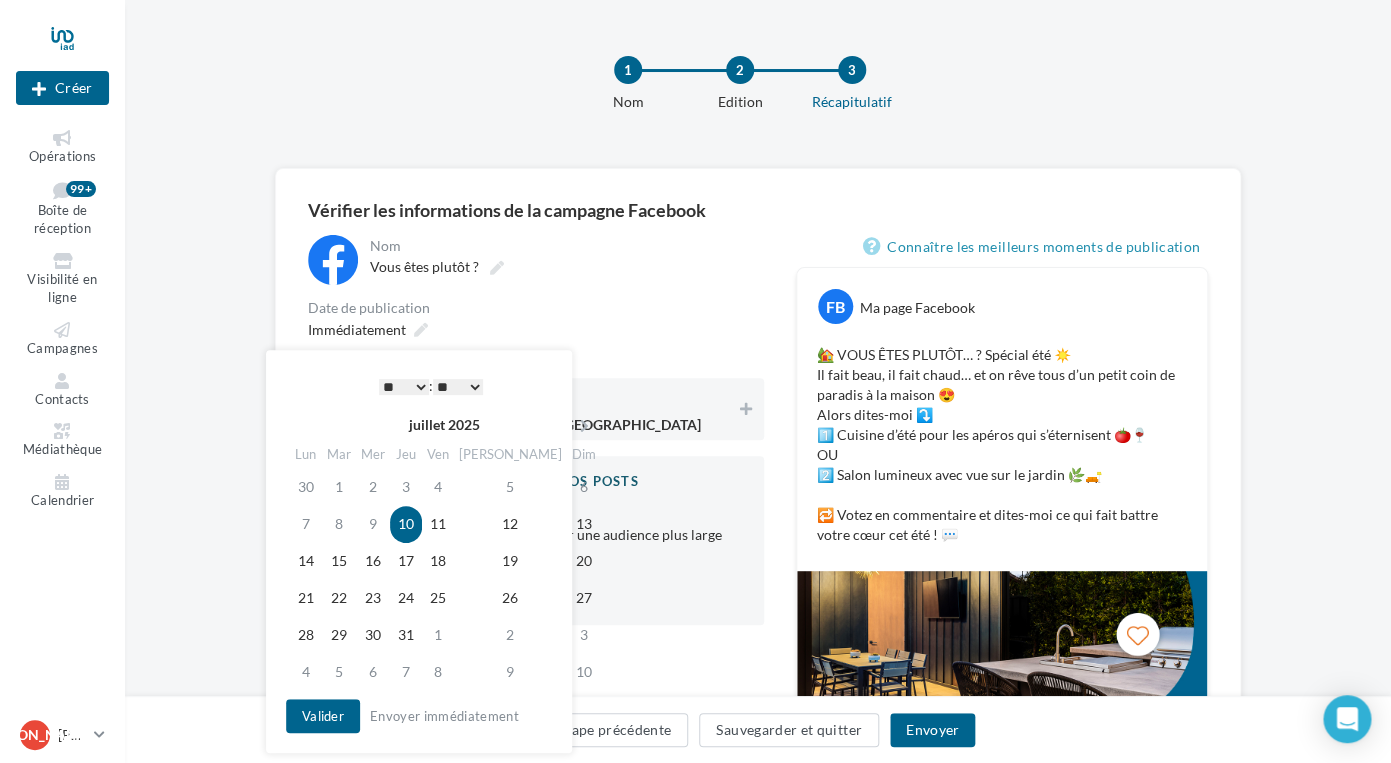 click on "* * * * * * * * * * ** ** ** ** ** ** ** ** ** ** ** ** ** **" at bounding box center [404, 387] 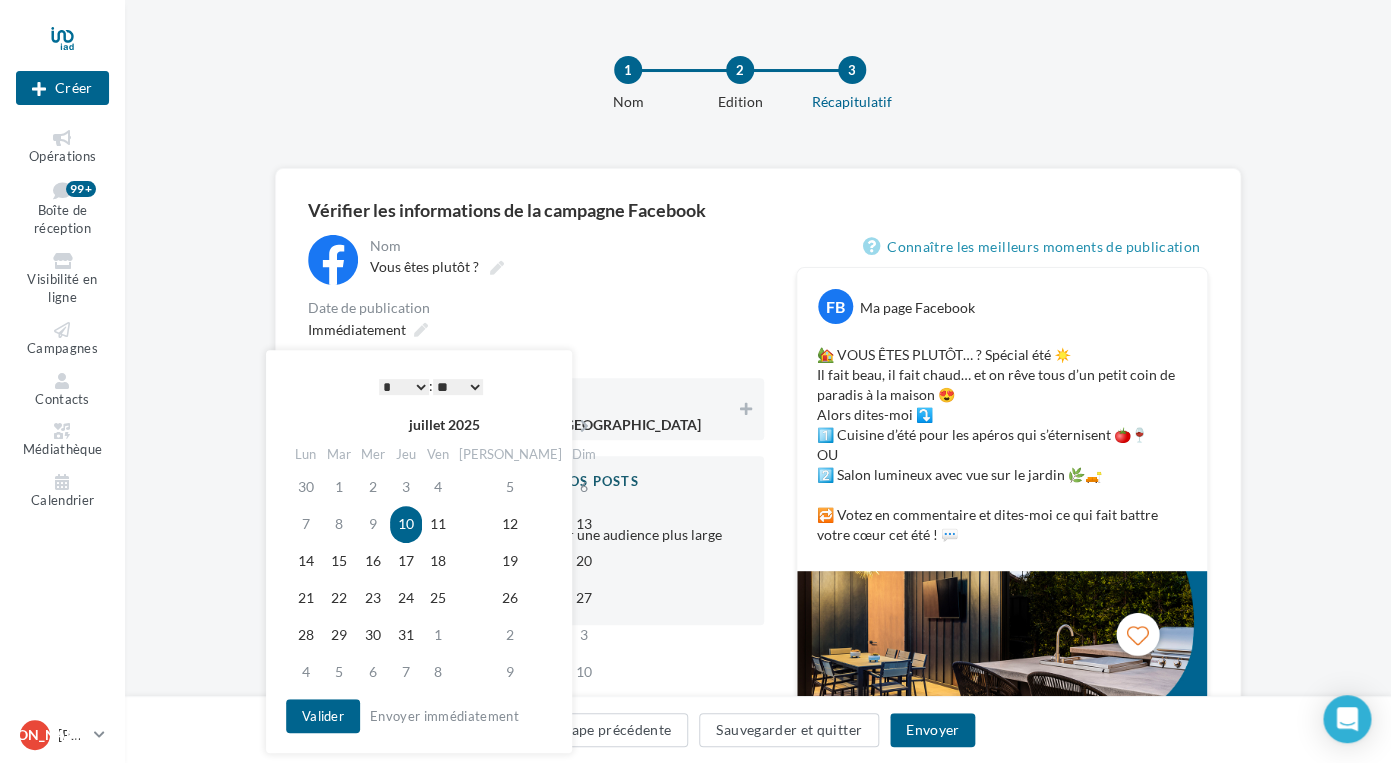 click on "**********" at bounding box center (536, 430) 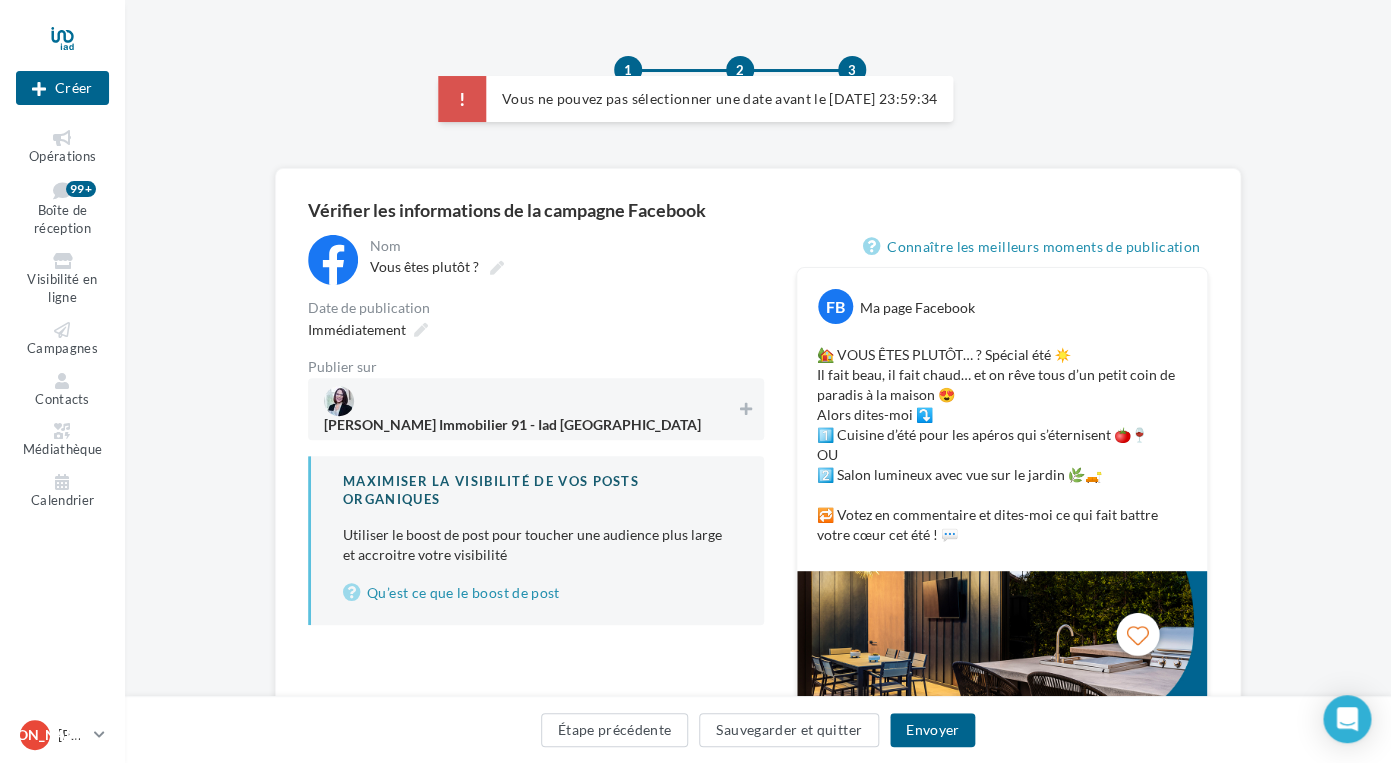 click on "Jessica Abella Immobilier 91 - Iad France" at bounding box center [512, 429] 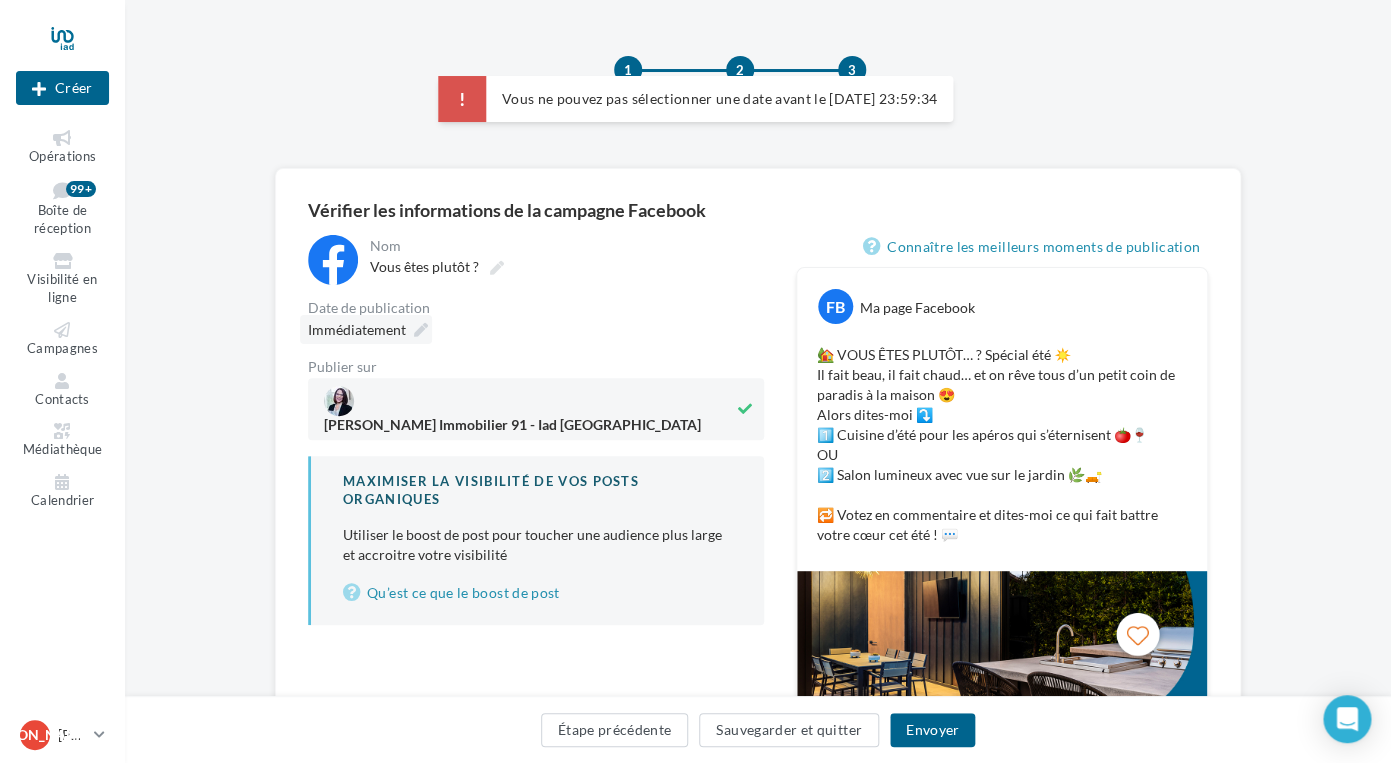 click at bounding box center (421, 330) 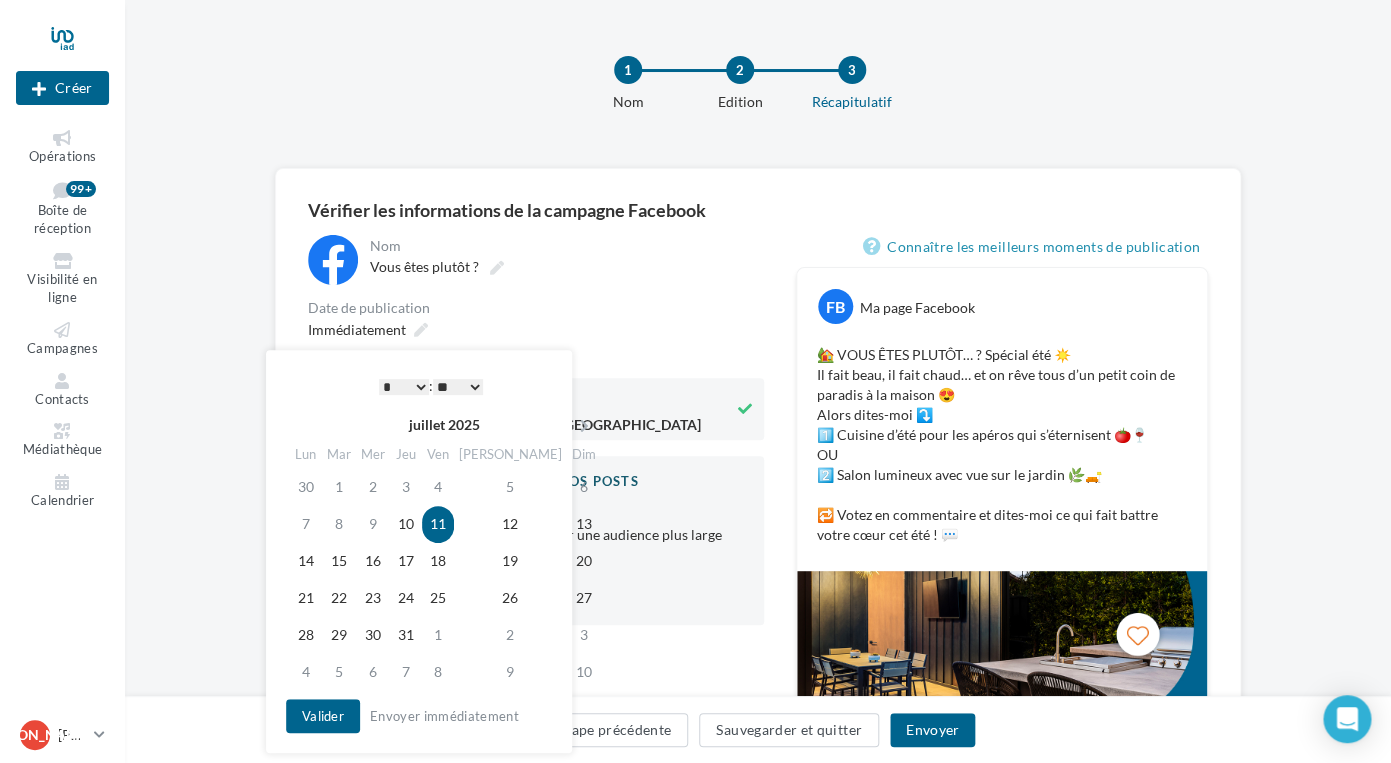 click on "* * * * * * * * * * ** ** ** ** ** ** ** ** ** ** ** ** ** **" at bounding box center [404, 387] 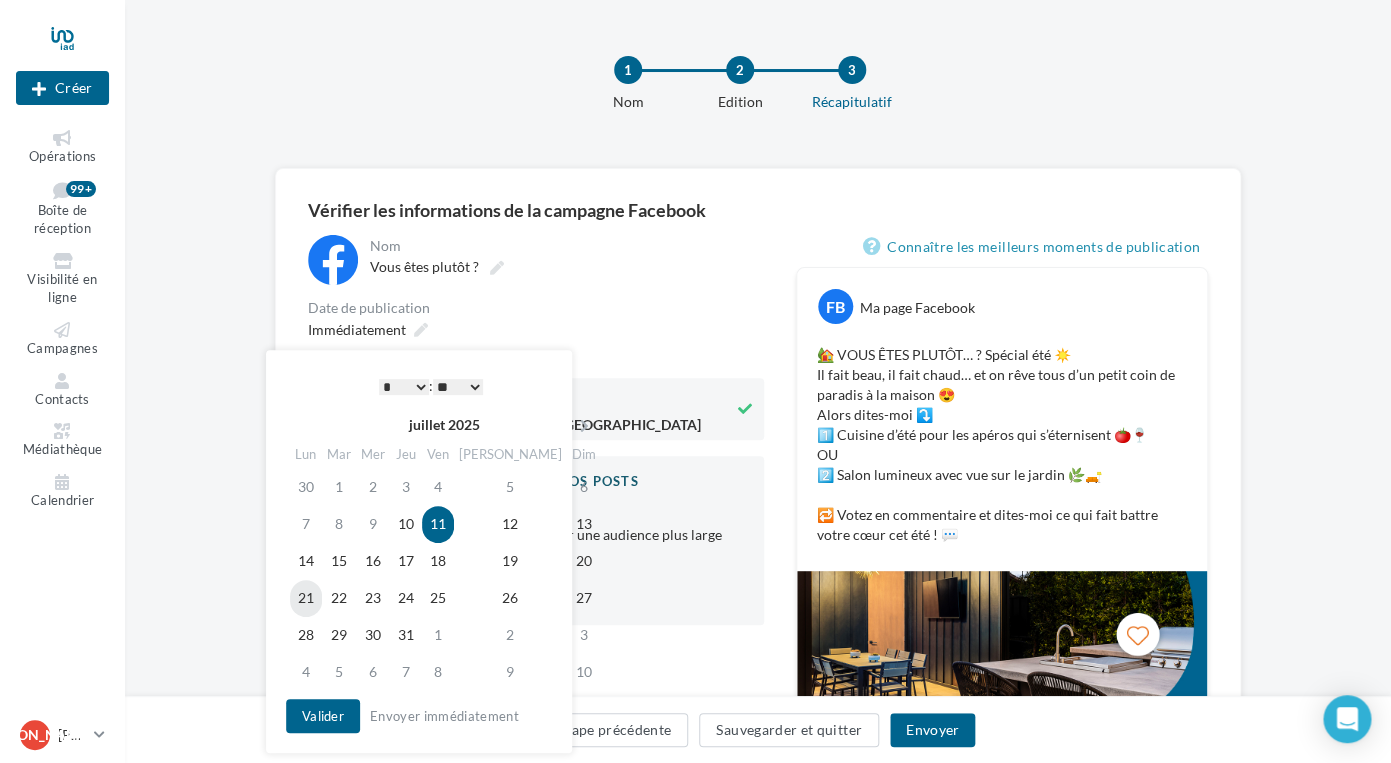 click on "21" at bounding box center (306, 598) 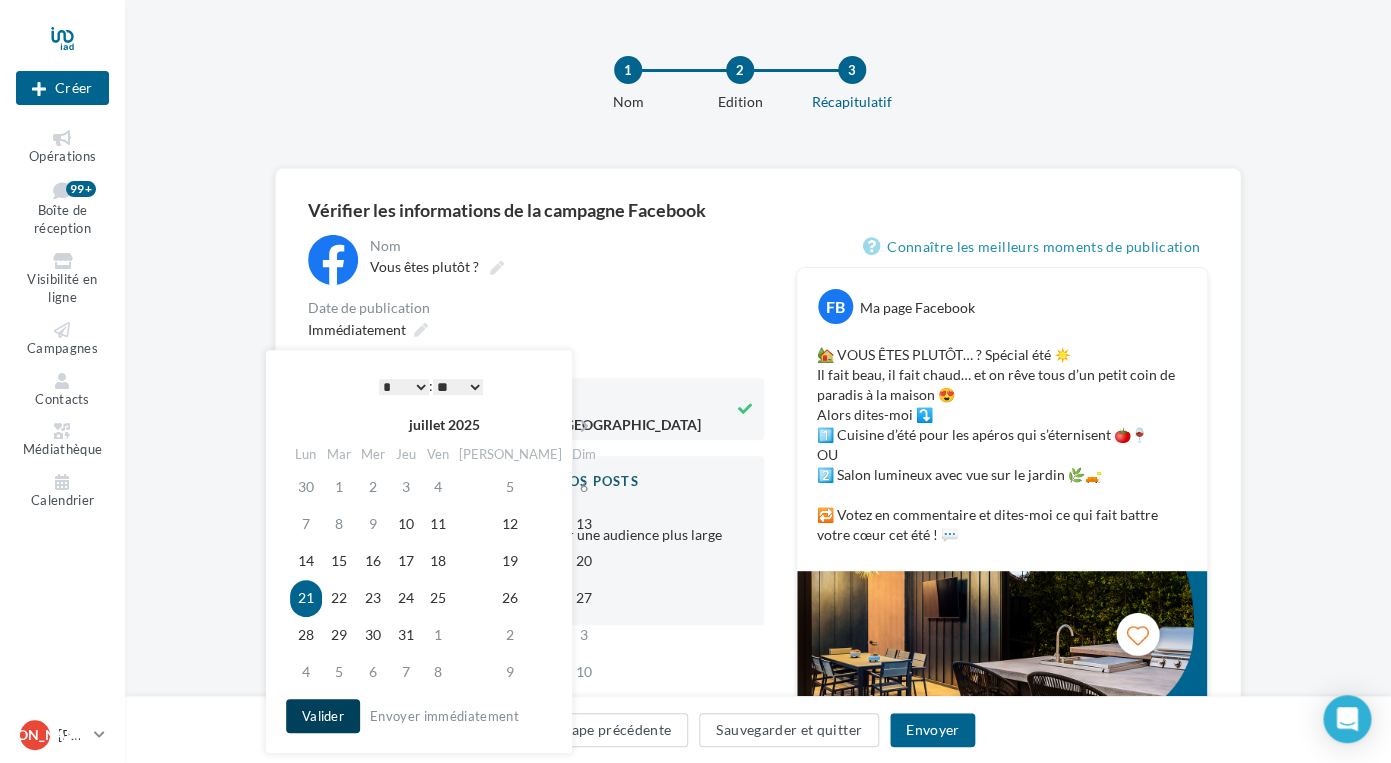 click on "Valider" at bounding box center [323, 716] 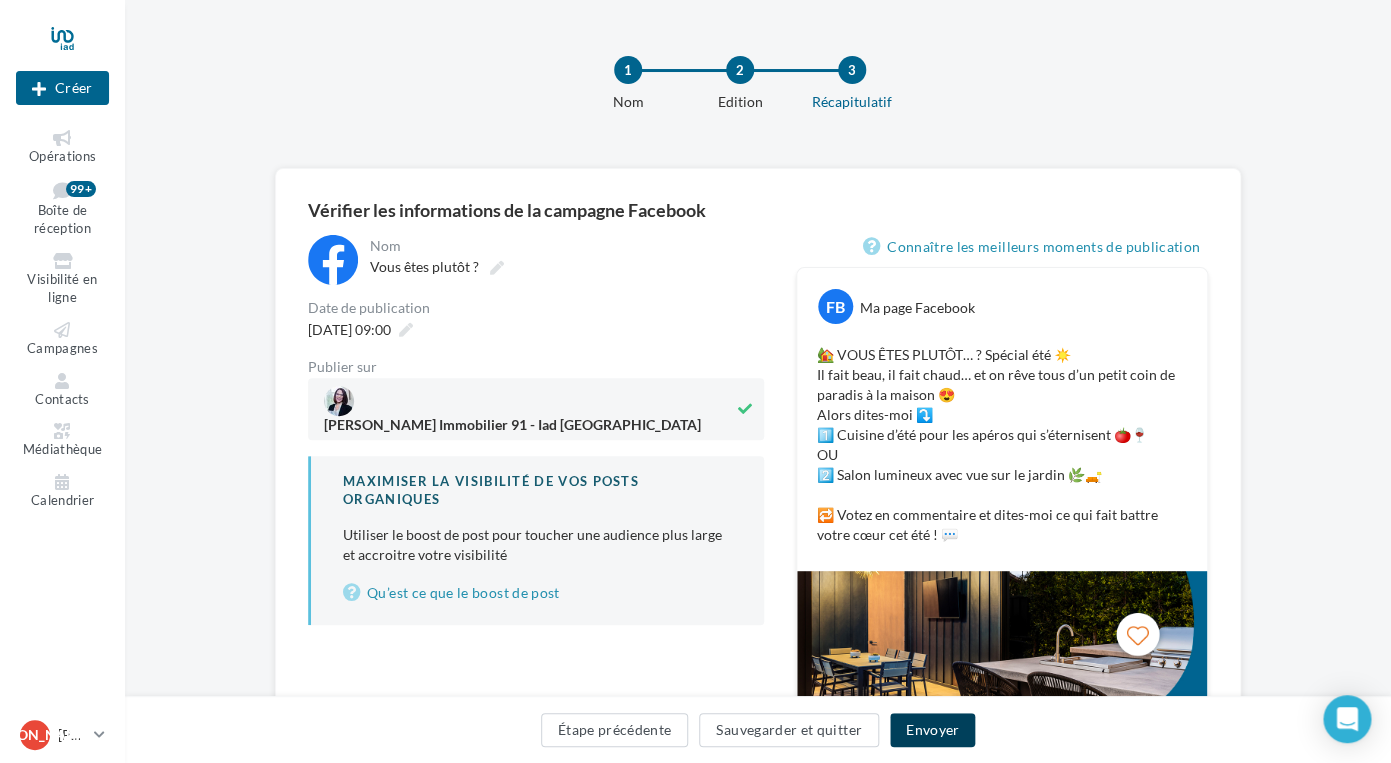 click on "Envoyer" at bounding box center [932, 730] 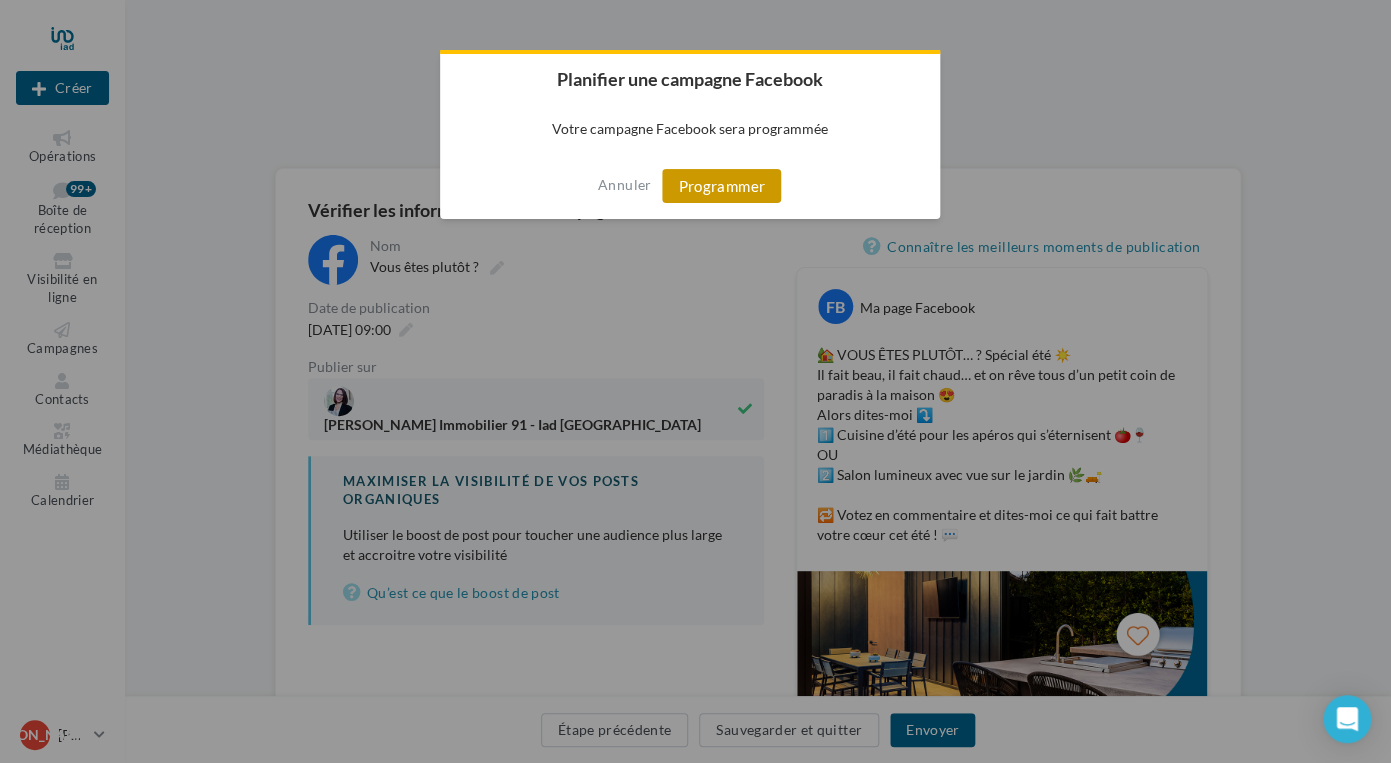 click on "Programmer" at bounding box center (721, 186) 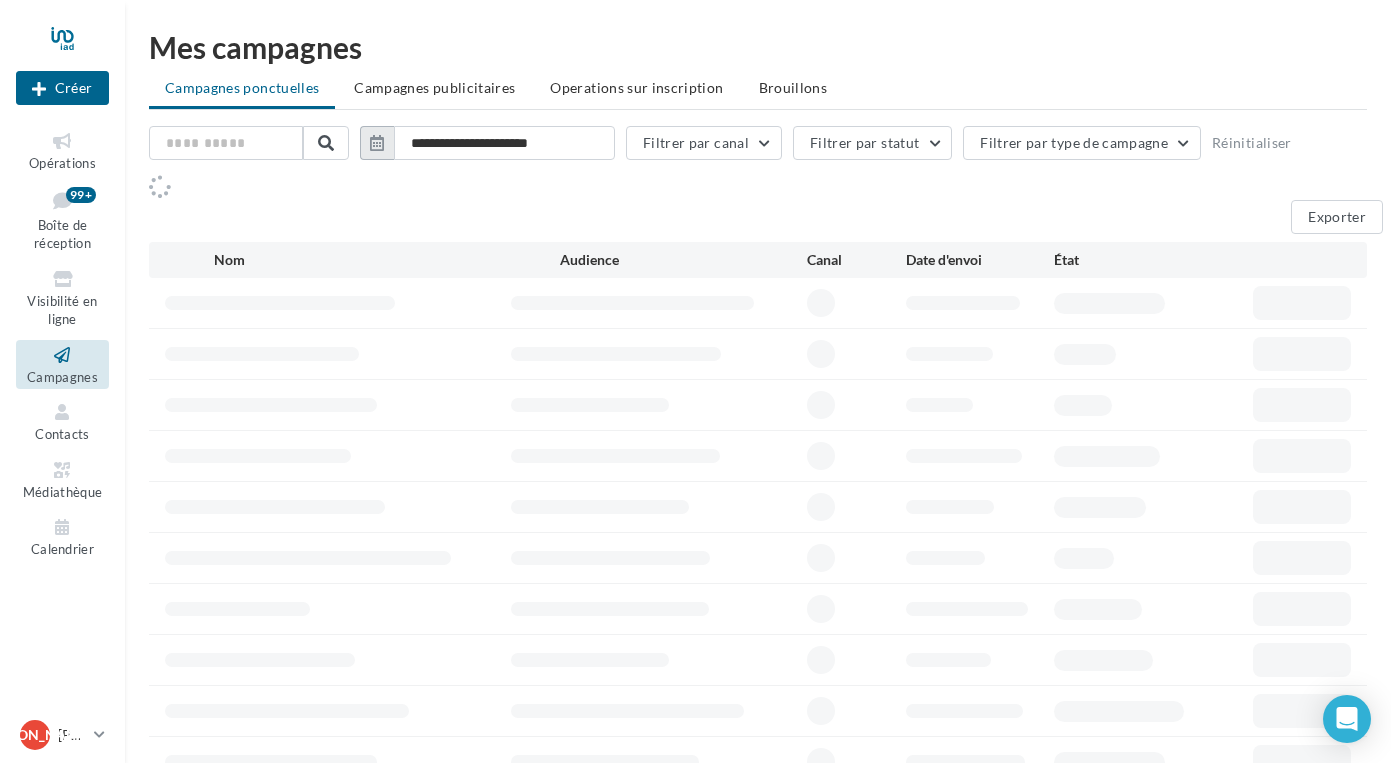 scroll, scrollTop: 0, scrollLeft: 0, axis: both 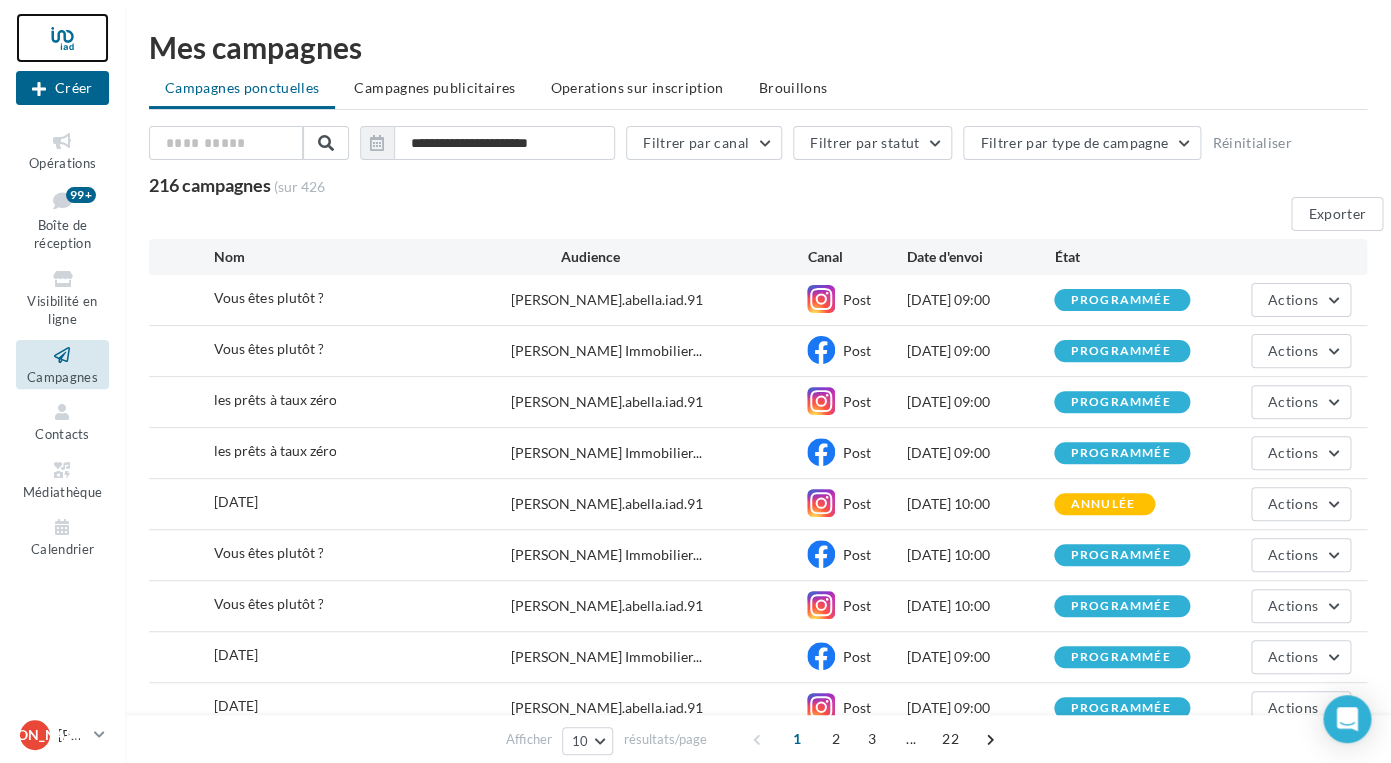 click at bounding box center [62, 38] 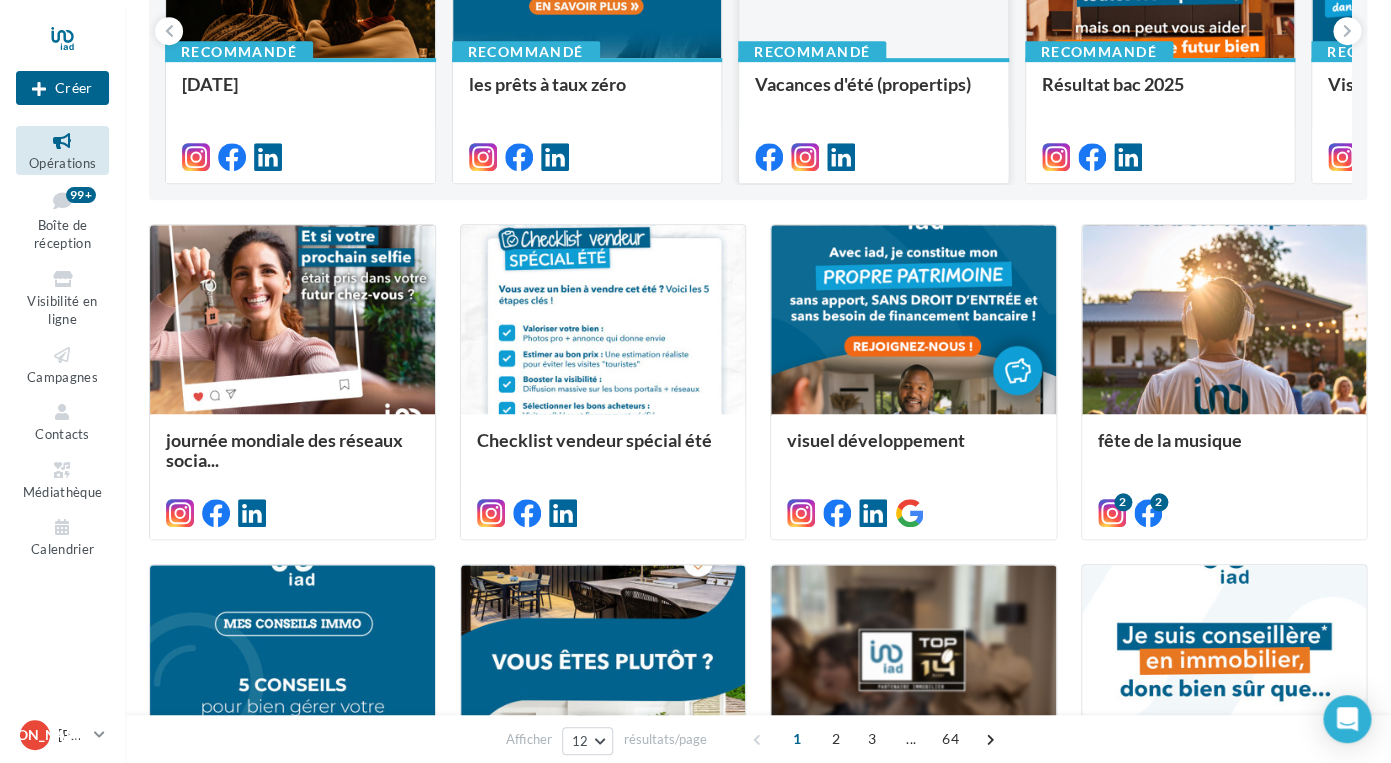scroll, scrollTop: 360, scrollLeft: 0, axis: vertical 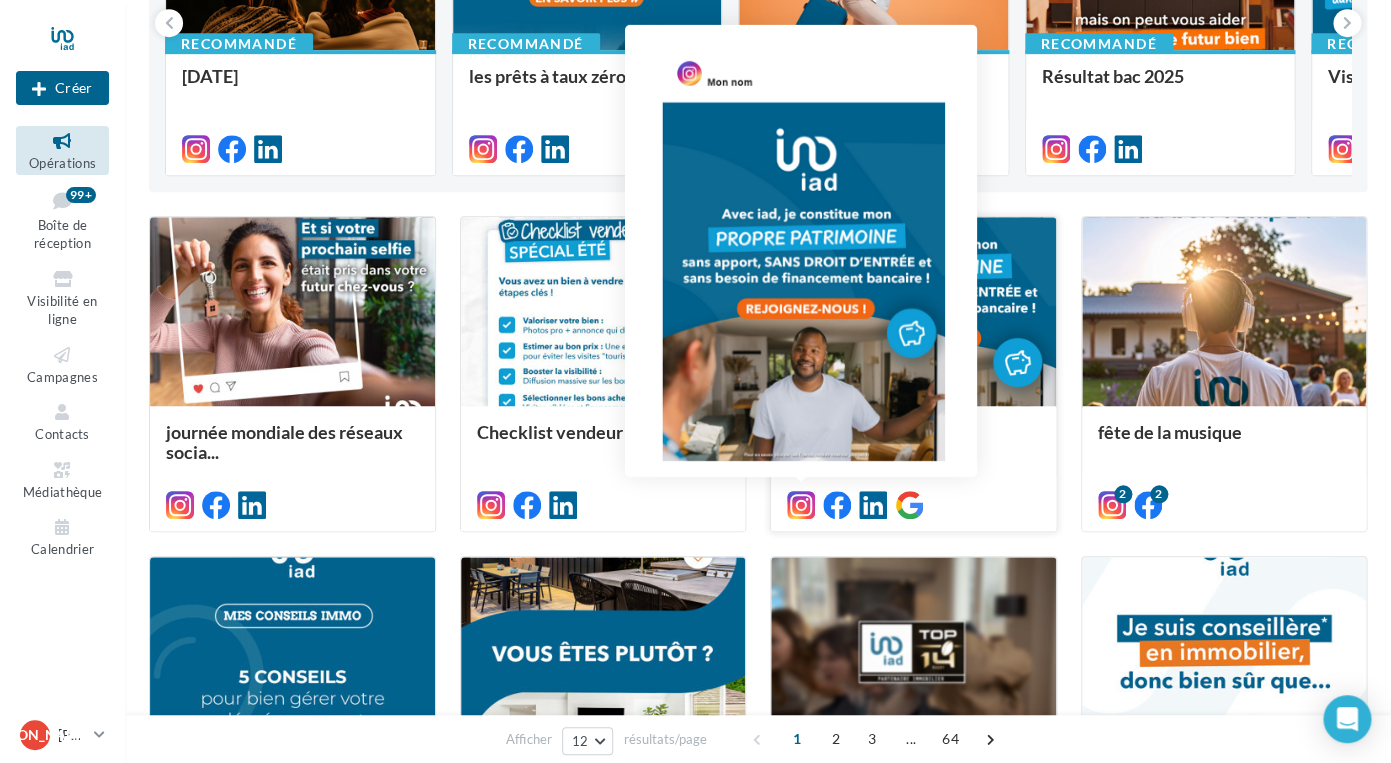 click at bounding box center (801, 505) 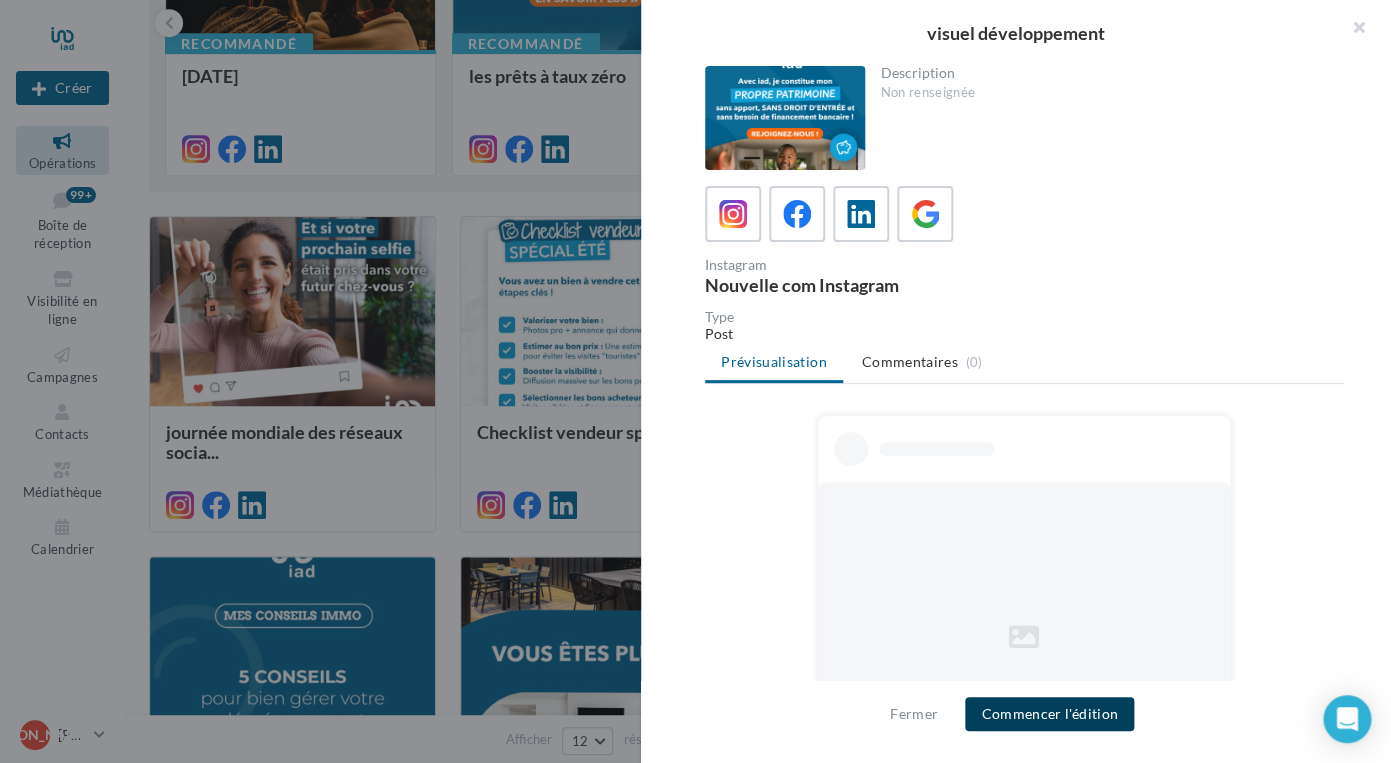 click on "Commencer l'édition" at bounding box center (1049, 714) 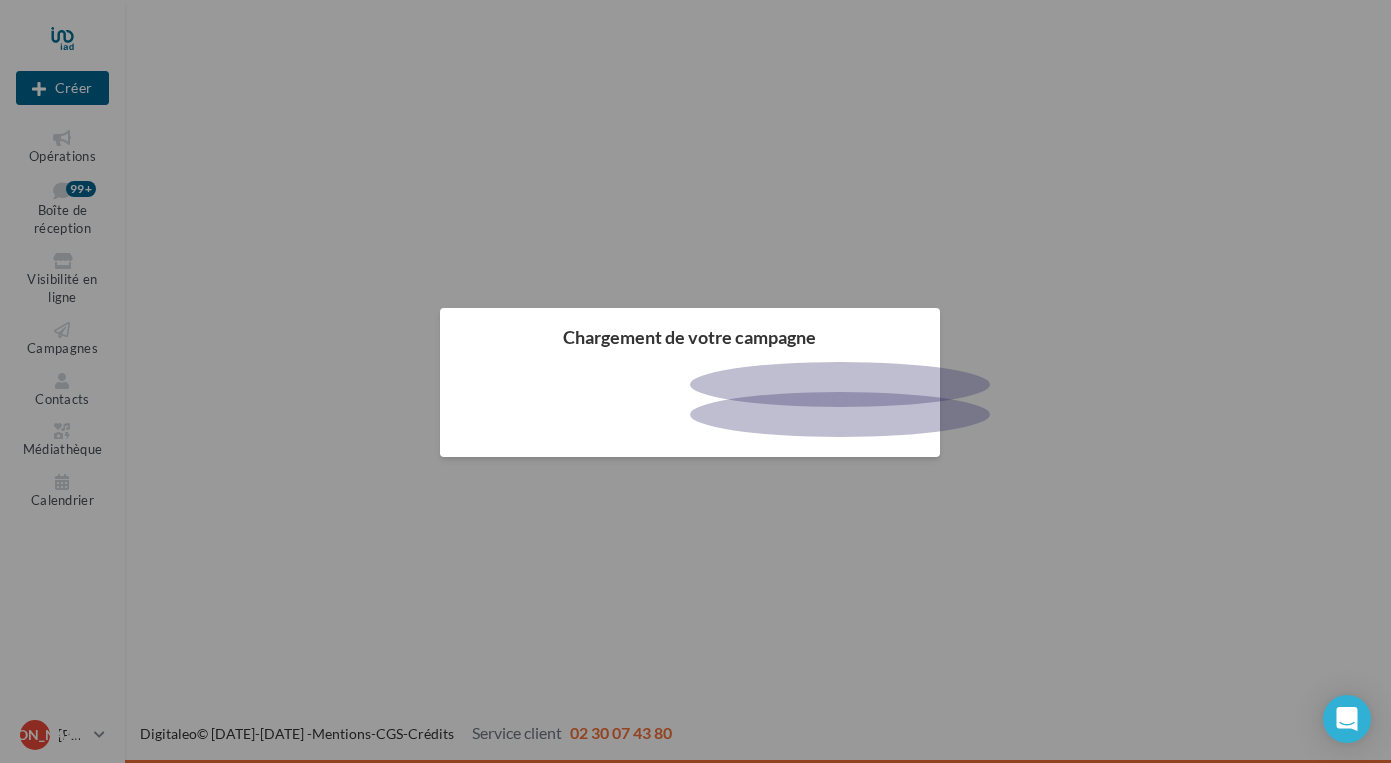 scroll, scrollTop: 0, scrollLeft: 0, axis: both 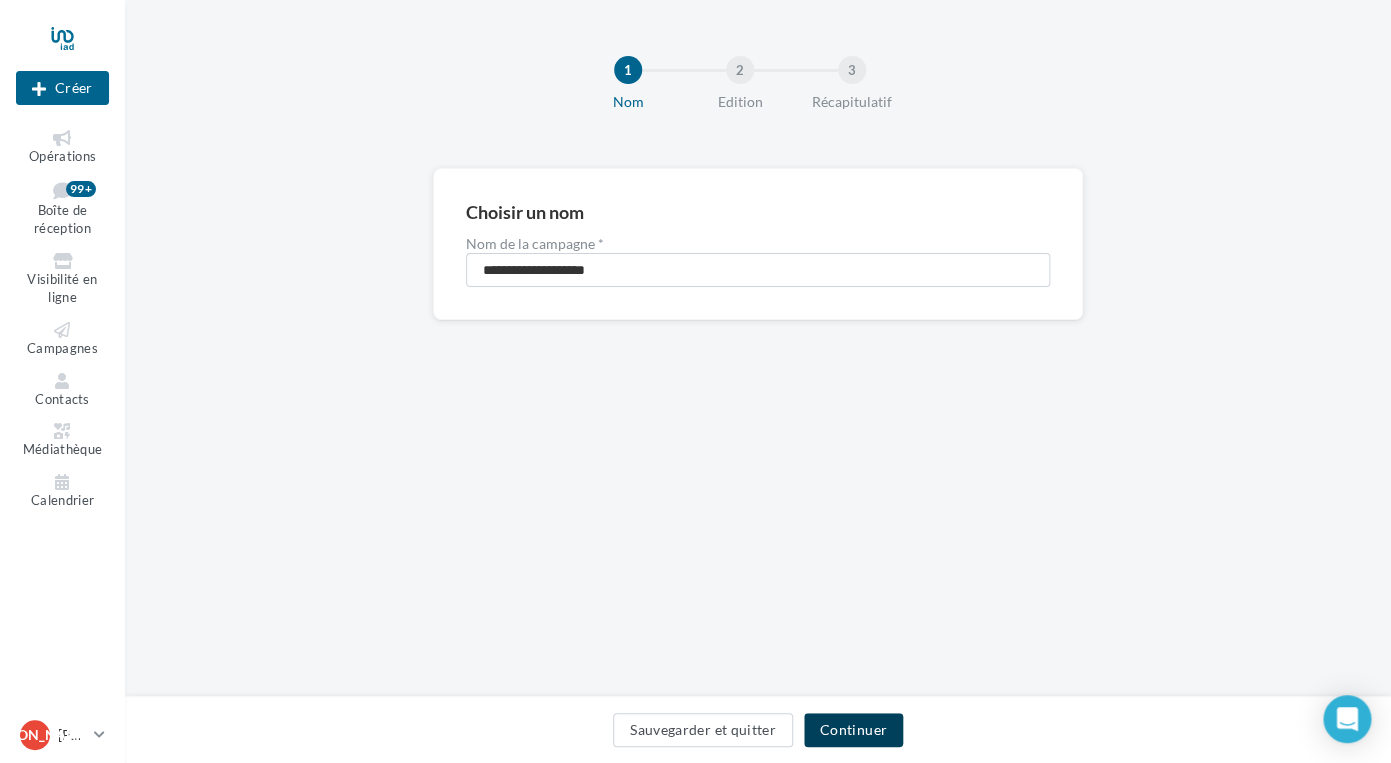 click on "Continuer" at bounding box center (853, 730) 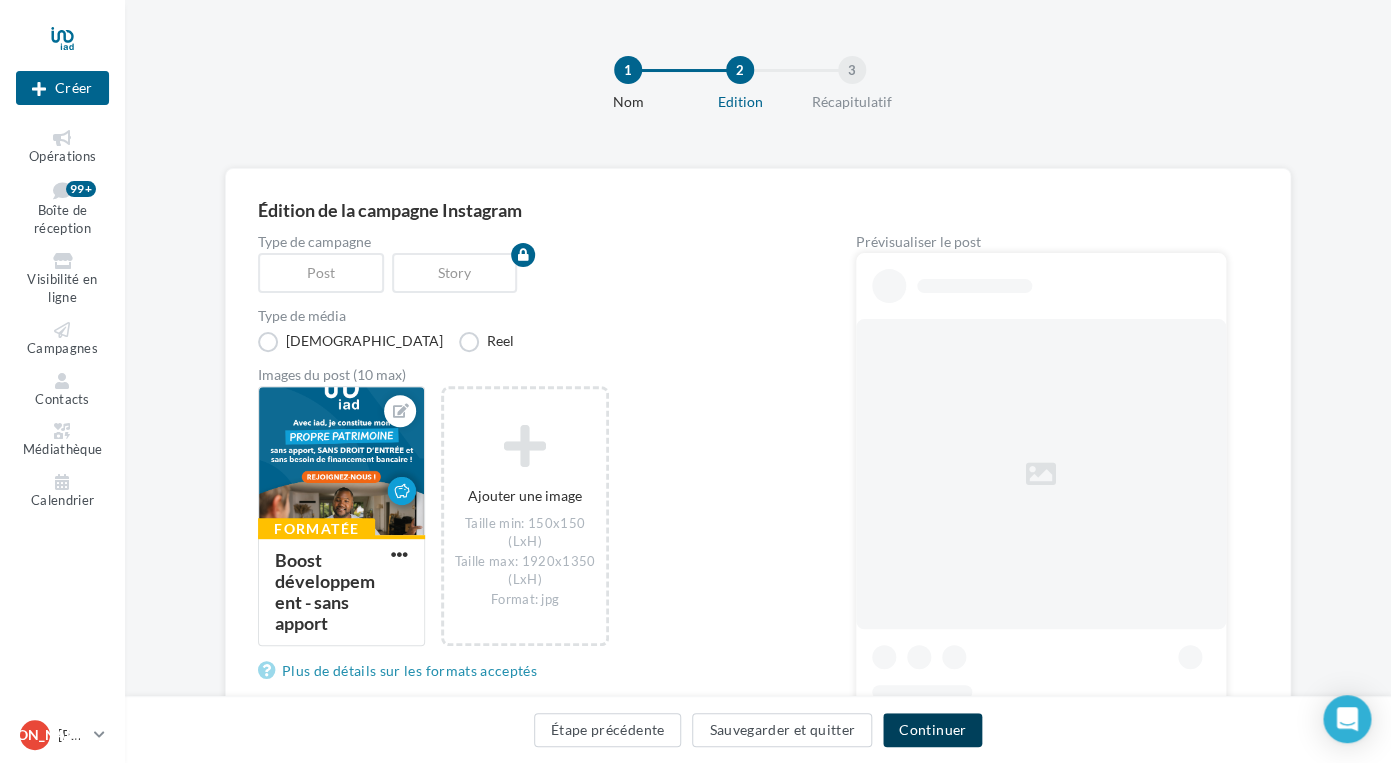 click on "Continuer" at bounding box center (932, 730) 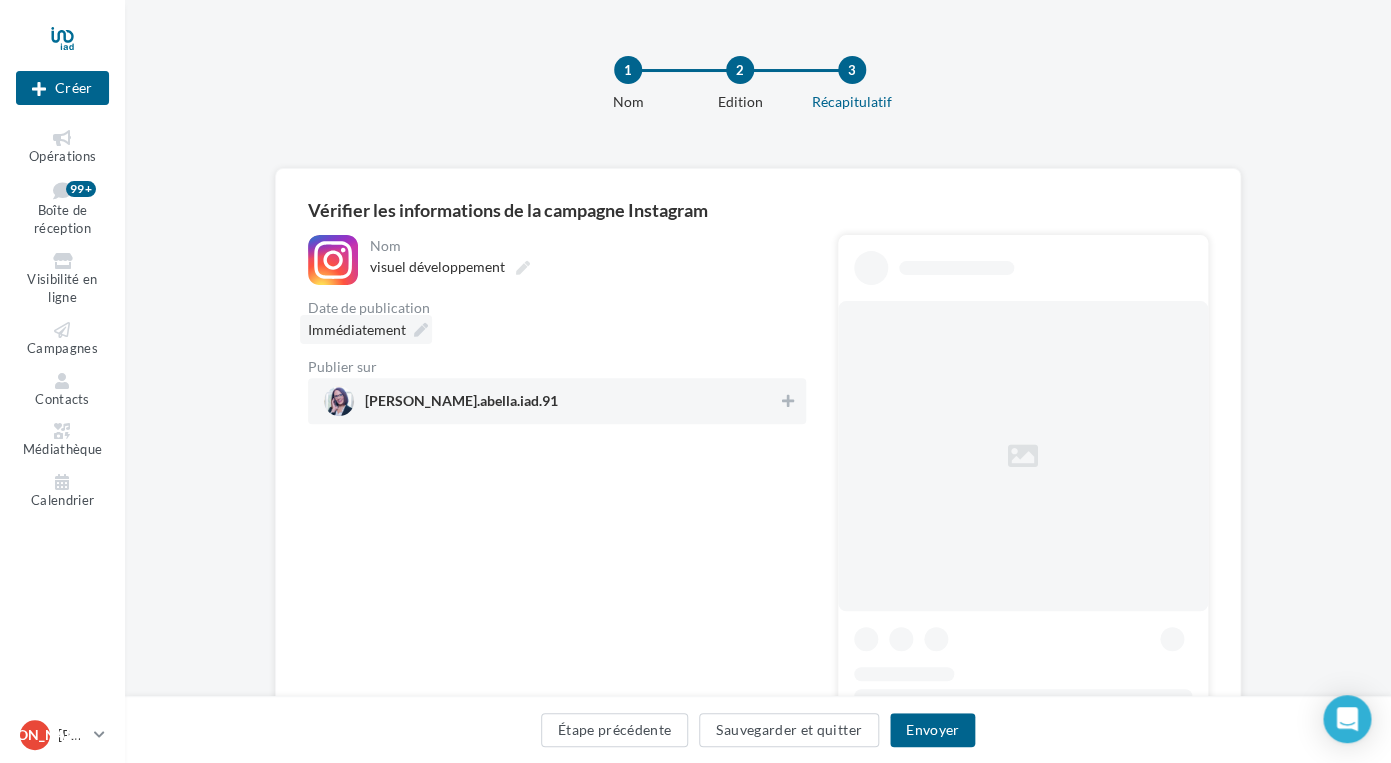 click at bounding box center [421, 330] 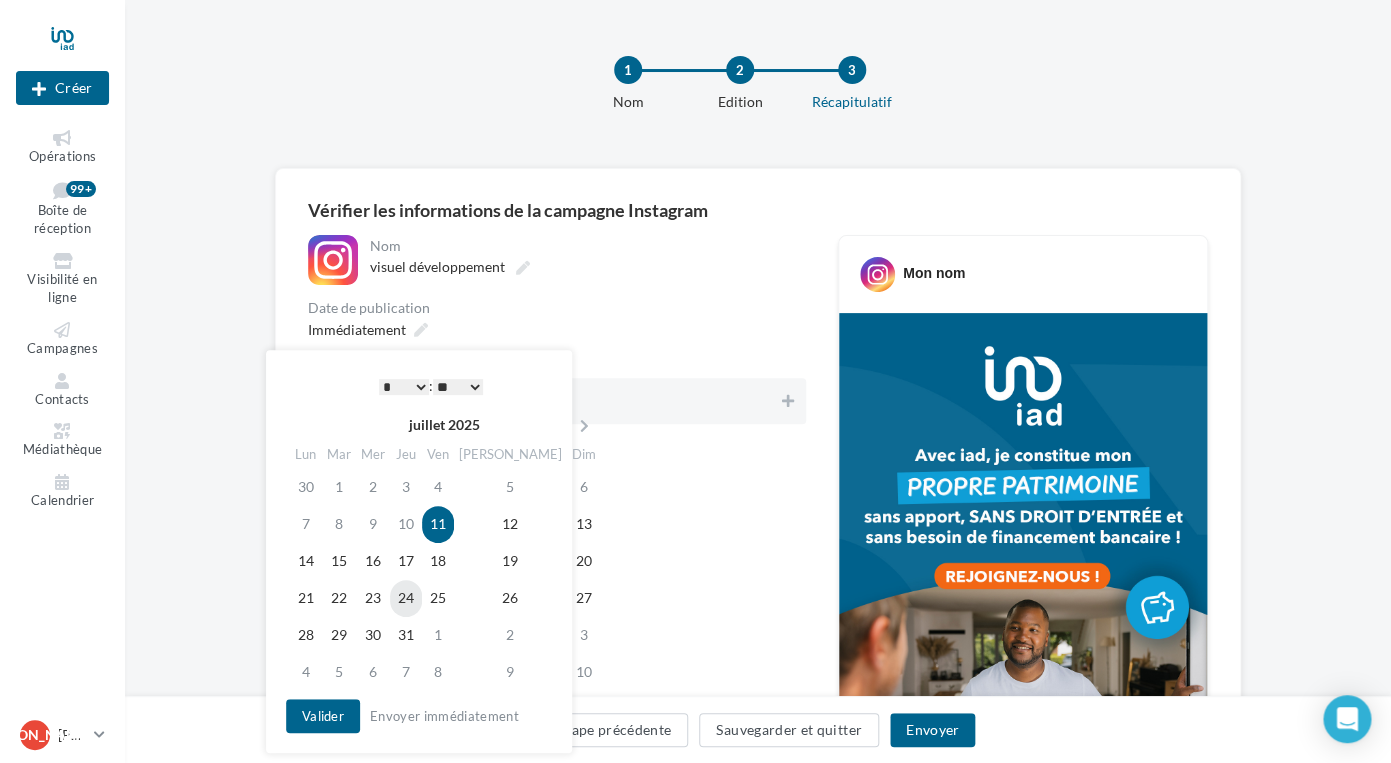 click on "24" at bounding box center (406, 598) 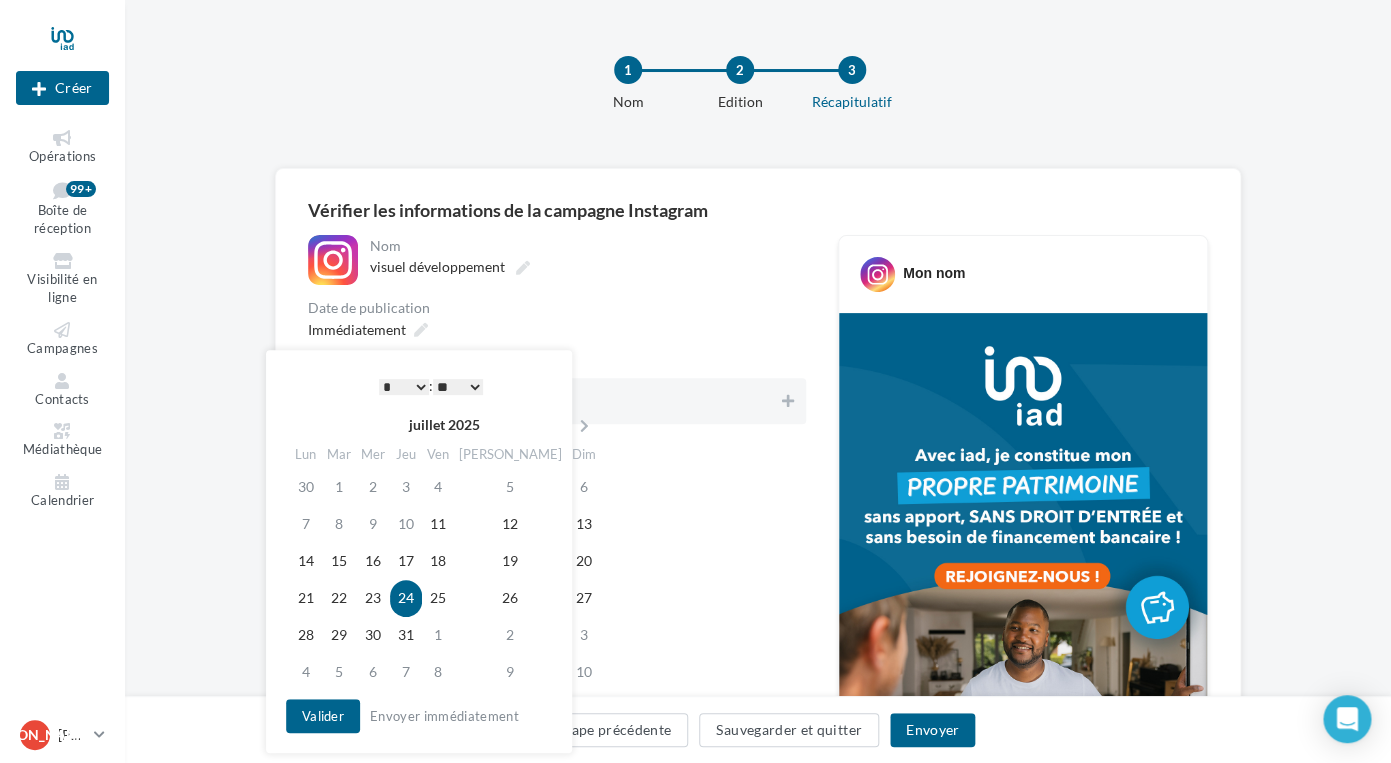 click on "* * * * * * * * * * ** ** ** ** ** ** ** ** ** ** ** ** ** **" at bounding box center [404, 387] 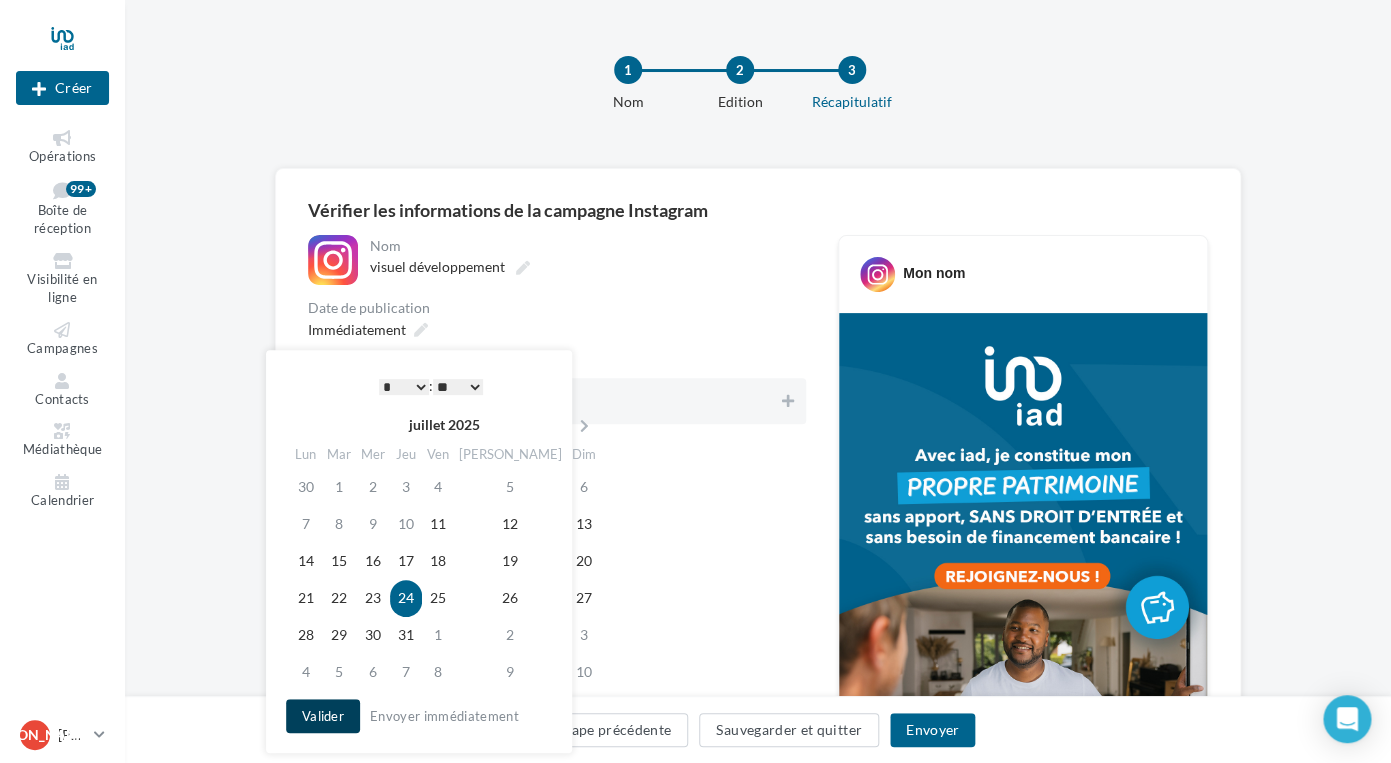 click on "Valider" at bounding box center (323, 716) 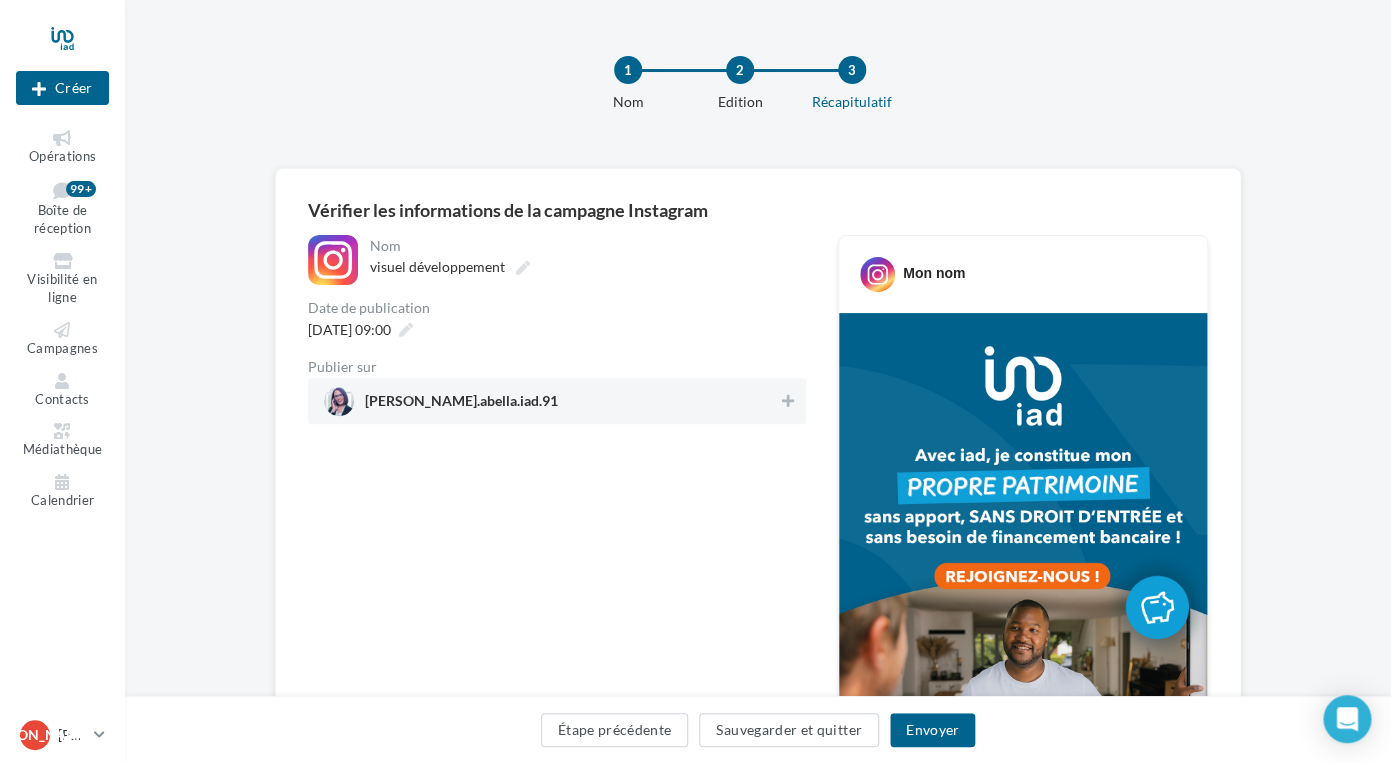 click on "[PERSON_NAME].abella.iad.91" at bounding box center (551, 401) 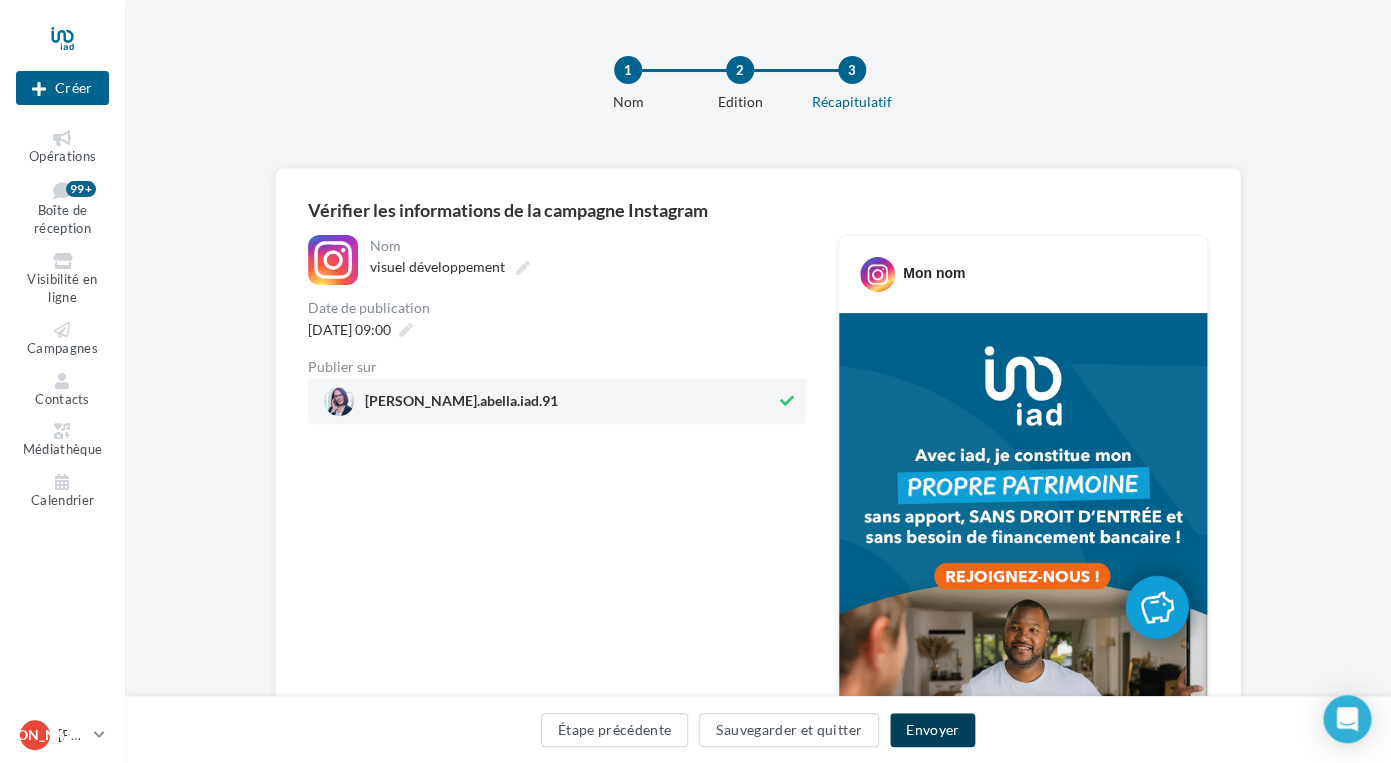 click on "Envoyer" at bounding box center (932, 730) 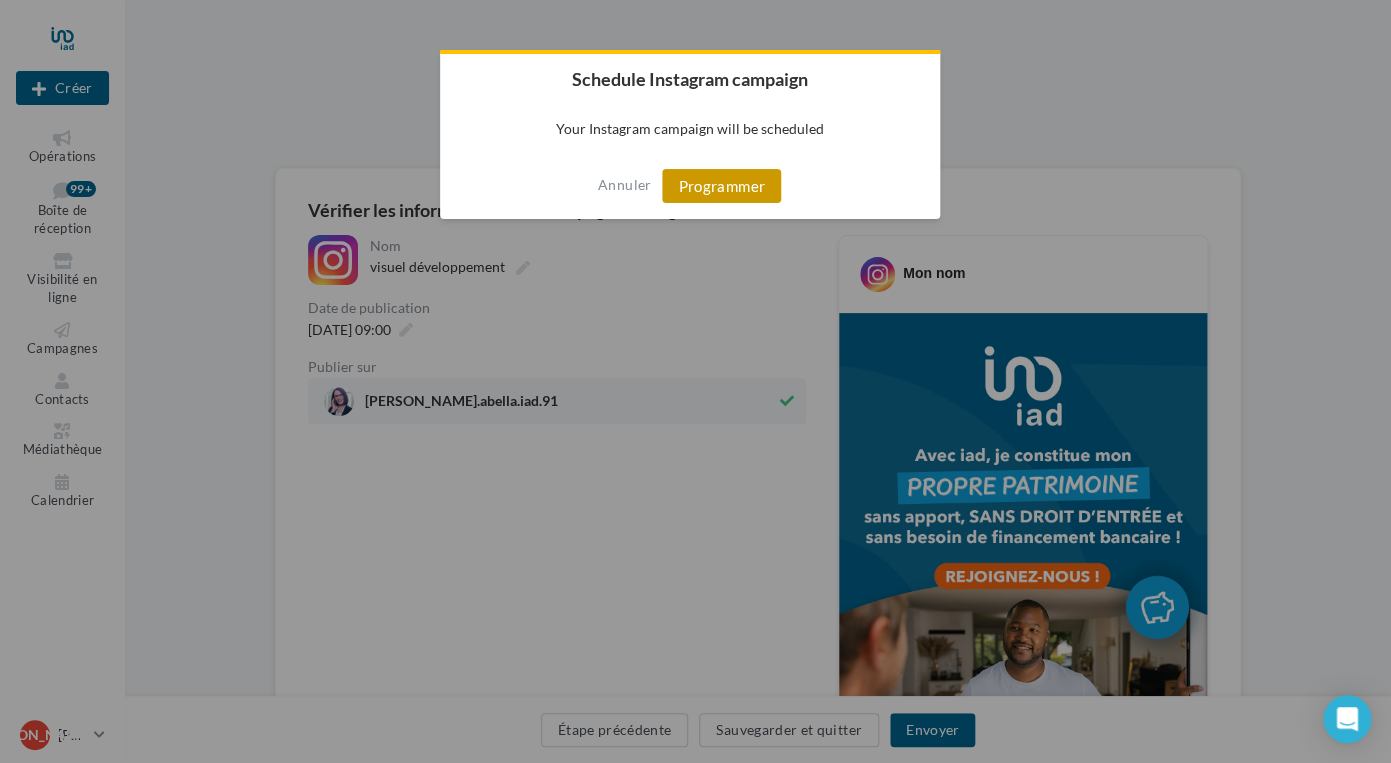 click on "Programmer" at bounding box center (721, 186) 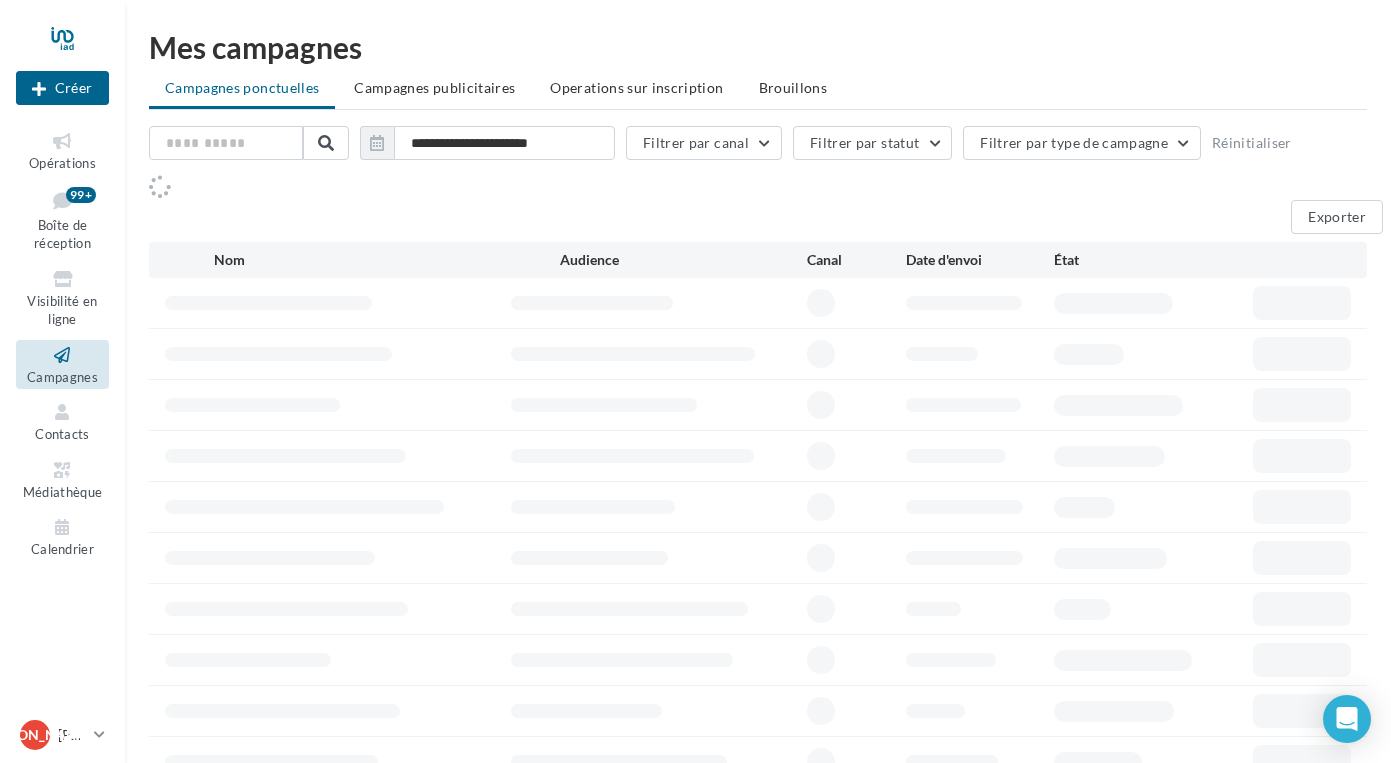 scroll, scrollTop: 0, scrollLeft: 0, axis: both 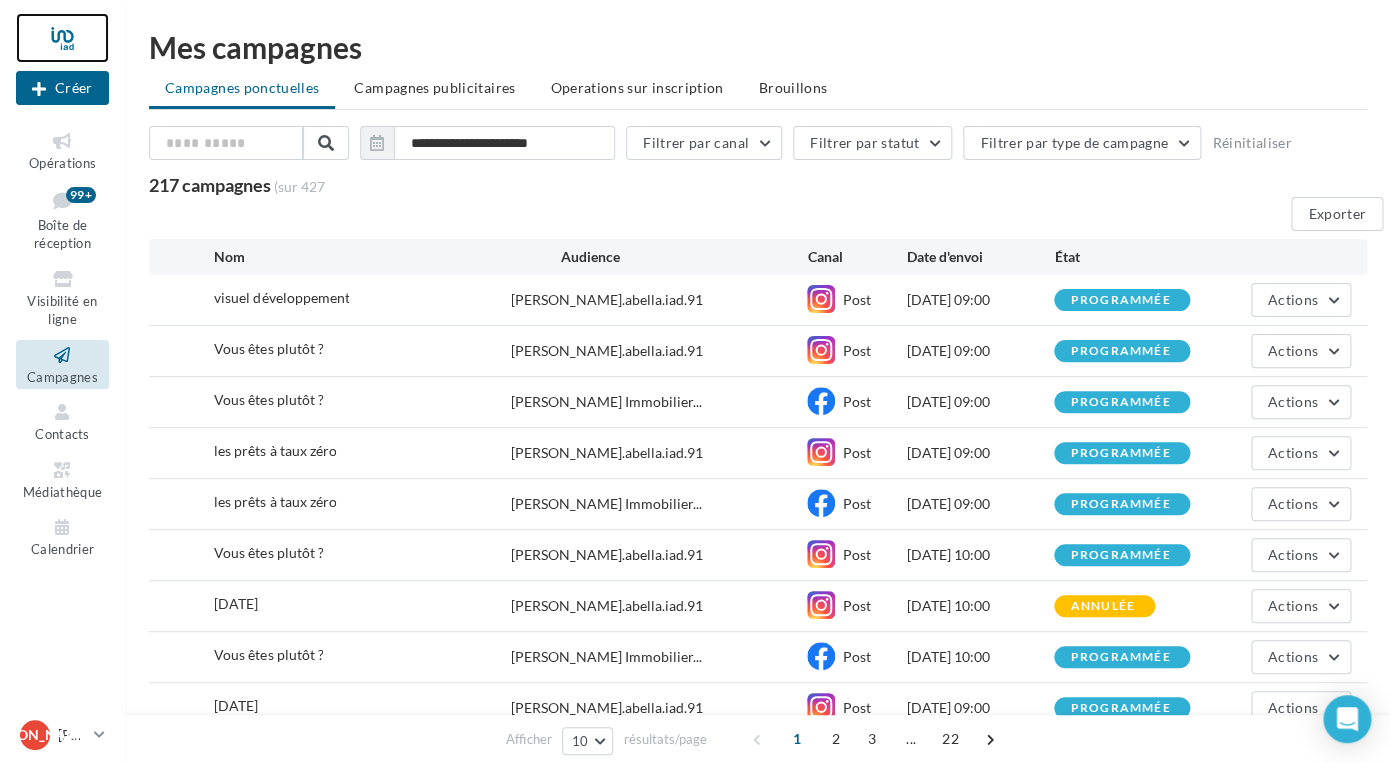 click at bounding box center (62, 38) 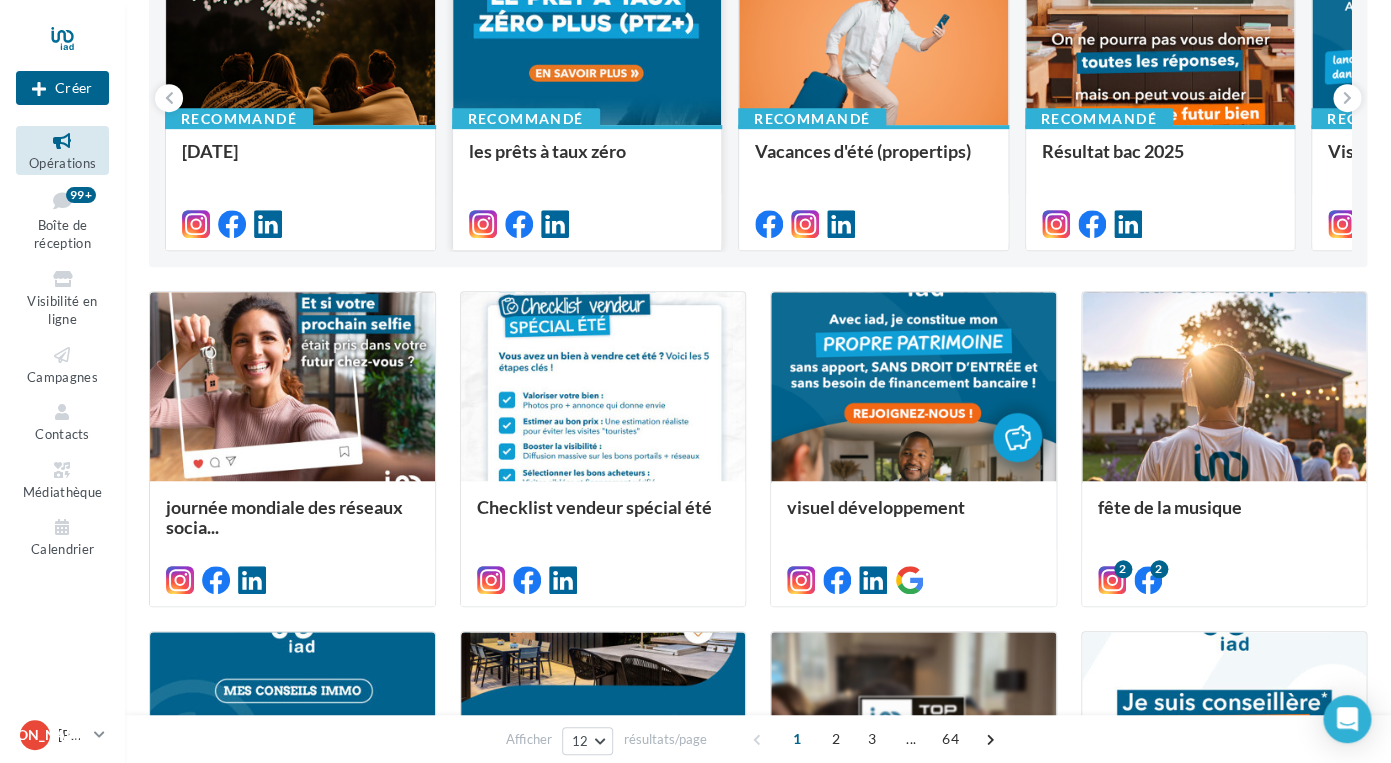 scroll, scrollTop: 292, scrollLeft: 0, axis: vertical 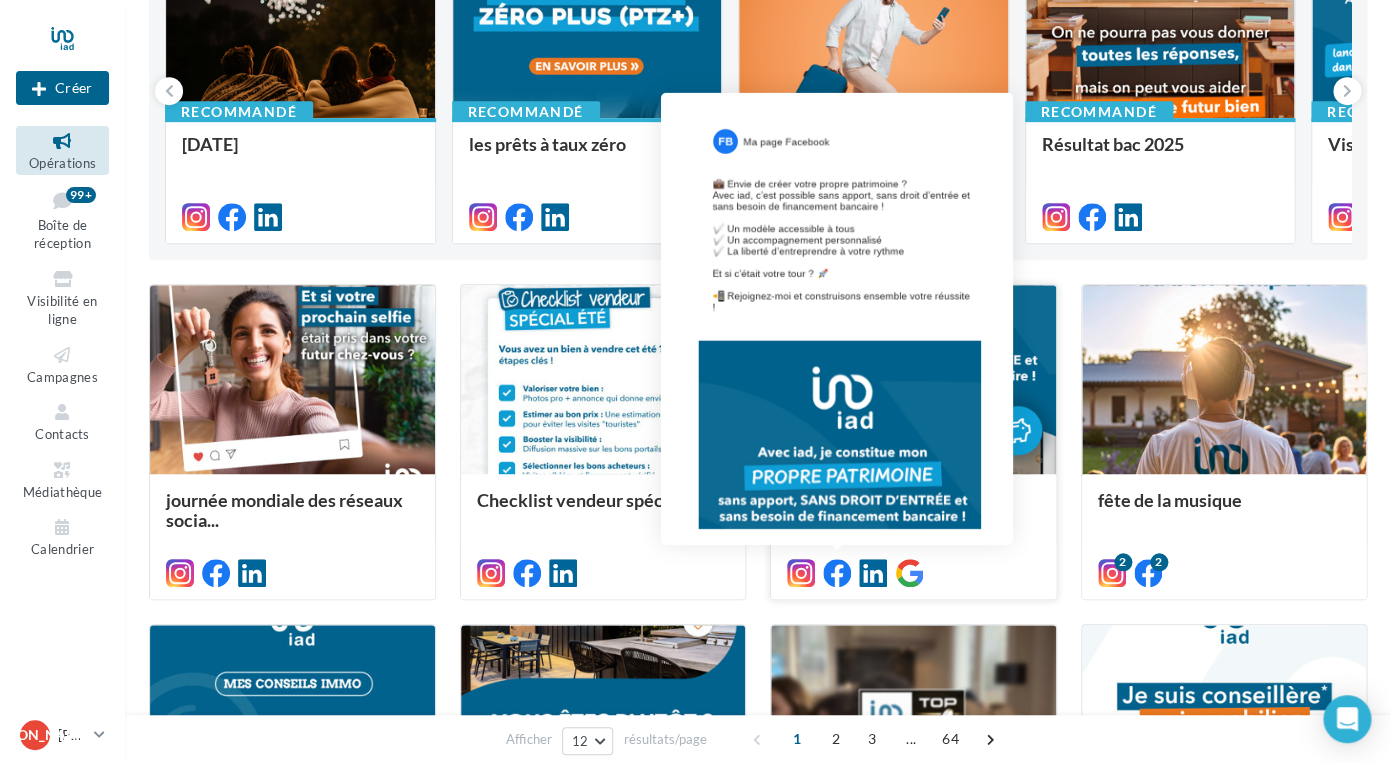 click at bounding box center [837, 573] 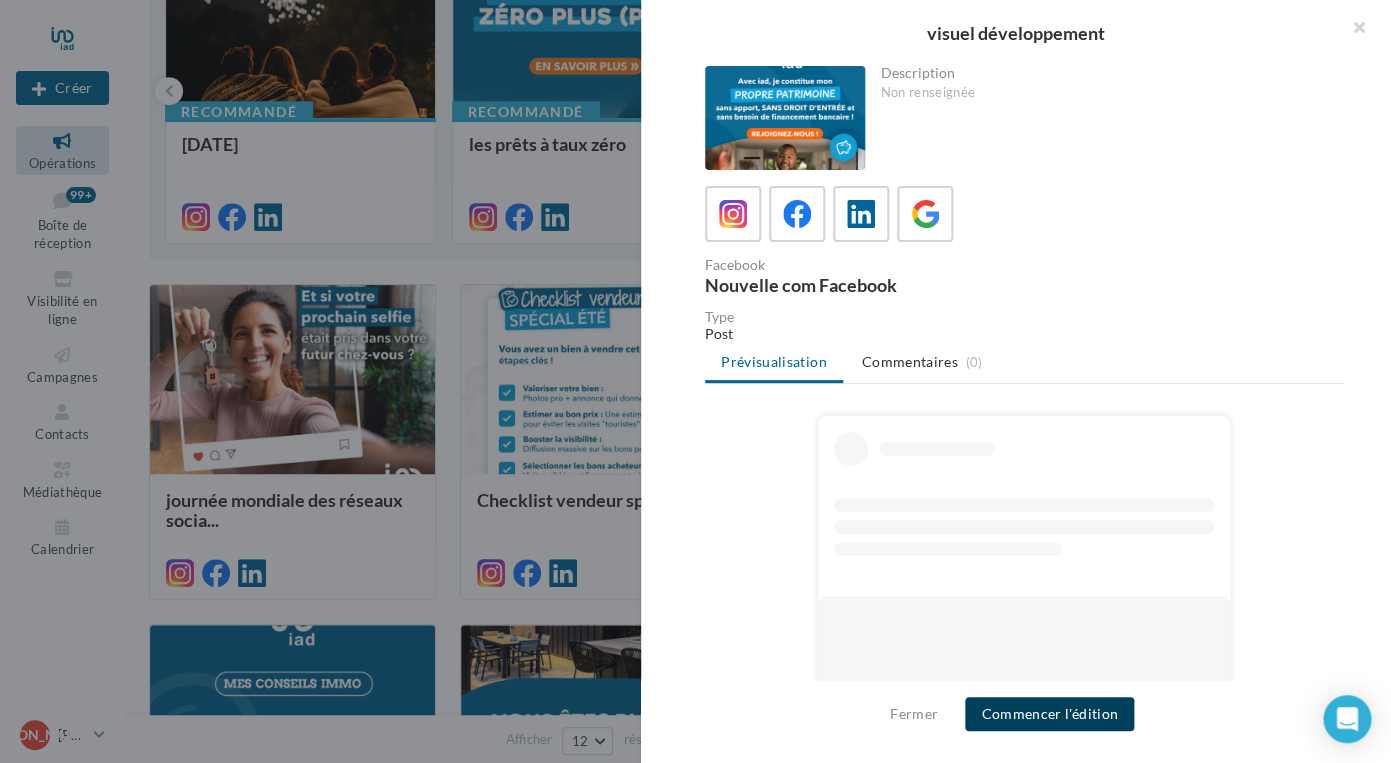 click on "Commencer l'édition" at bounding box center (1049, 714) 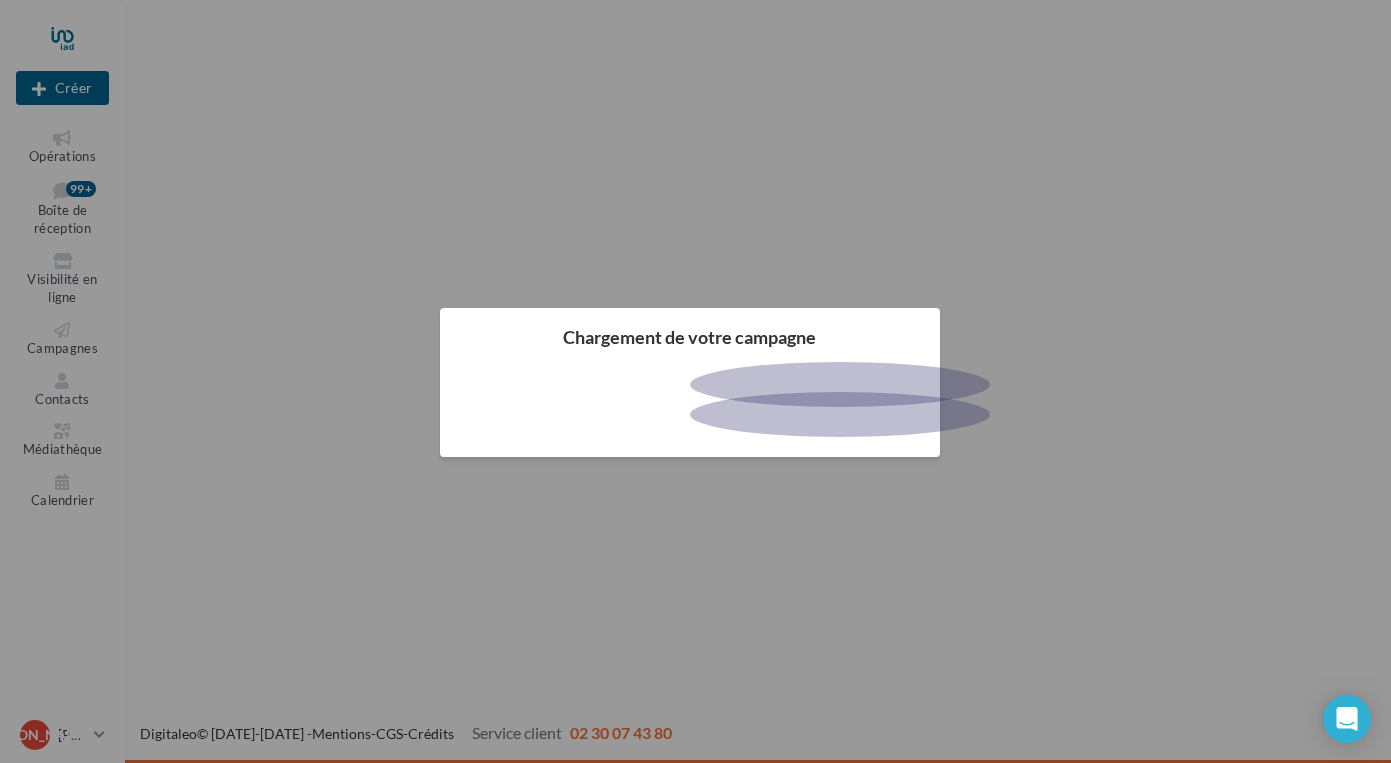 scroll, scrollTop: 0, scrollLeft: 0, axis: both 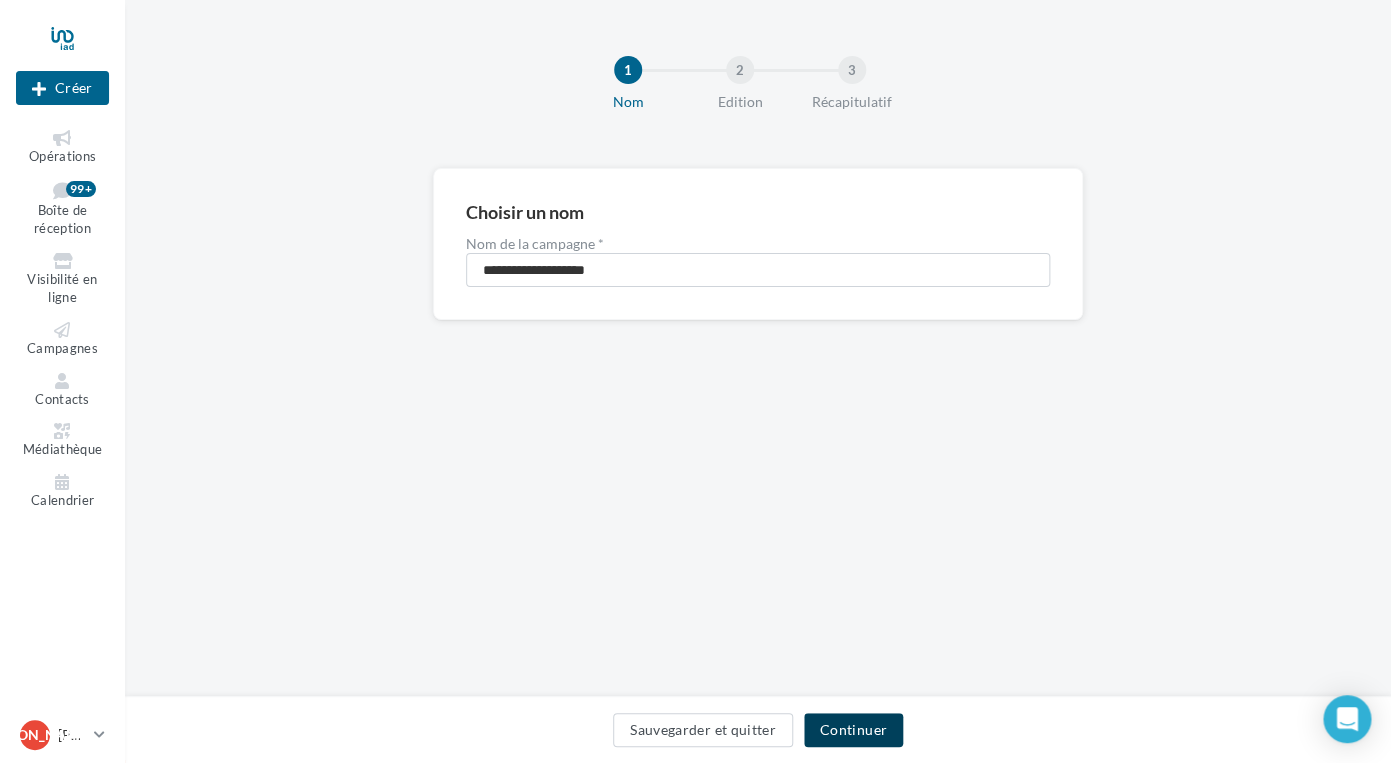 click on "Continuer" at bounding box center [853, 730] 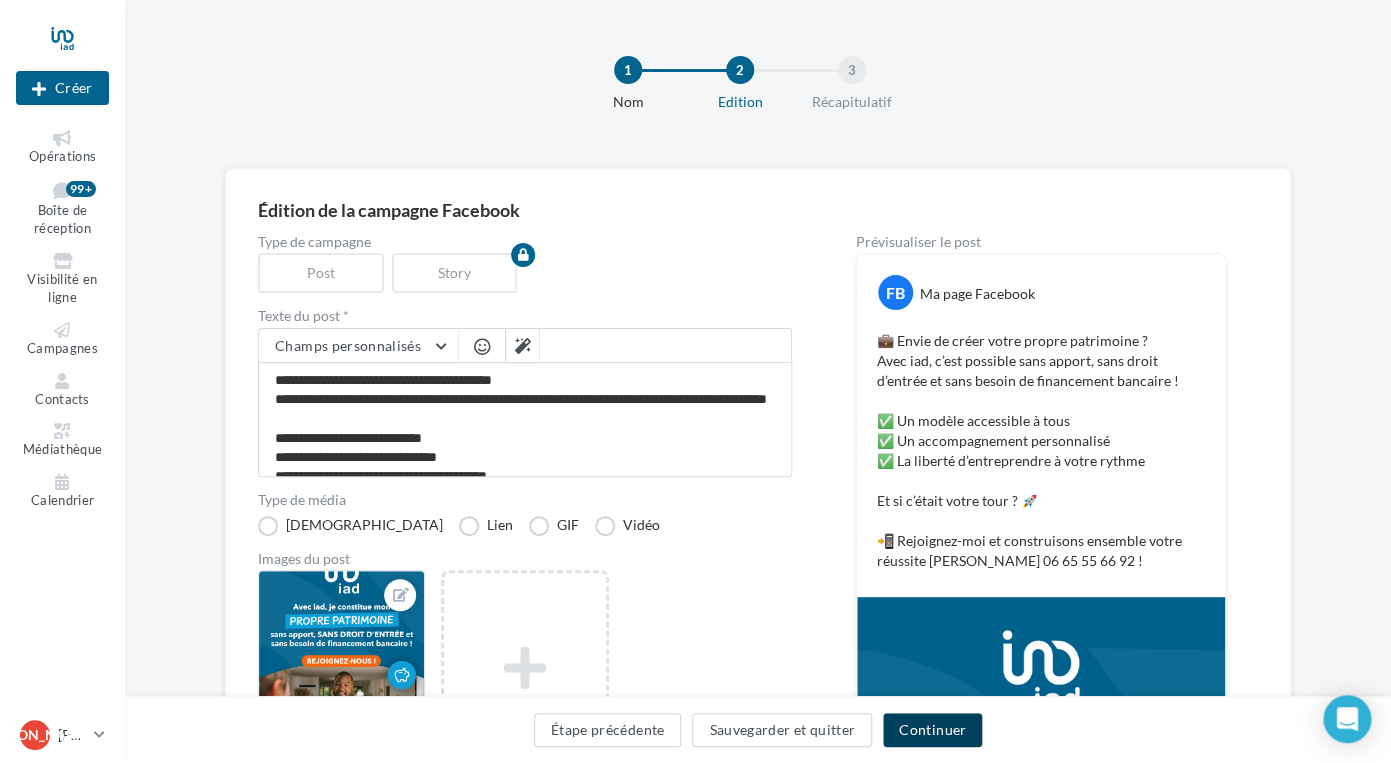 click on "Continuer" at bounding box center (932, 730) 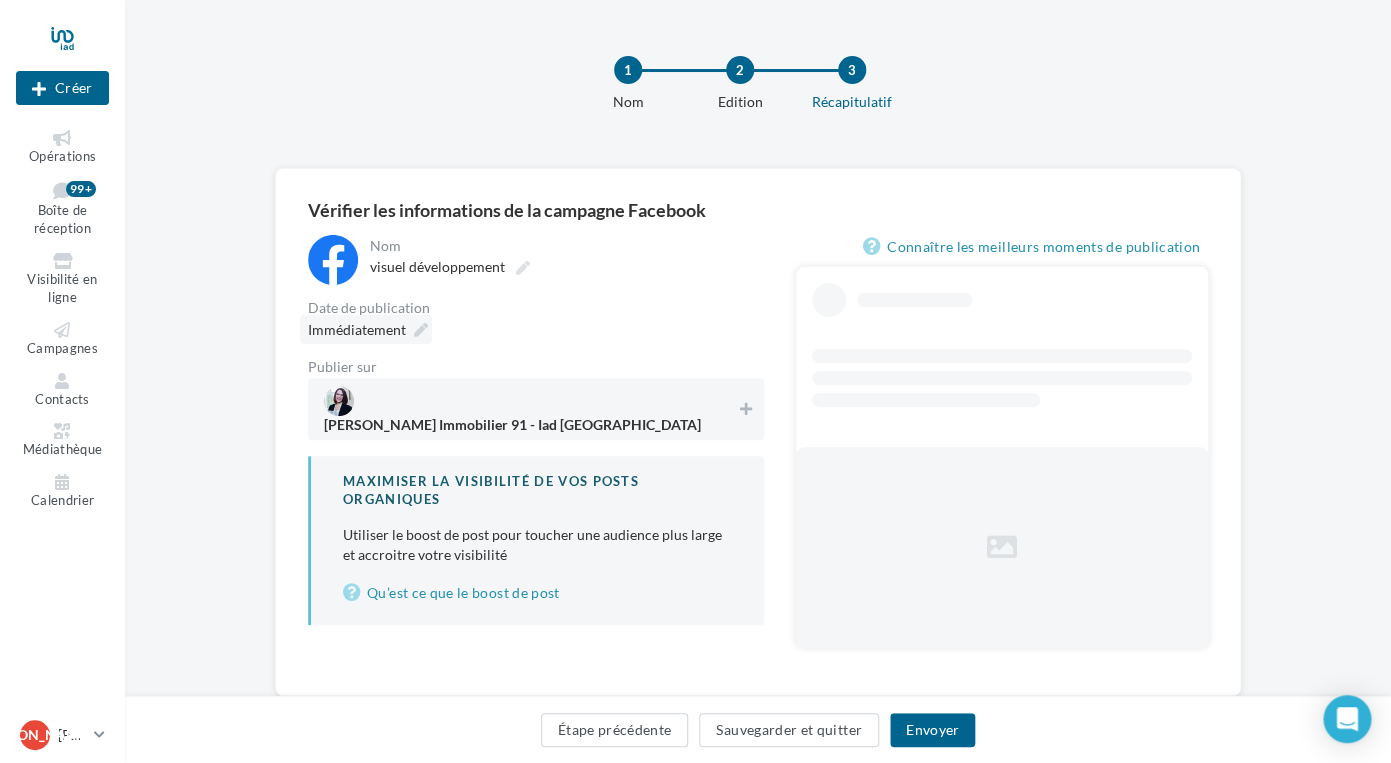 click at bounding box center (421, 330) 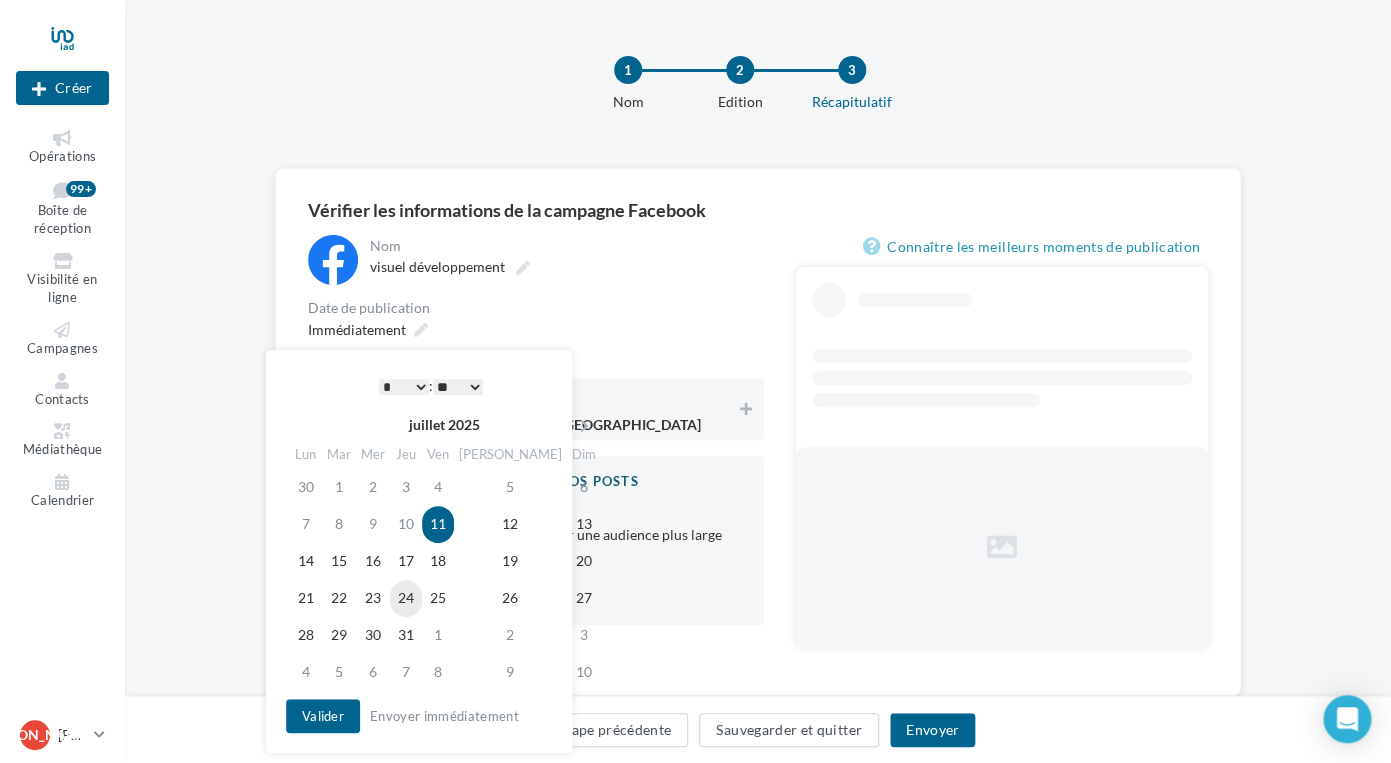click on "24" at bounding box center [406, 598] 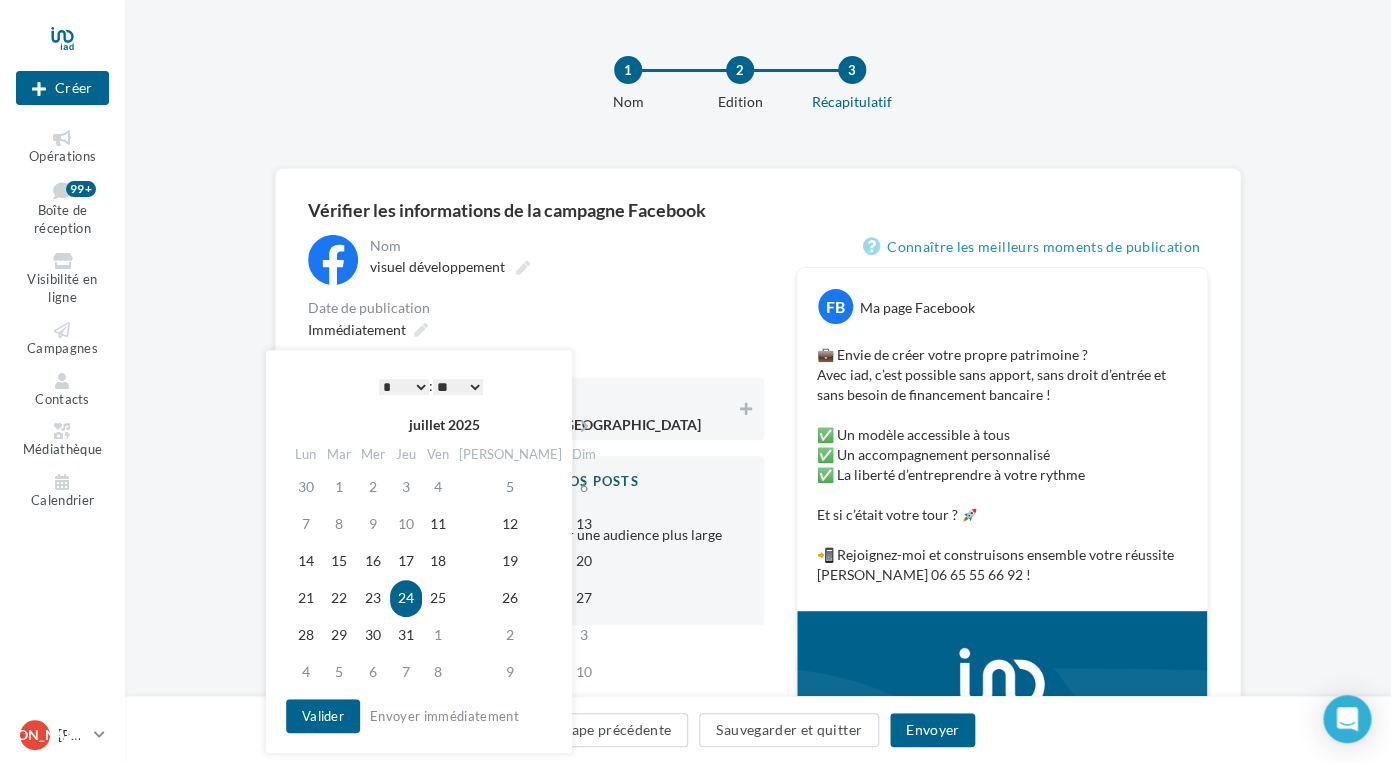 click on "* * * * * * * * * * ** ** ** ** ** ** ** ** ** ** ** ** ** **" at bounding box center [404, 387] 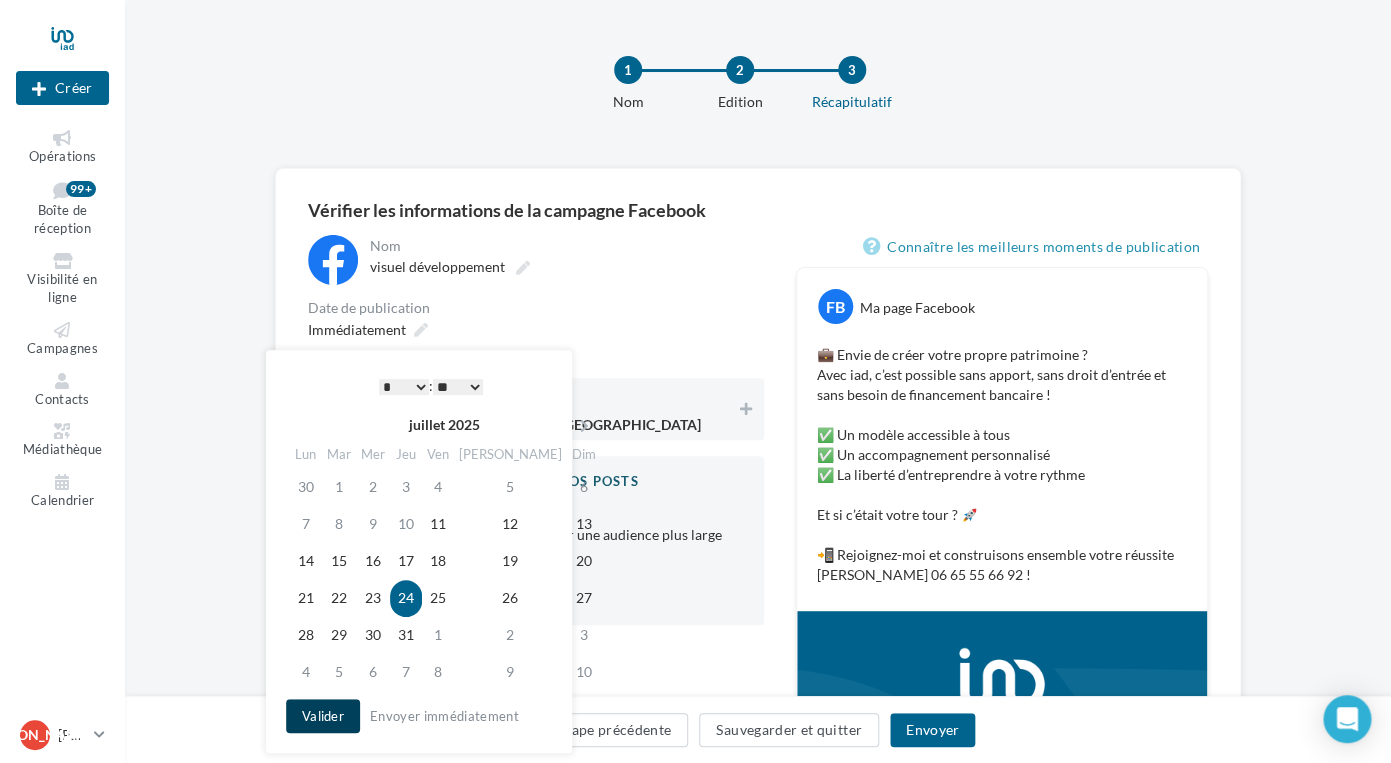 click on "Valider" at bounding box center (323, 716) 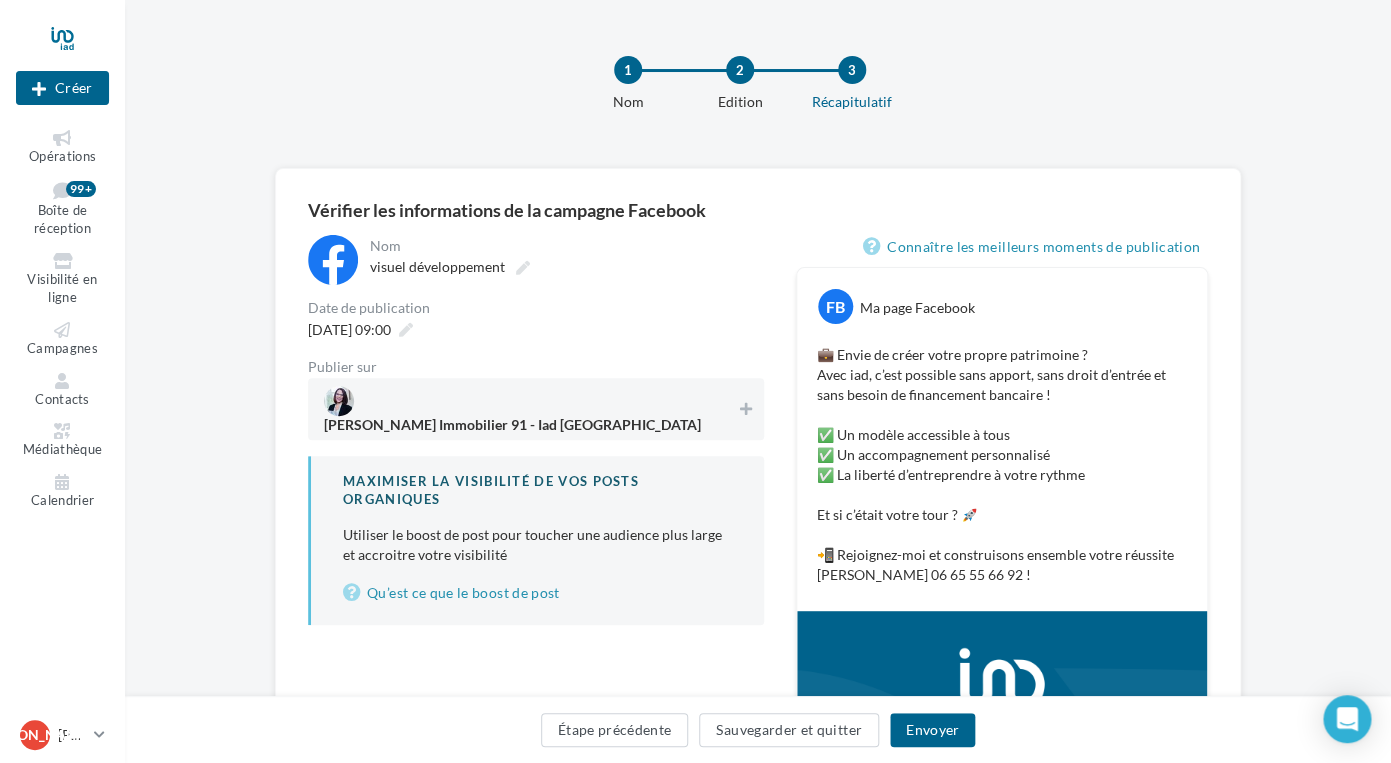 click on "Jessica Abella Immobilier 91 - Iad France" at bounding box center (512, 429) 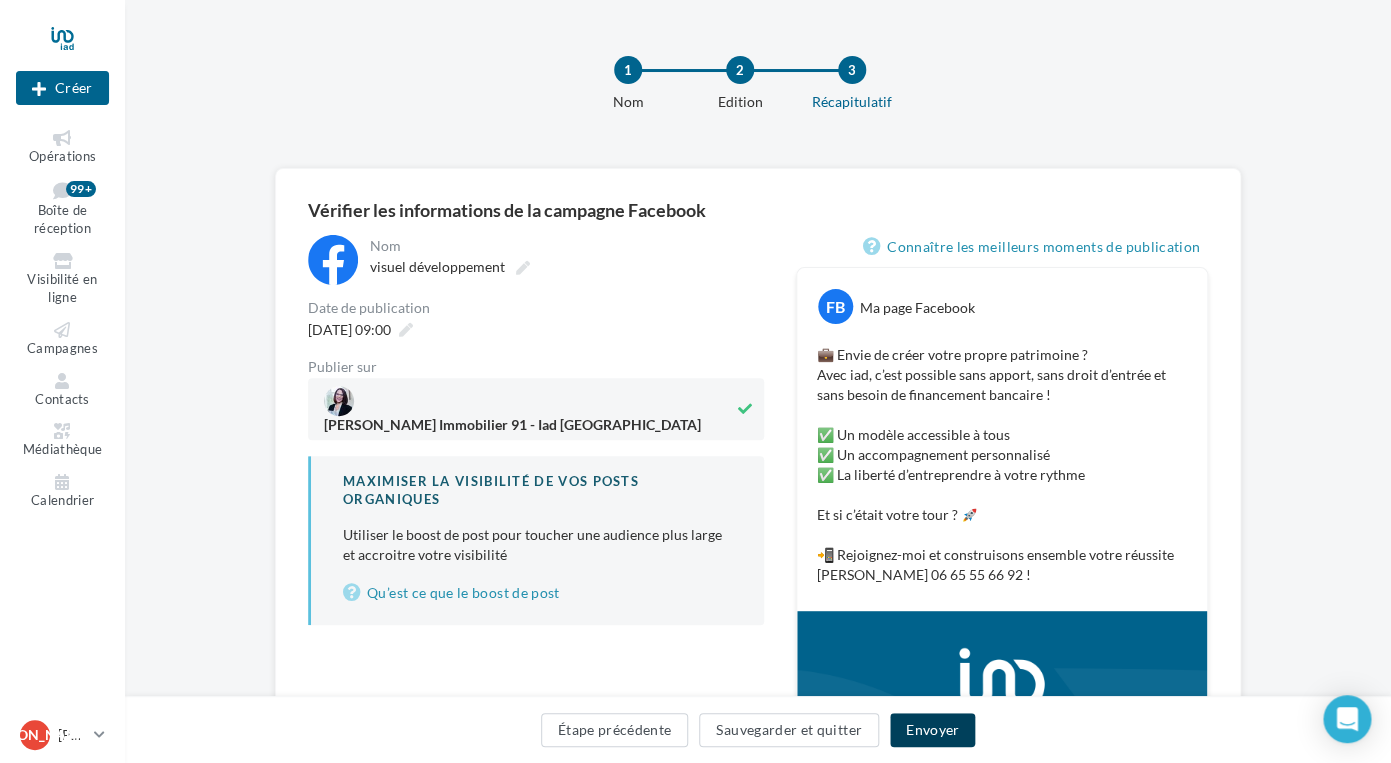 click on "Envoyer" at bounding box center (932, 730) 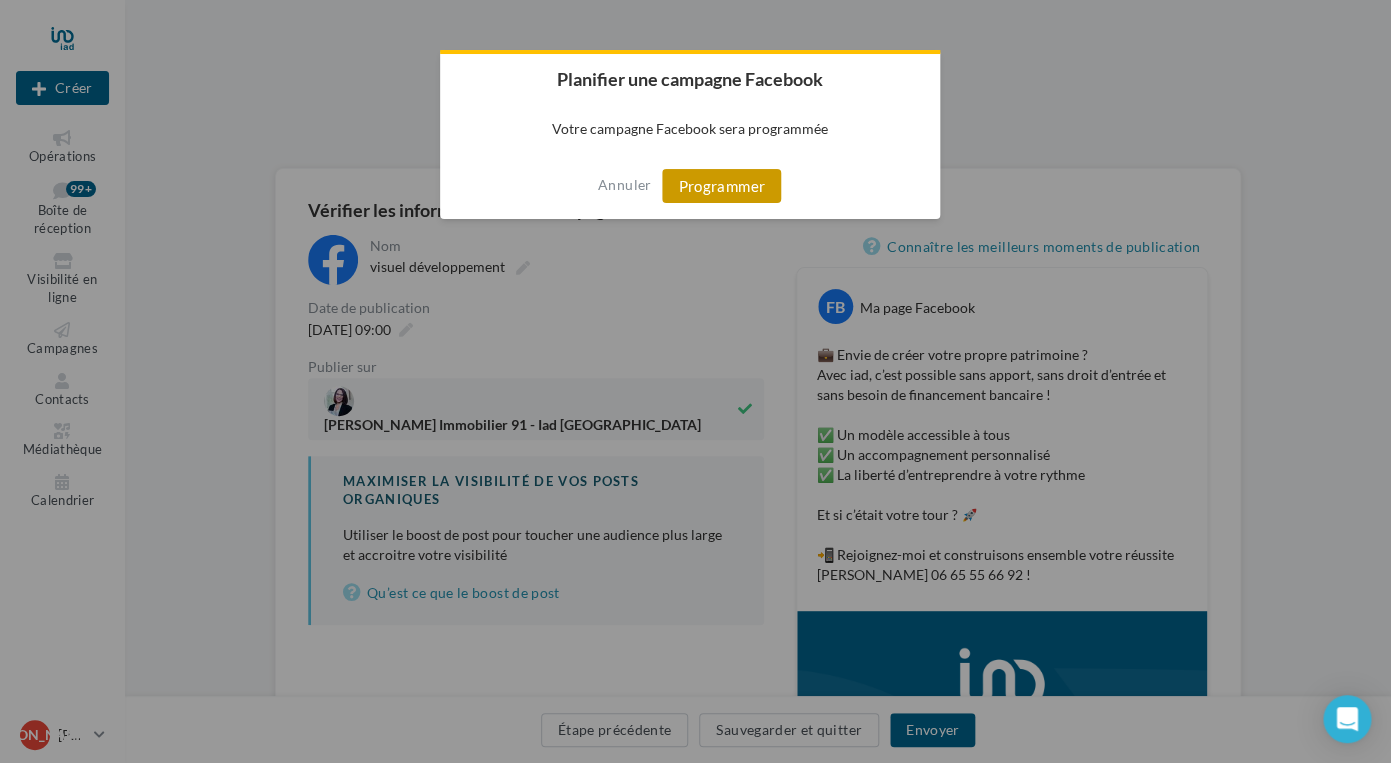 click on "Programmer" at bounding box center (721, 186) 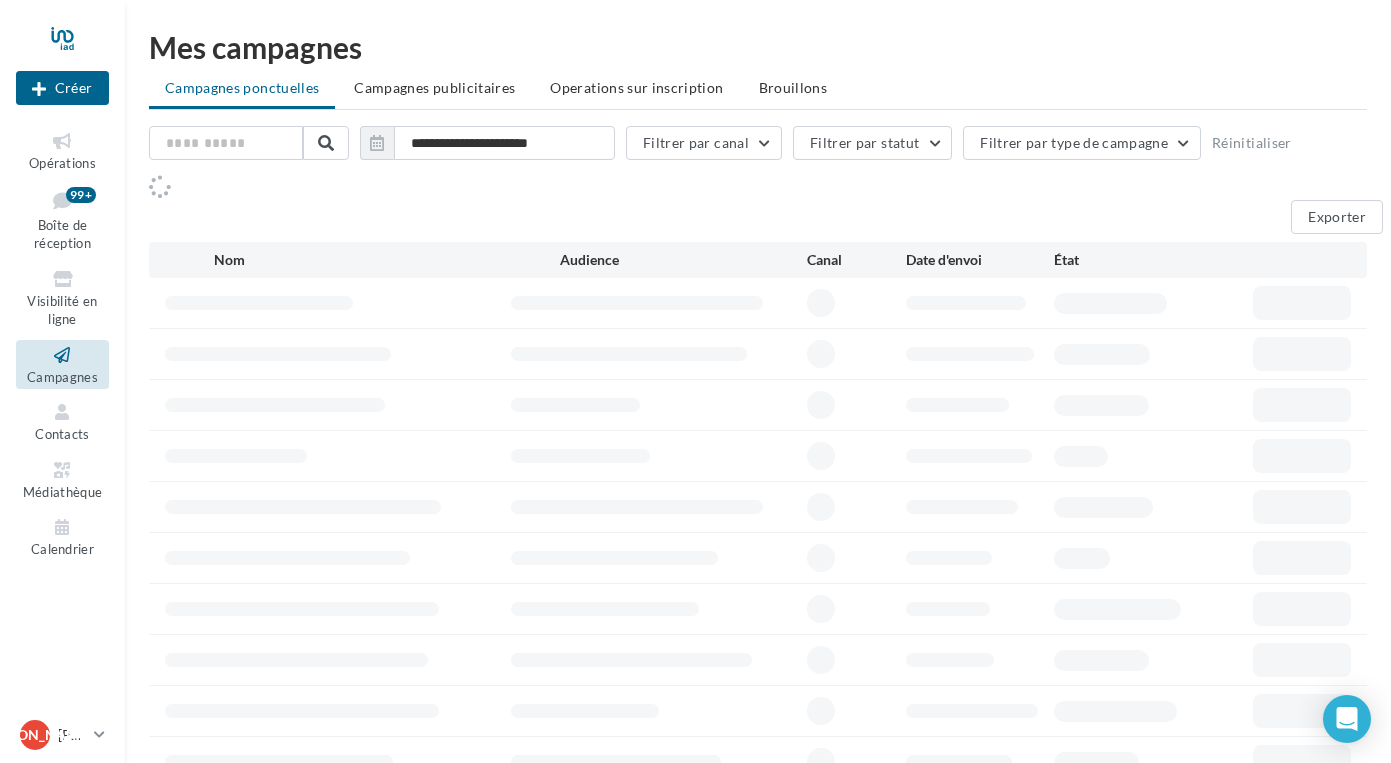 scroll, scrollTop: 0, scrollLeft: 0, axis: both 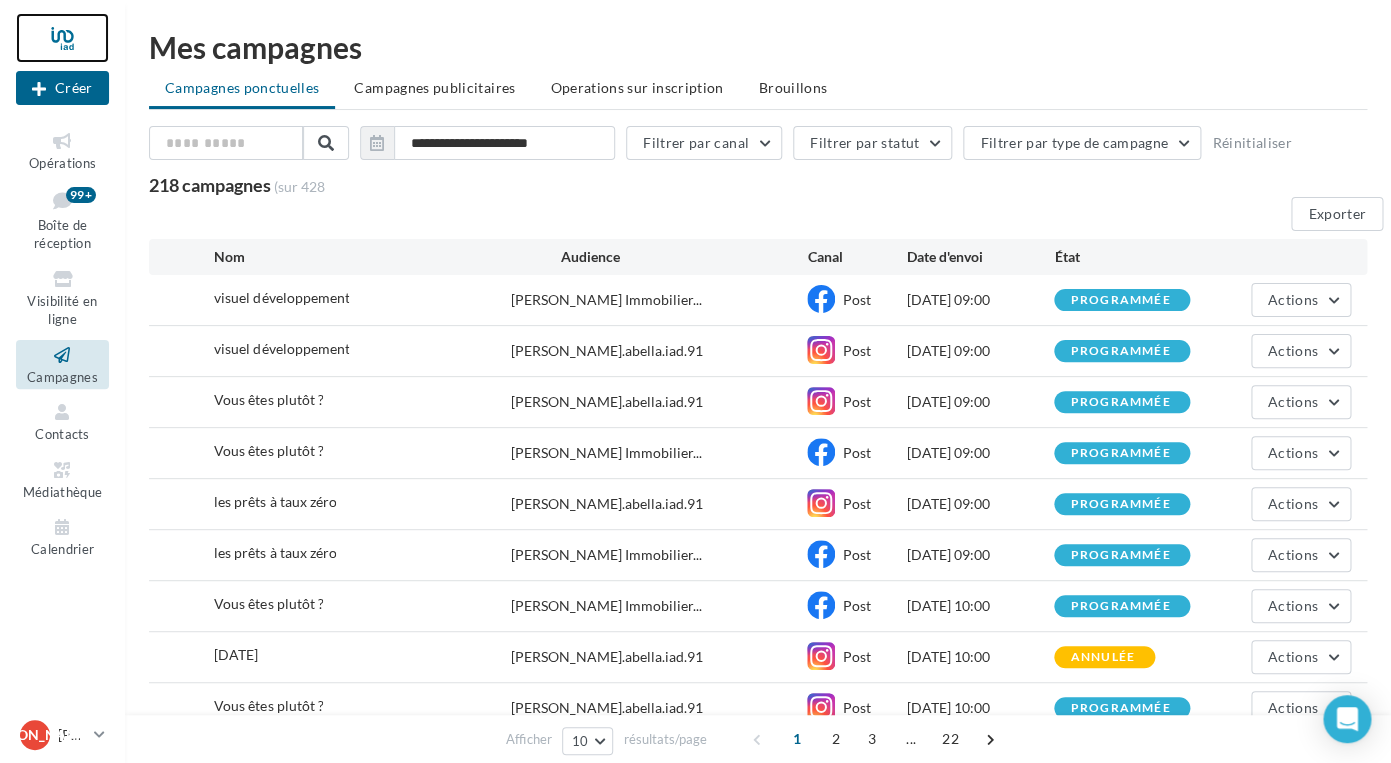click at bounding box center (62, 38) 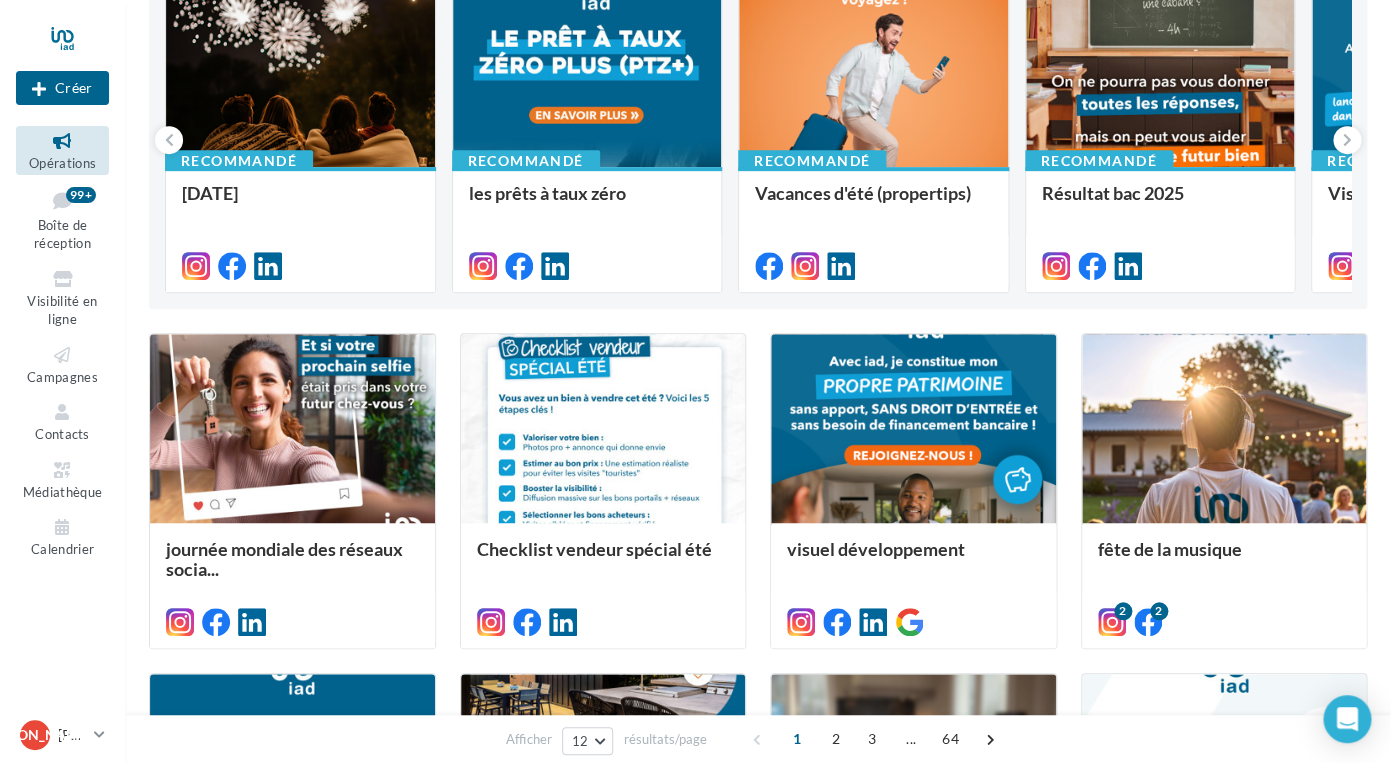 scroll, scrollTop: 260, scrollLeft: 0, axis: vertical 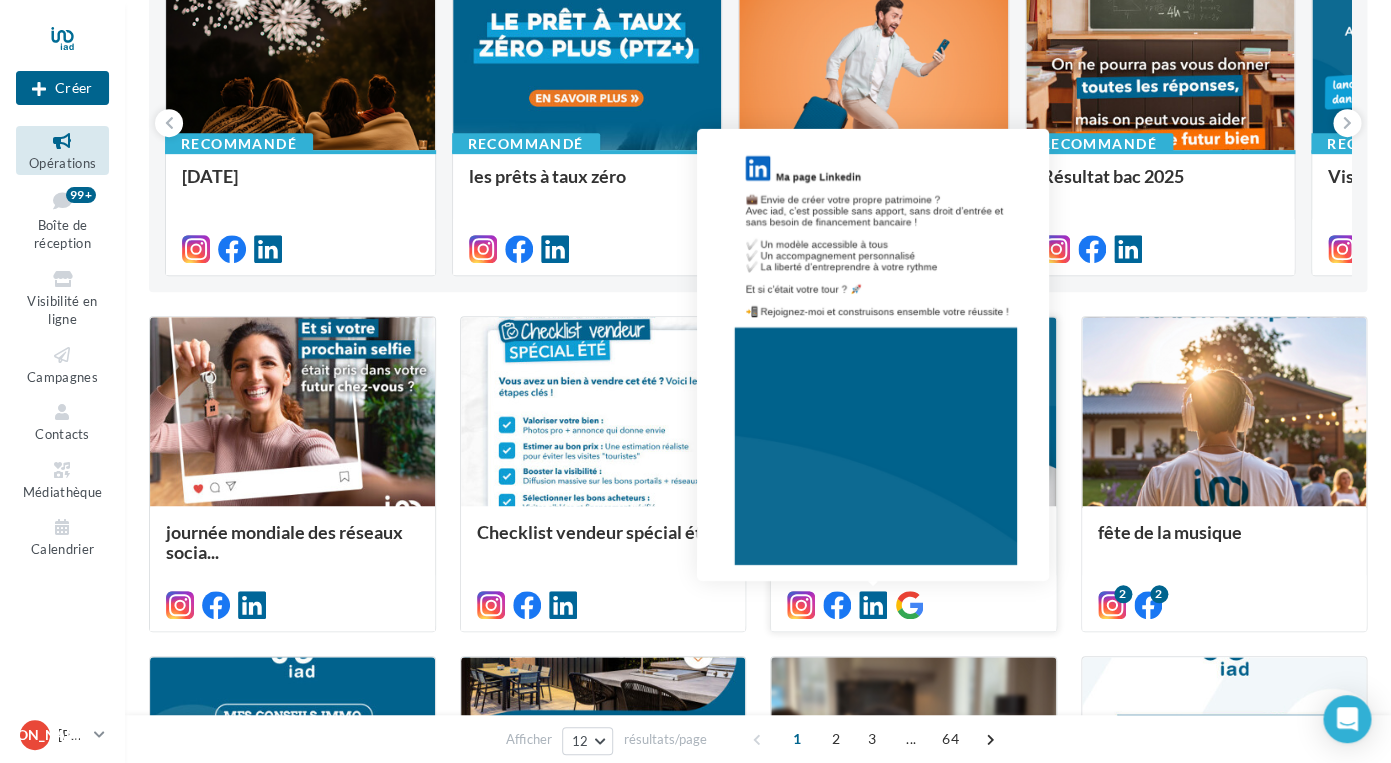 click at bounding box center [873, 605] 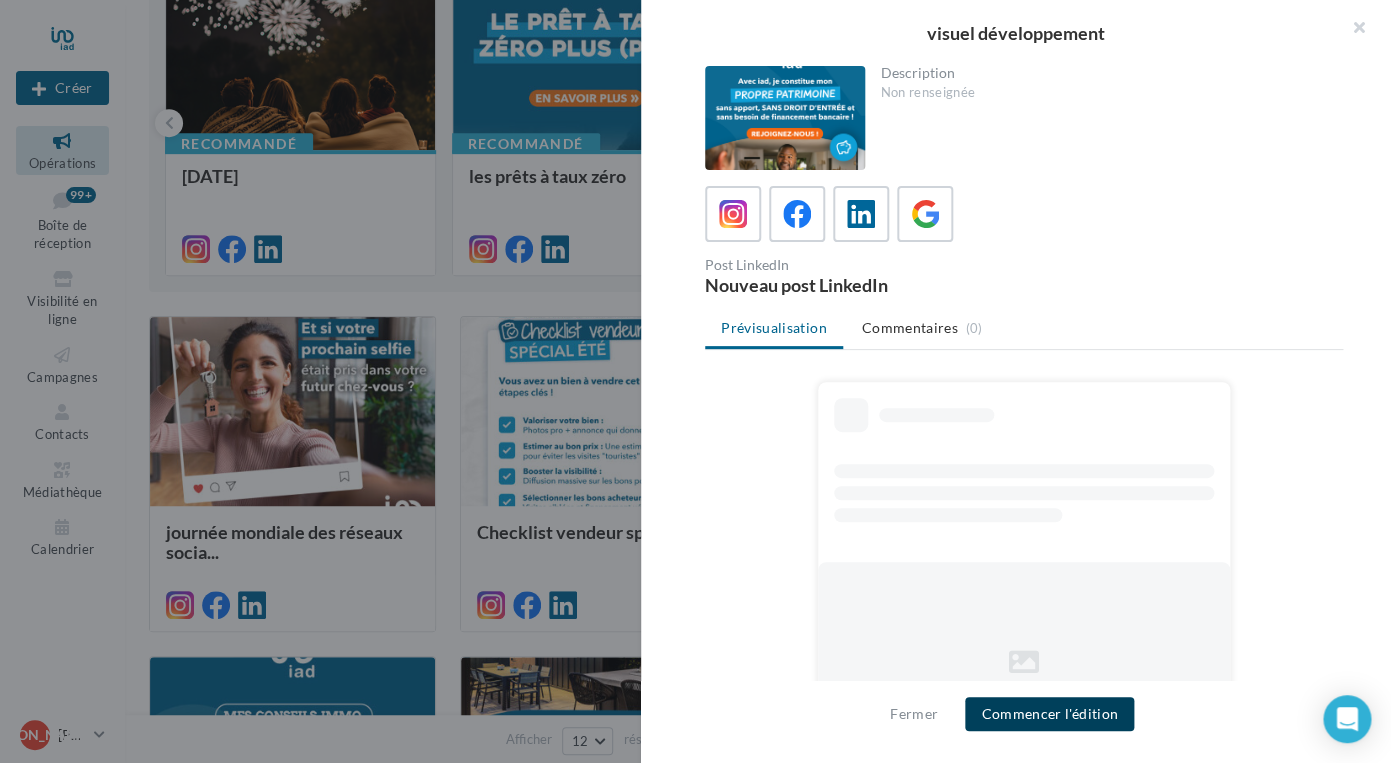 click on "Commencer l'édition" at bounding box center (1049, 714) 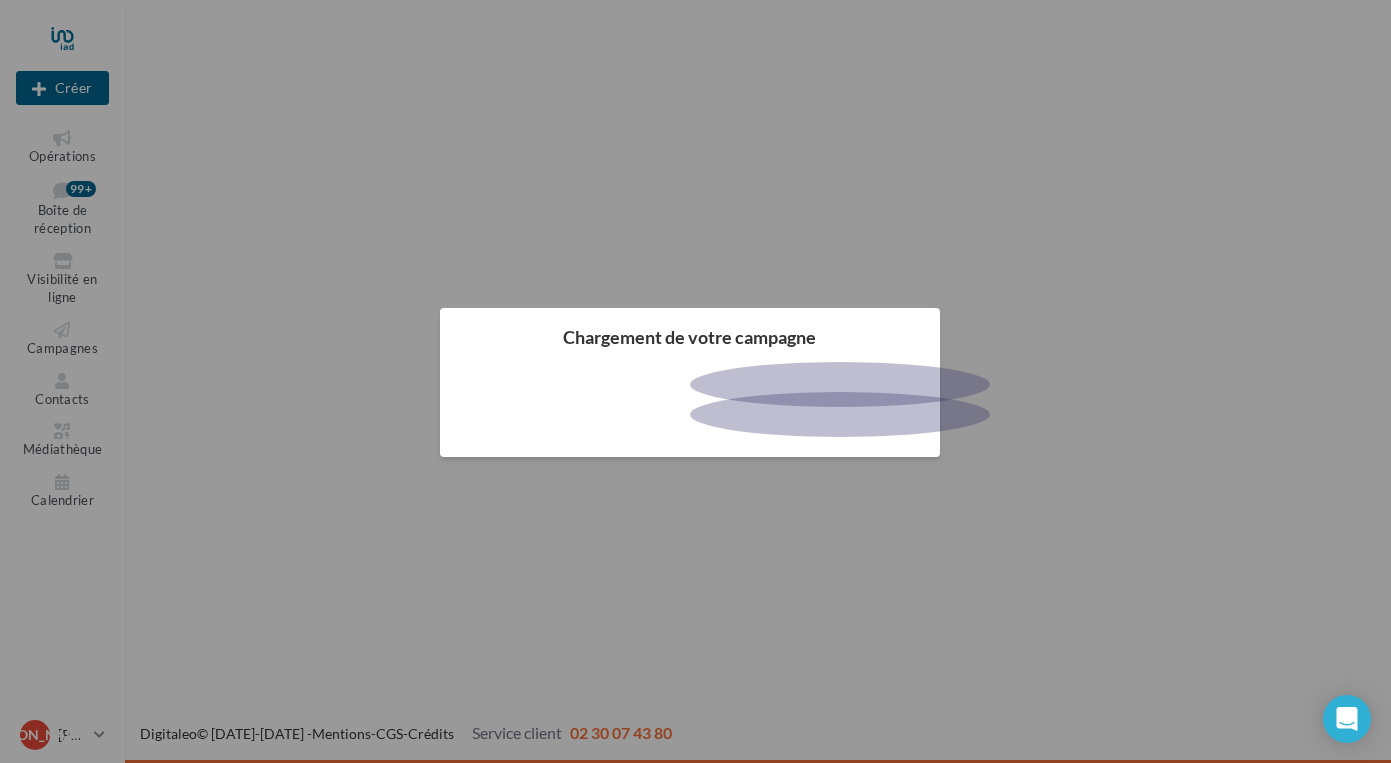 scroll, scrollTop: 0, scrollLeft: 0, axis: both 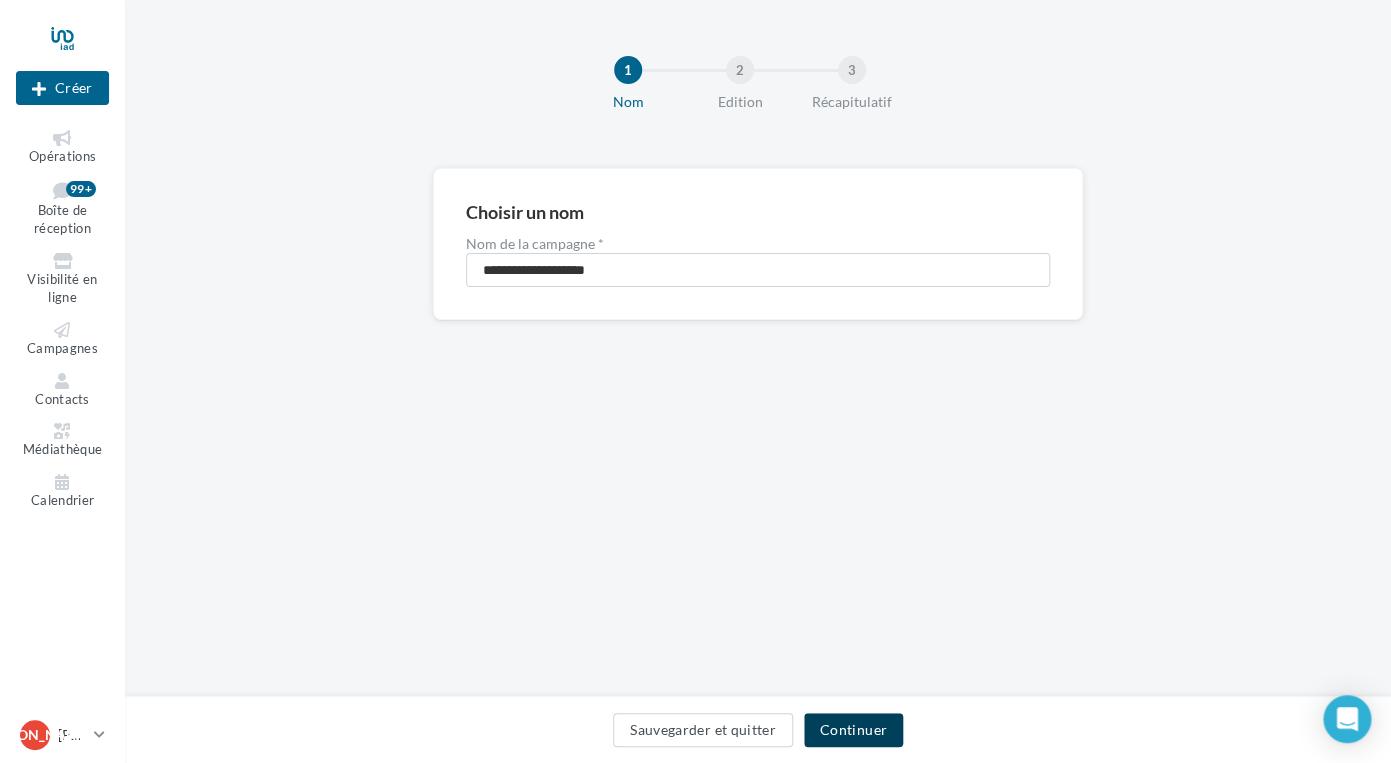 click on "Continuer" at bounding box center [853, 730] 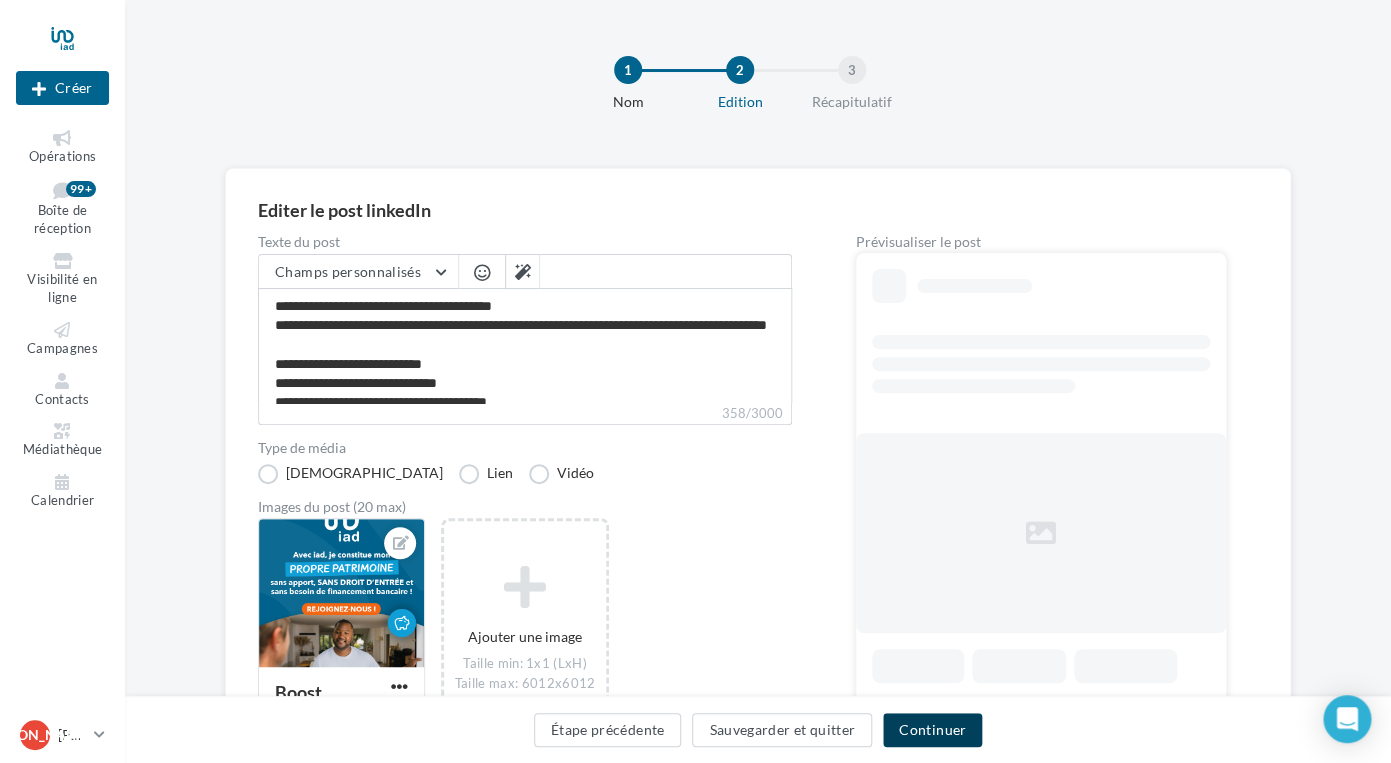 click on "Continuer" at bounding box center (932, 730) 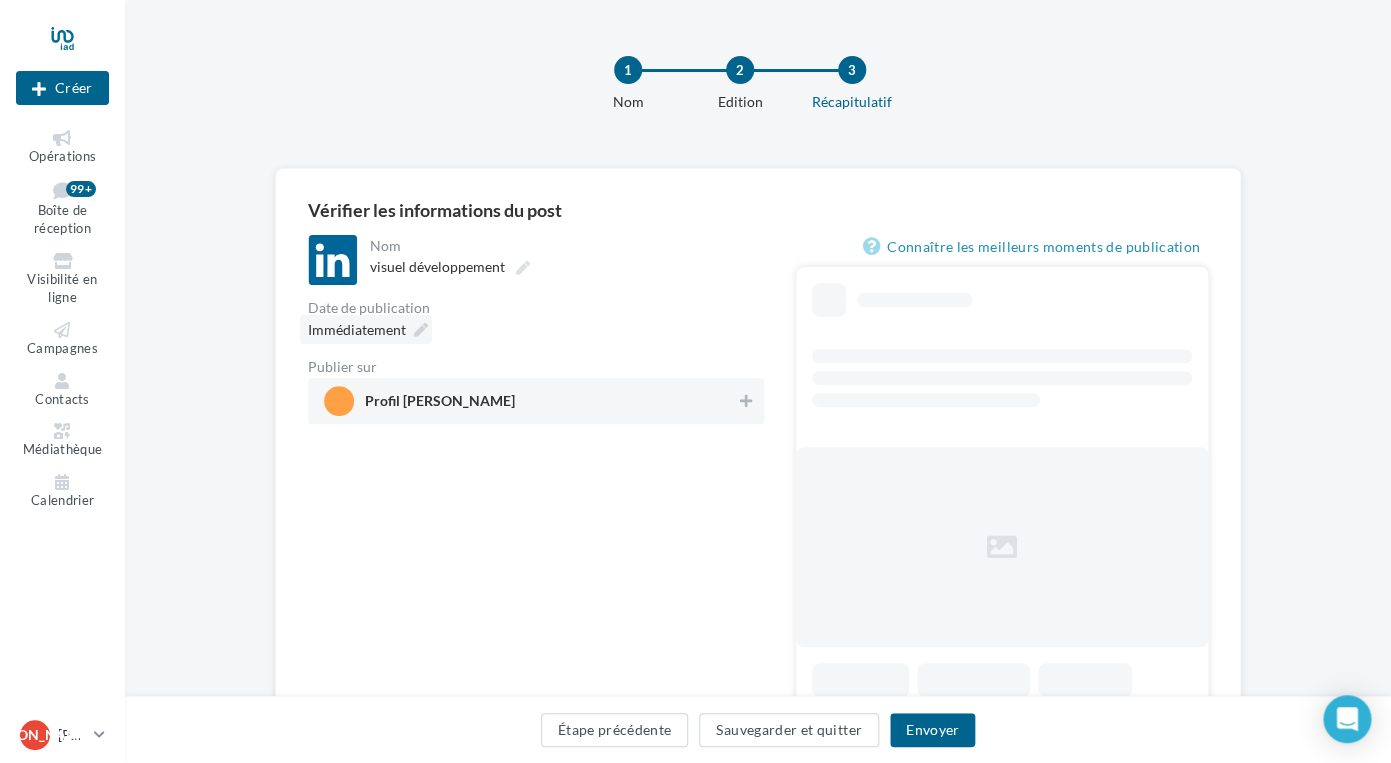 click at bounding box center (421, 330) 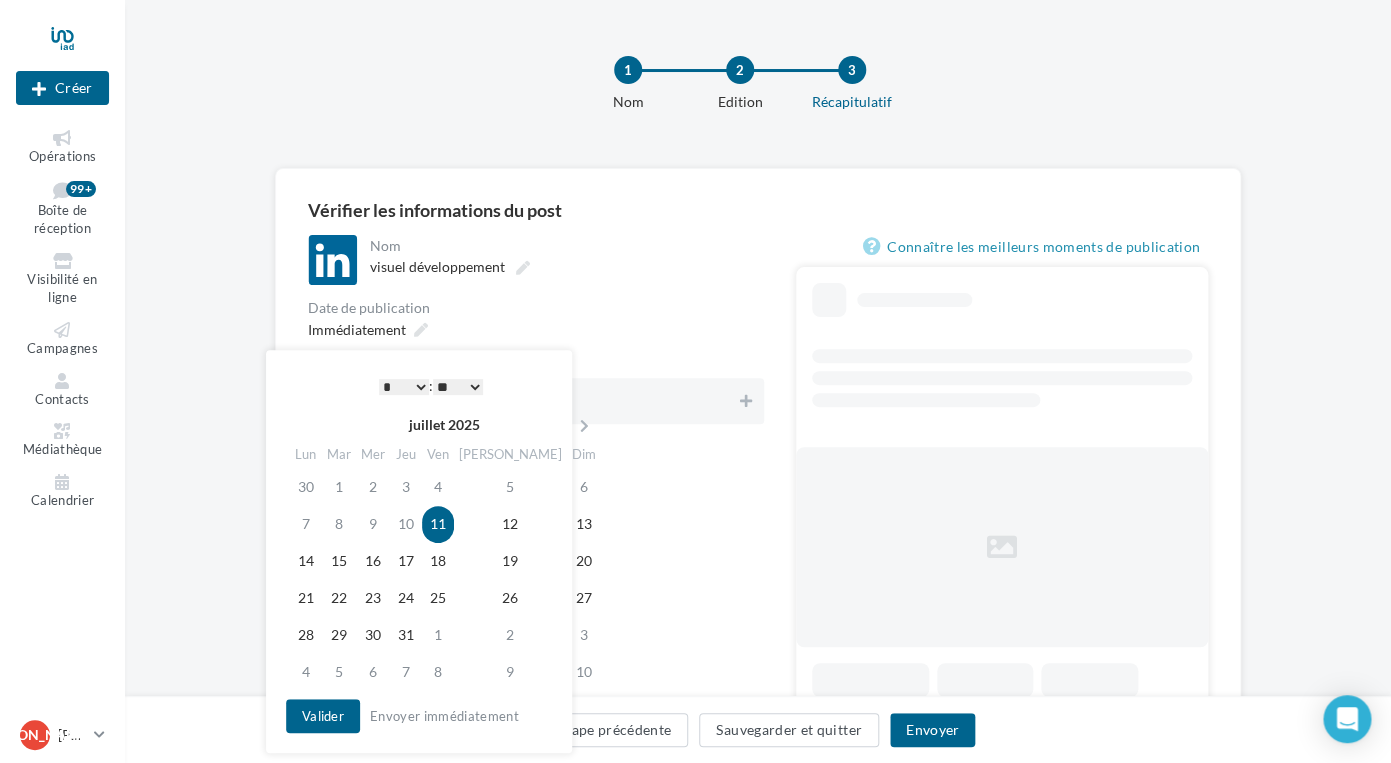 click on "* * * * * * * * * * ** ** ** ** ** ** ** ** ** ** ** ** ** **" at bounding box center (404, 387) 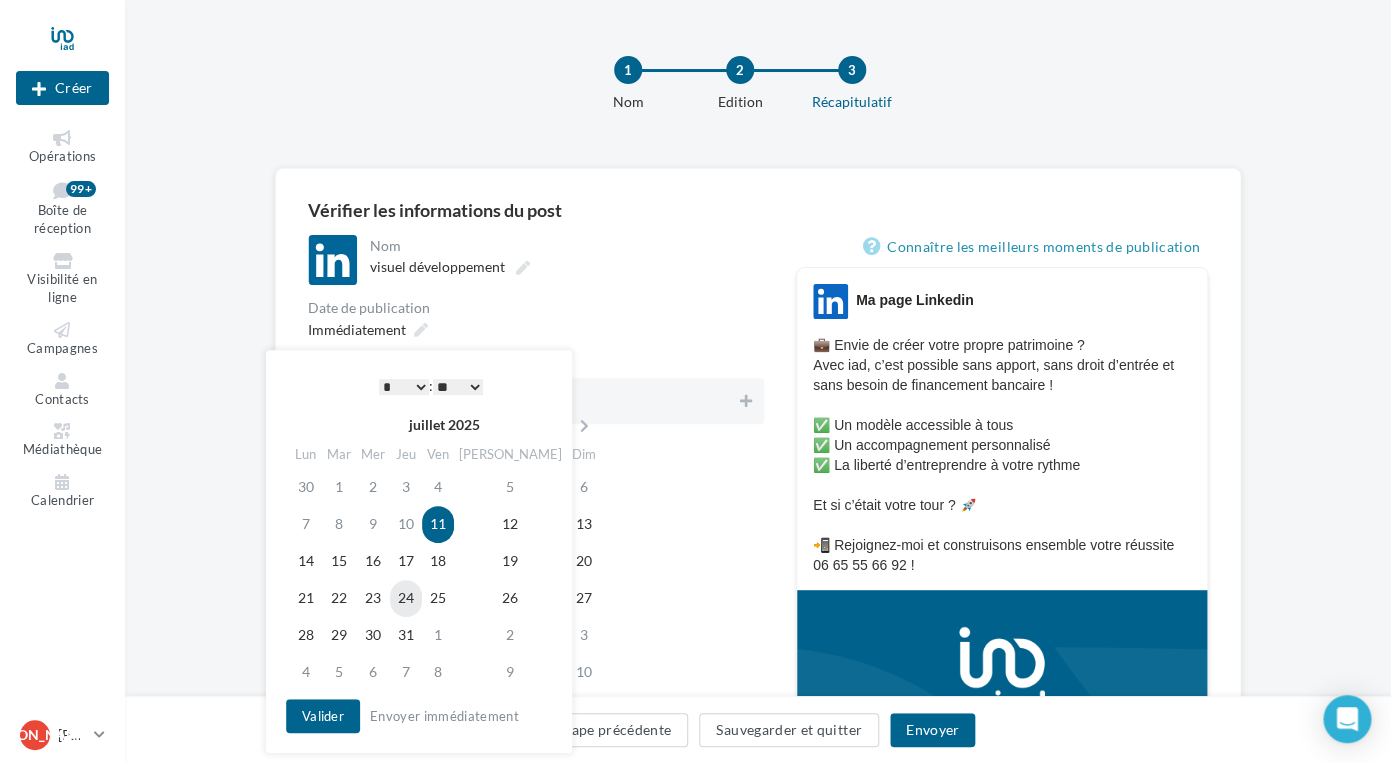 click on "24" at bounding box center (406, 598) 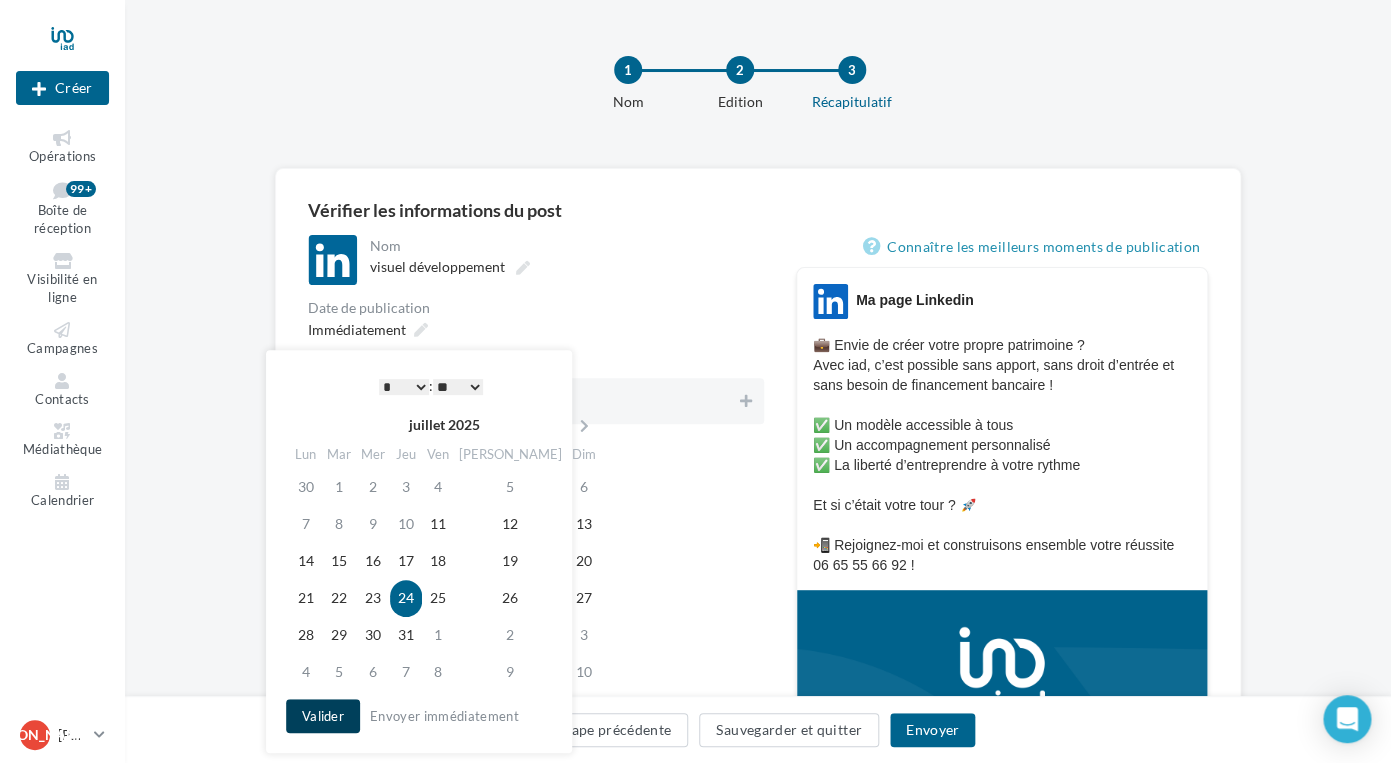 click on "Valider" at bounding box center [323, 716] 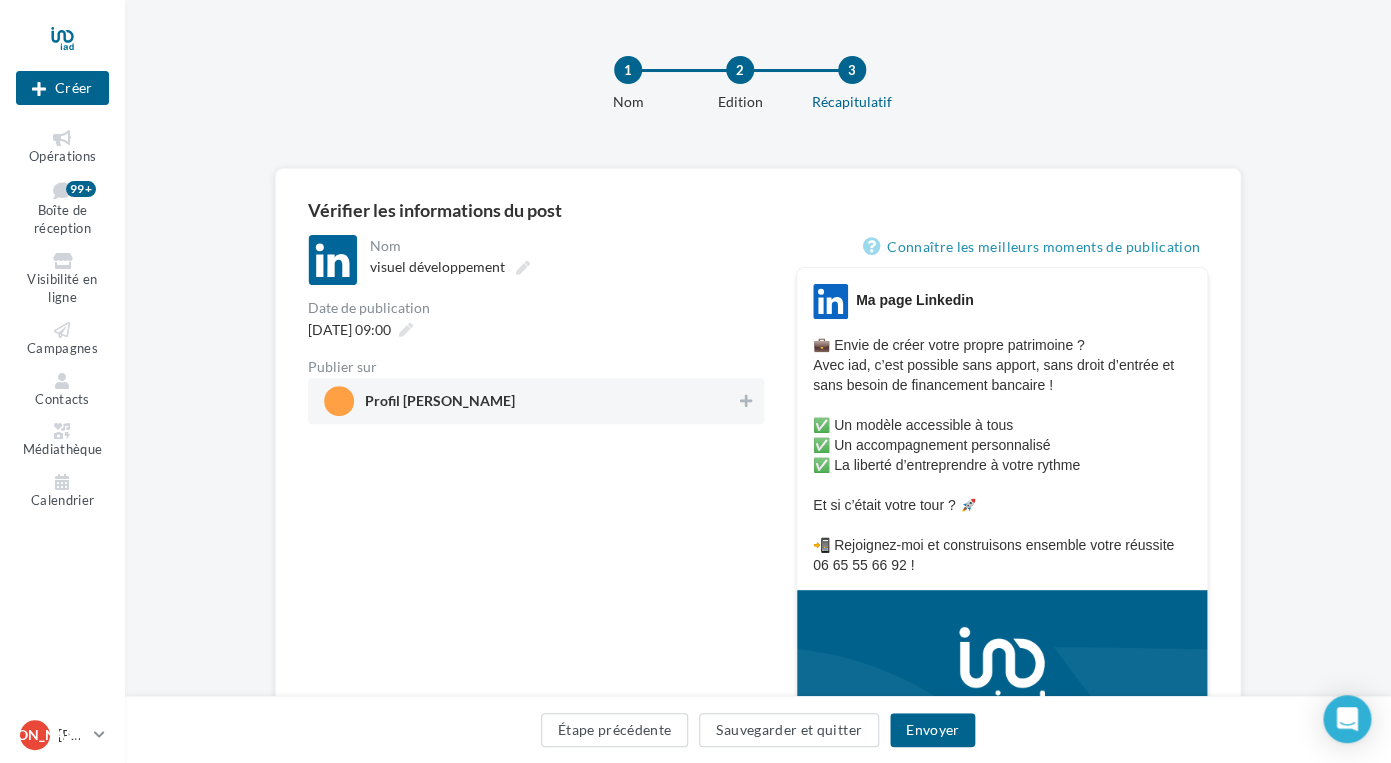 click on "Profil Jessica Abella" at bounding box center (530, 401) 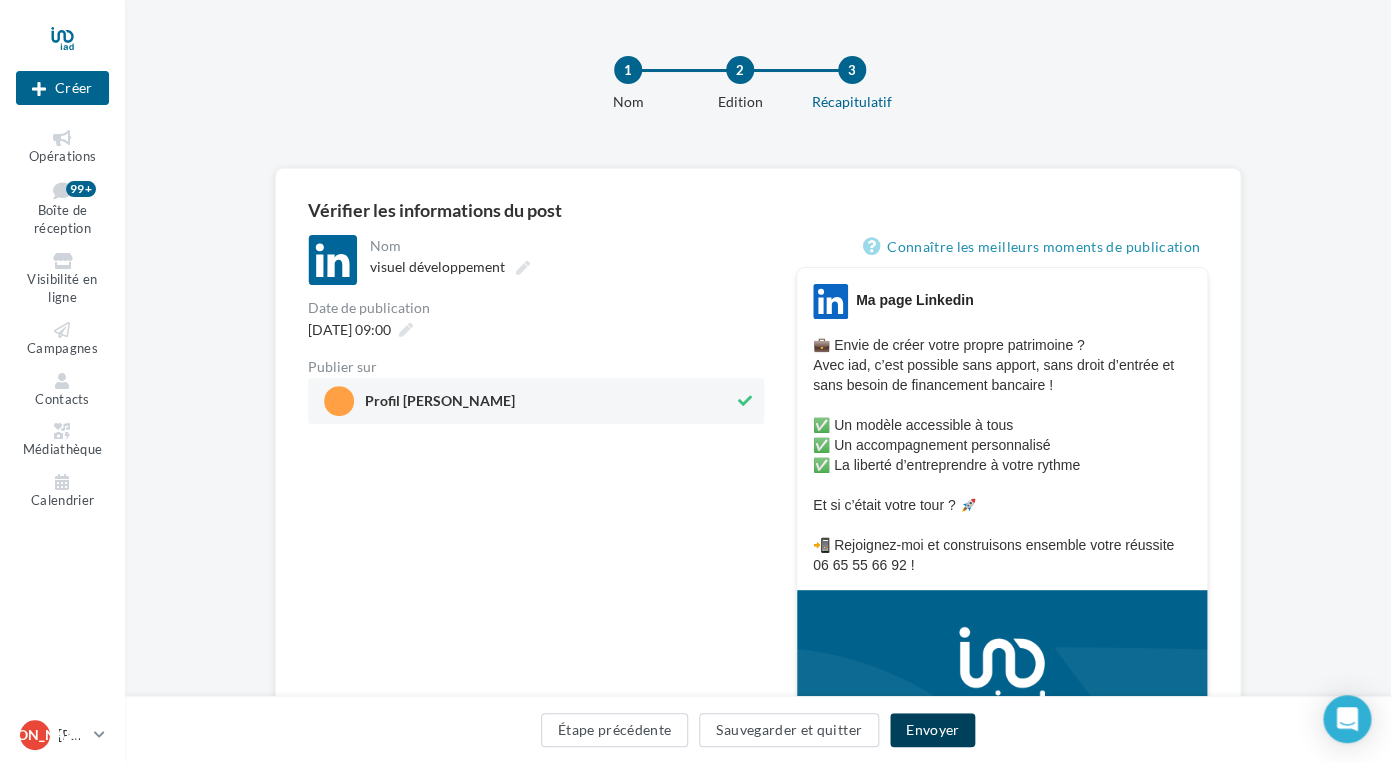 click on "Envoyer" at bounding box center [932, 730] 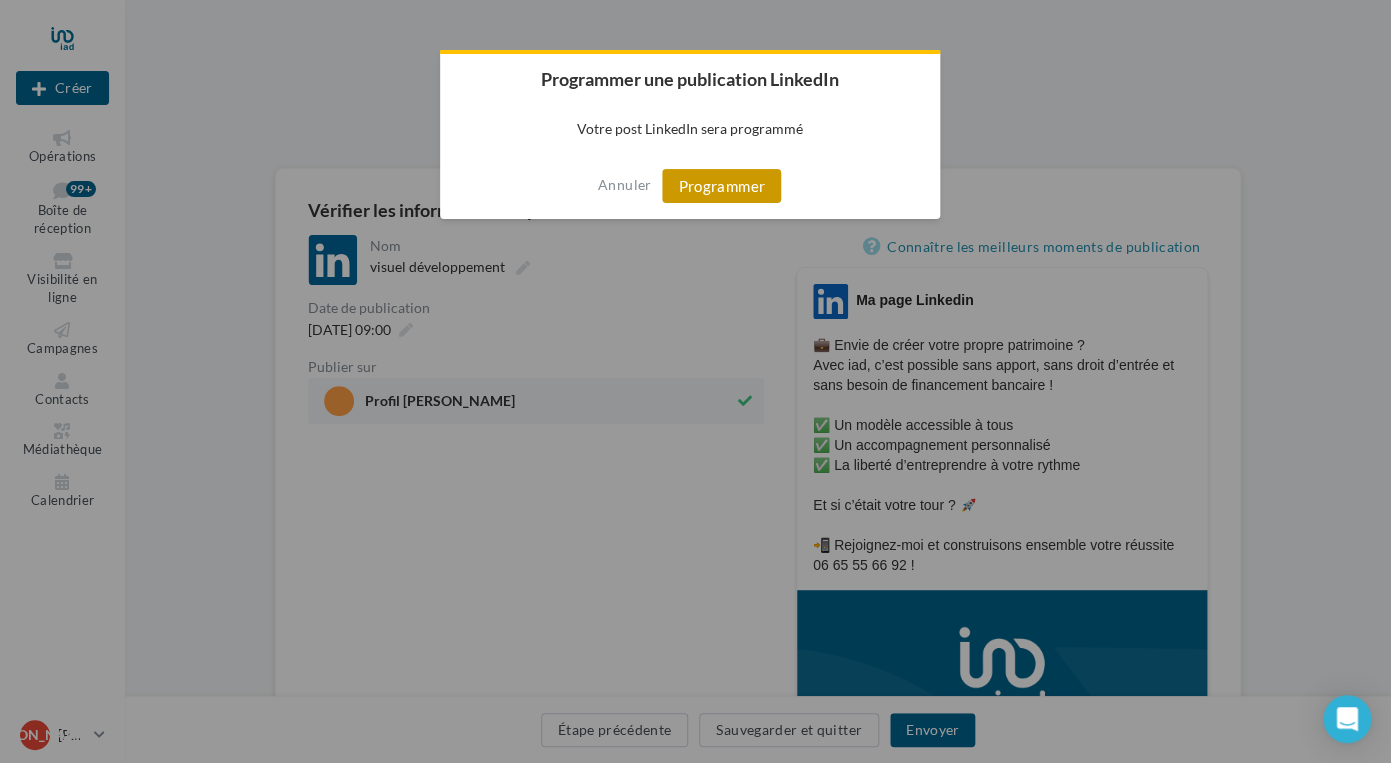 click on "Programmer" at bounding box center [721, 186] 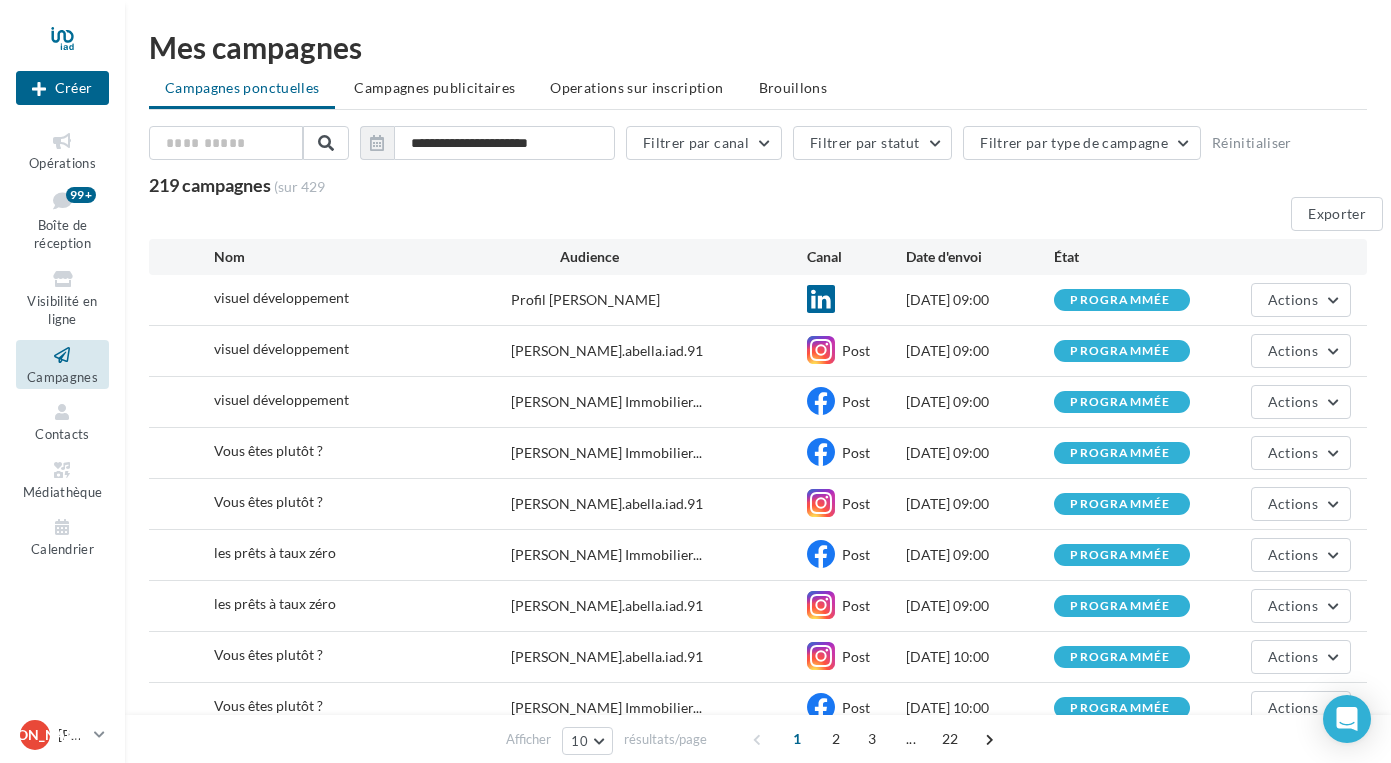 scroll, scrollTop: 0, scrollLeft: 0, axis: both 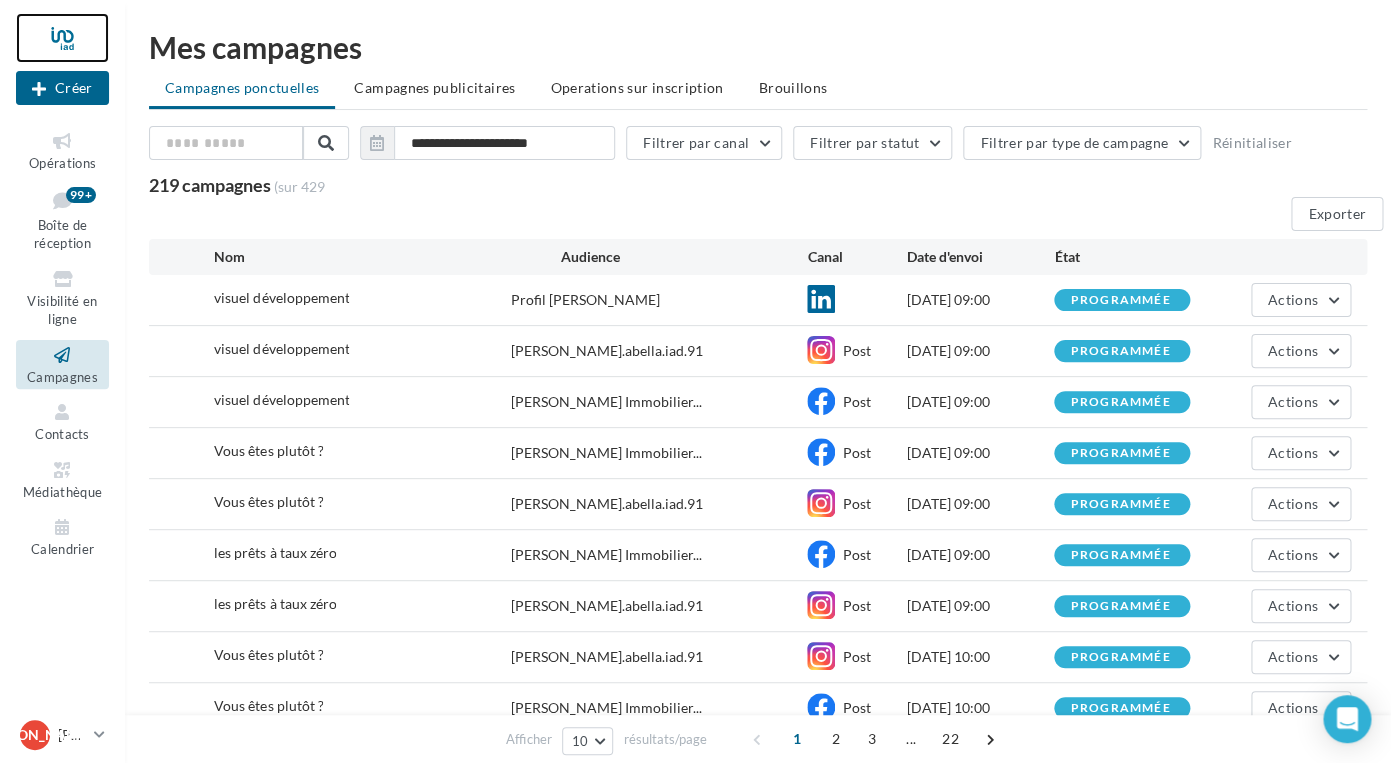 click at bounding box center [62, 38] 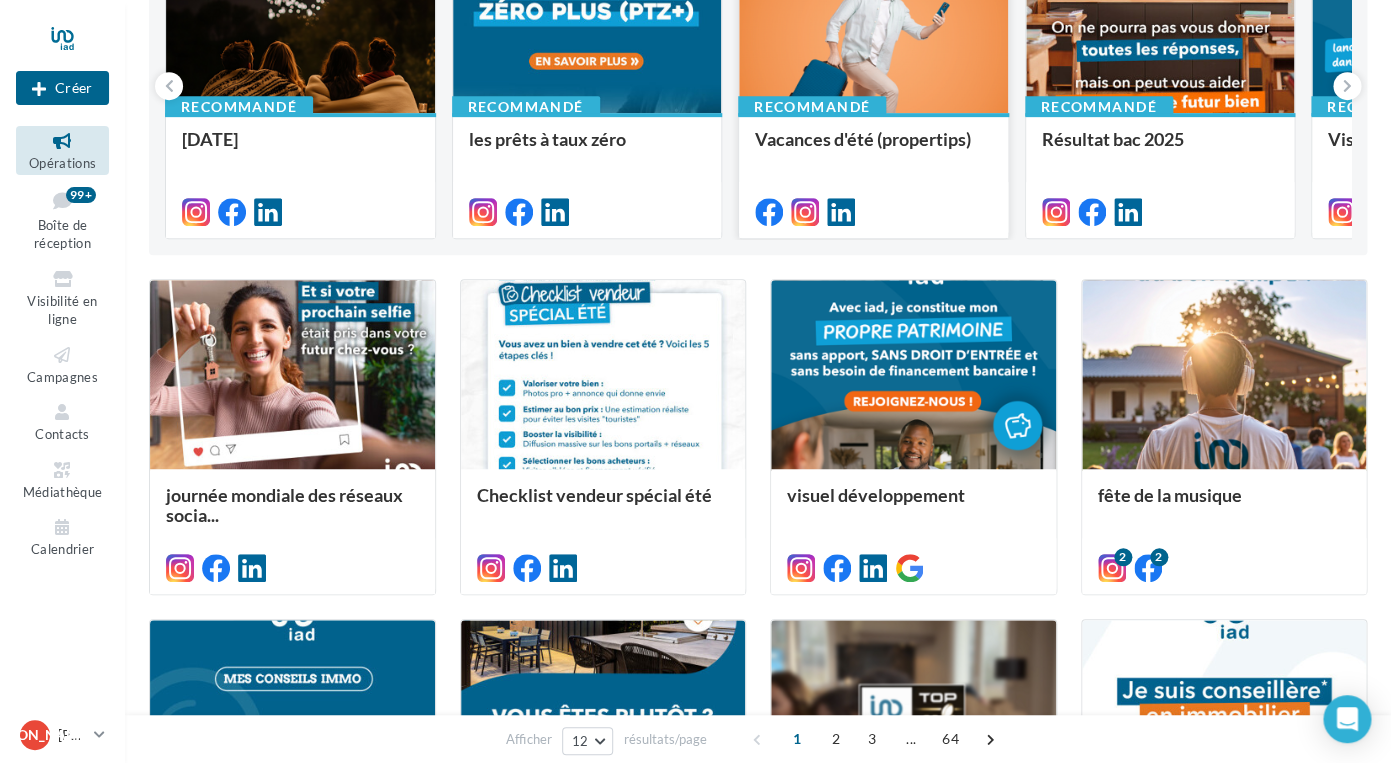scroll, scrollTop: 307, scrollLeft: 0, axis: vertical 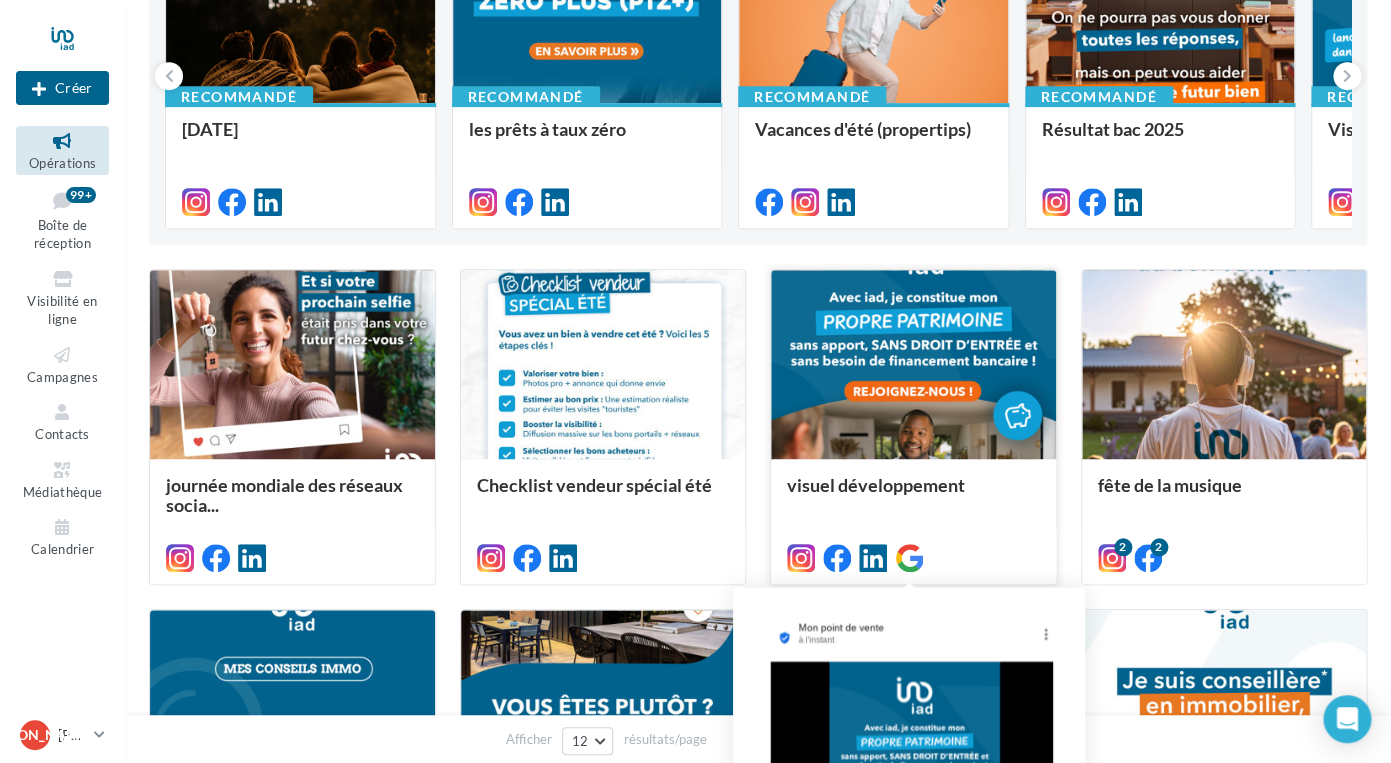 click at bounding box center (909, 558) 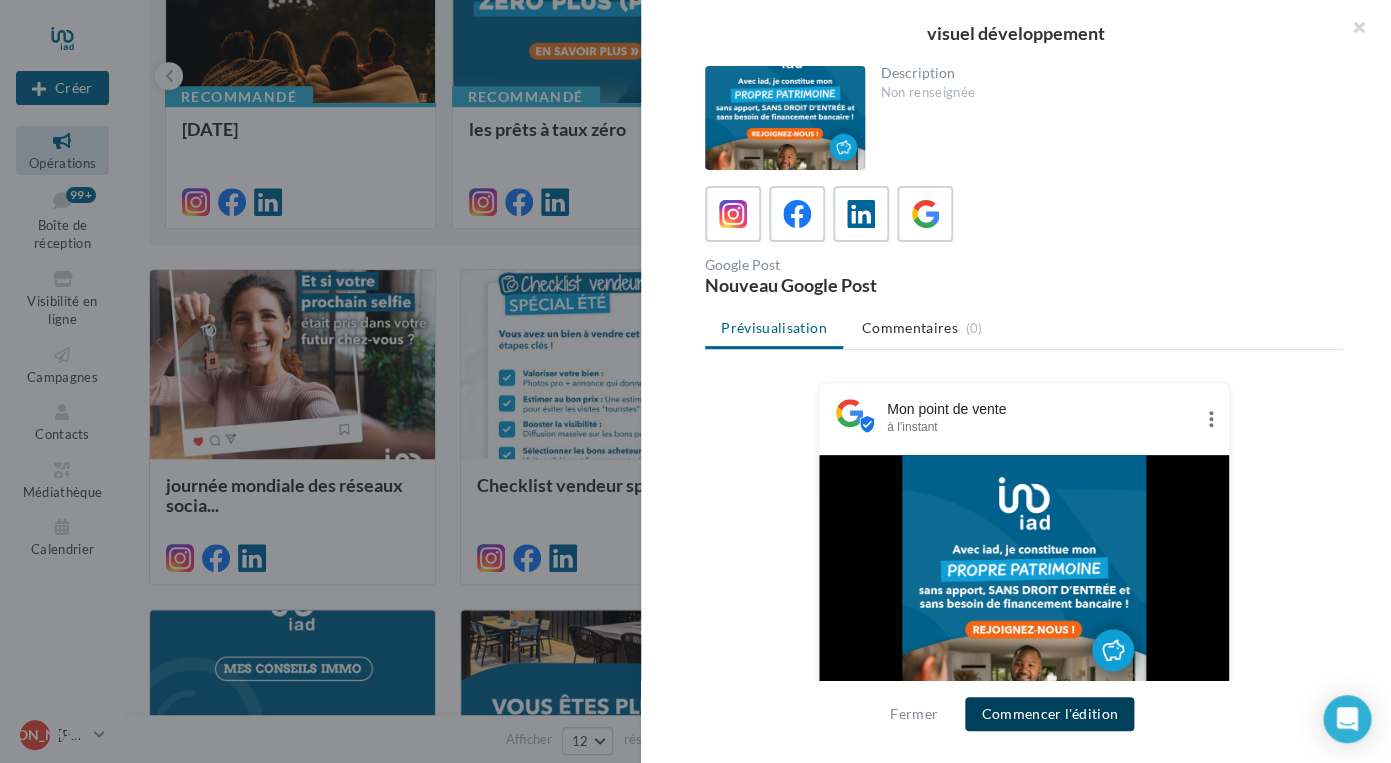 click on "Commencer l'édition" at bounding box center (1049, 714) 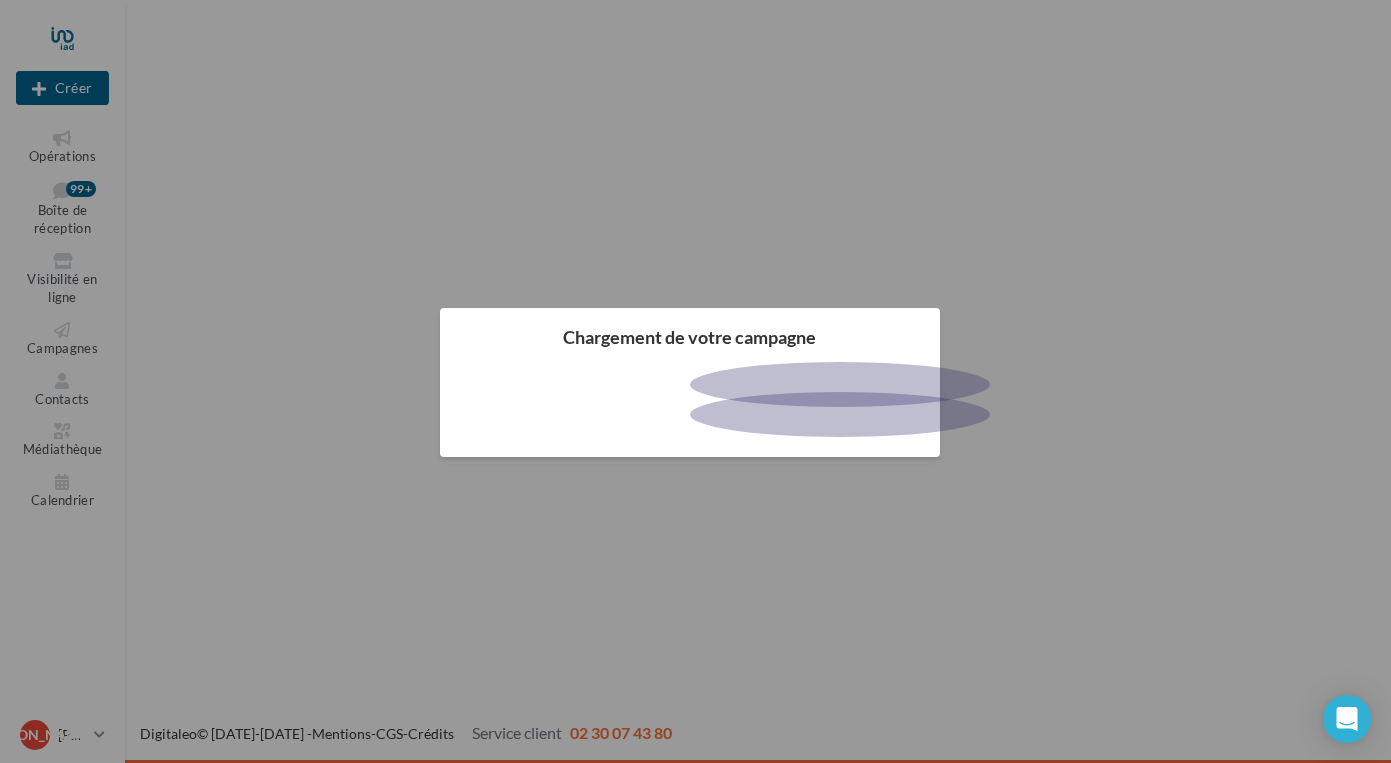 scroll, scrollTop: 0, scrollLeft: 0, axis: both 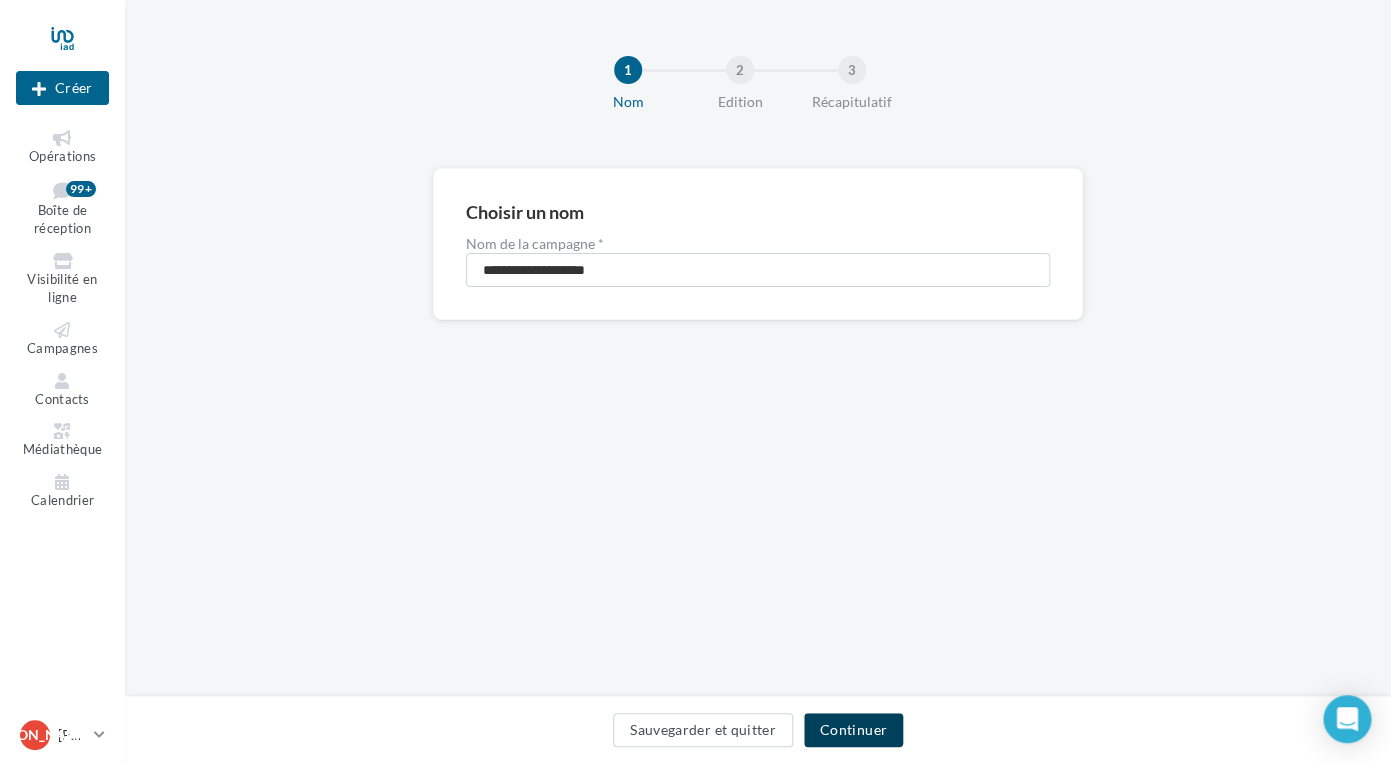 click on "Continuer" at bounding box center (853, 730) 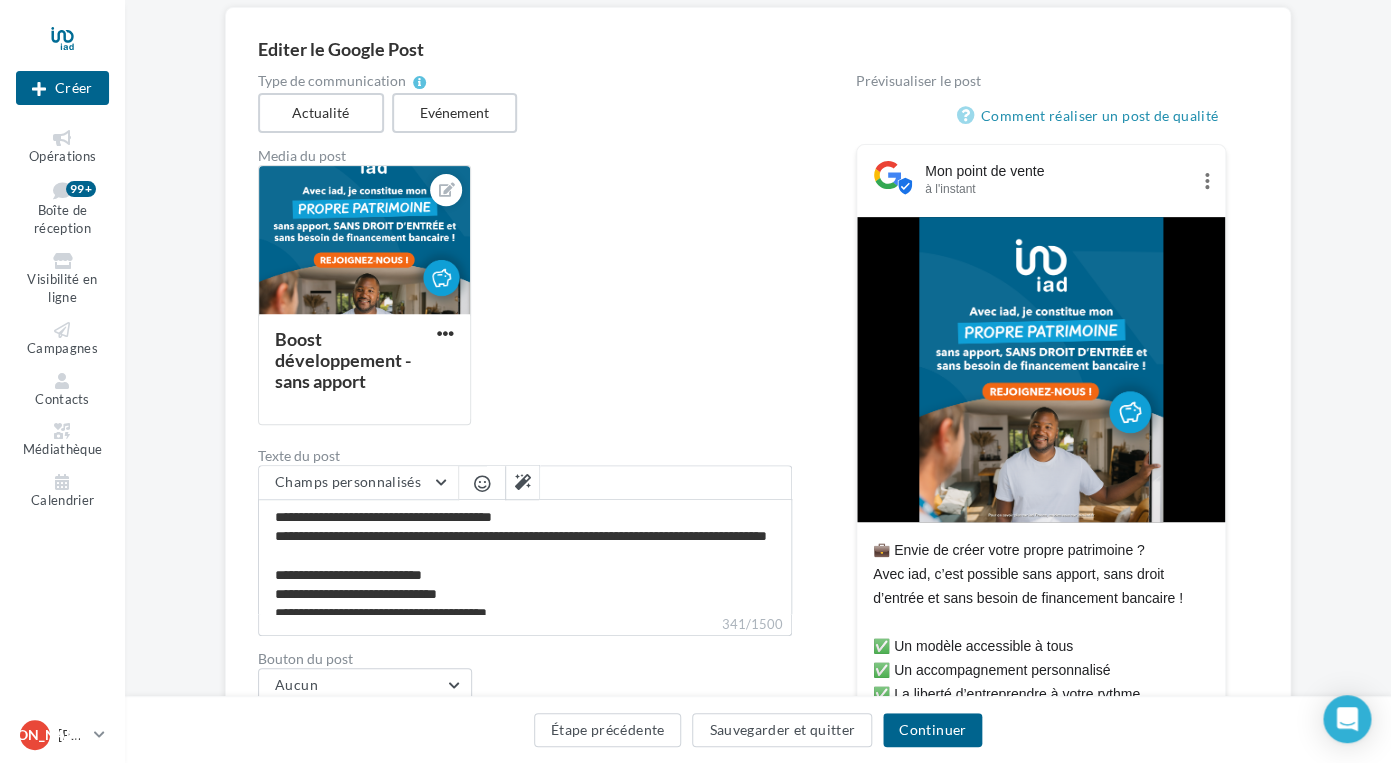 scroll, scrollTop: 291, scrollLeft: 0, axis: vertical 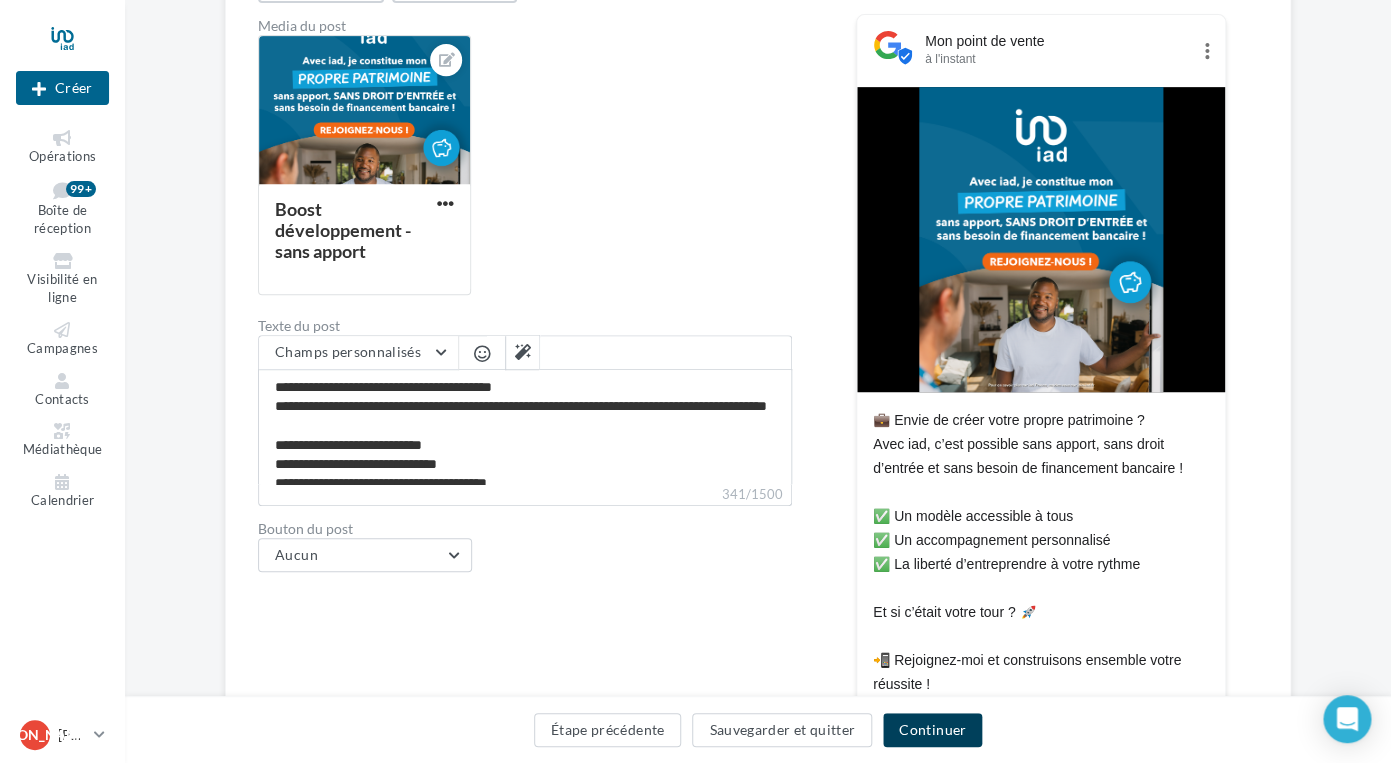 click on "Continuer" at bounding box center [932, 730] 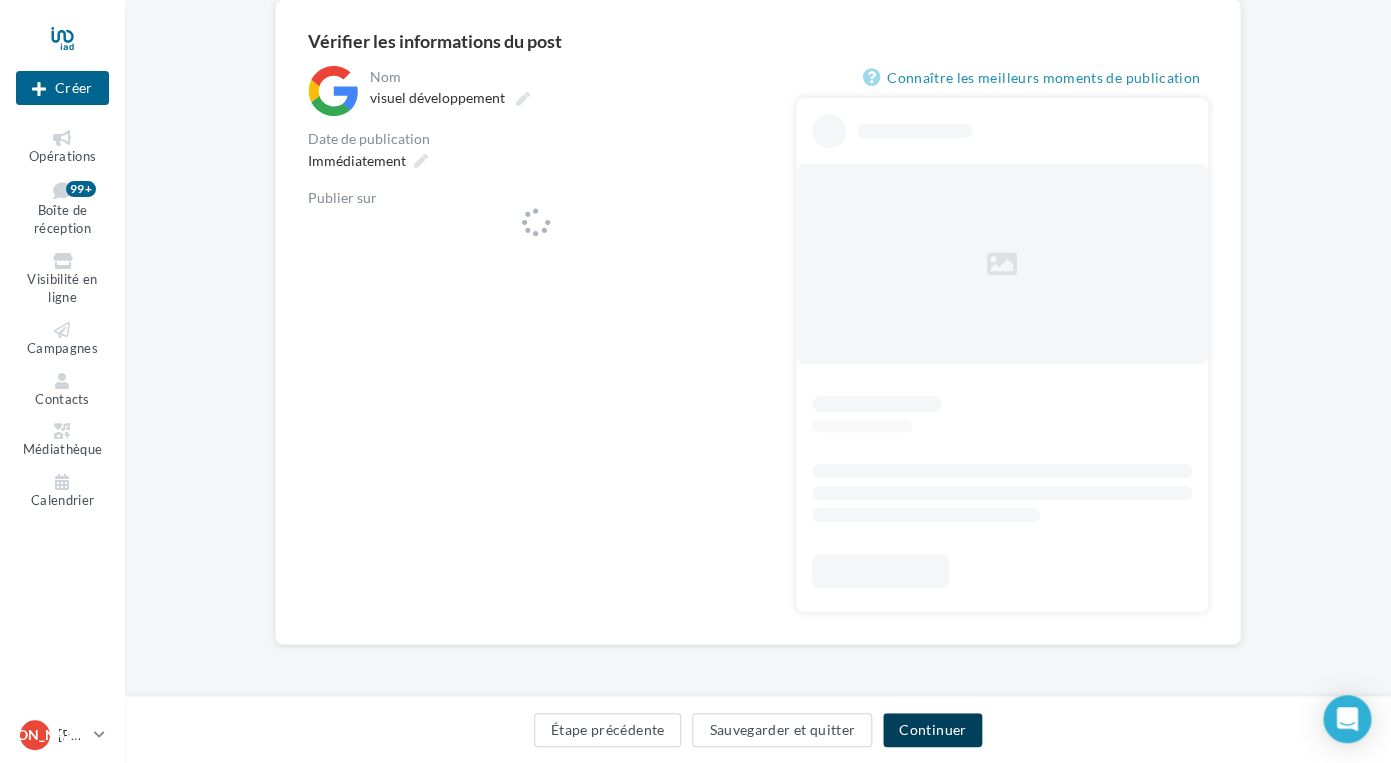 scroll, scrollTop: 169, scrollLeft: 0, axis: vertical 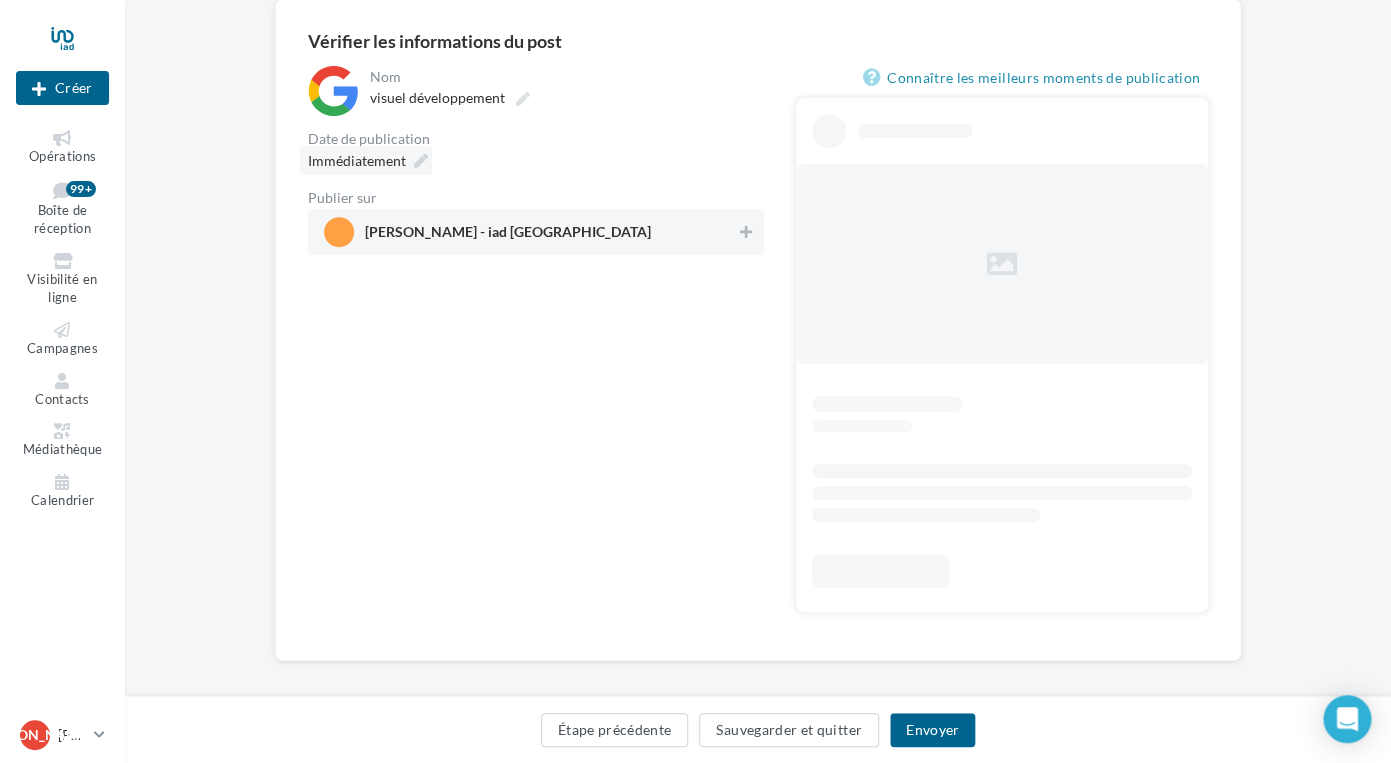 click at bounding box center (421, 161) 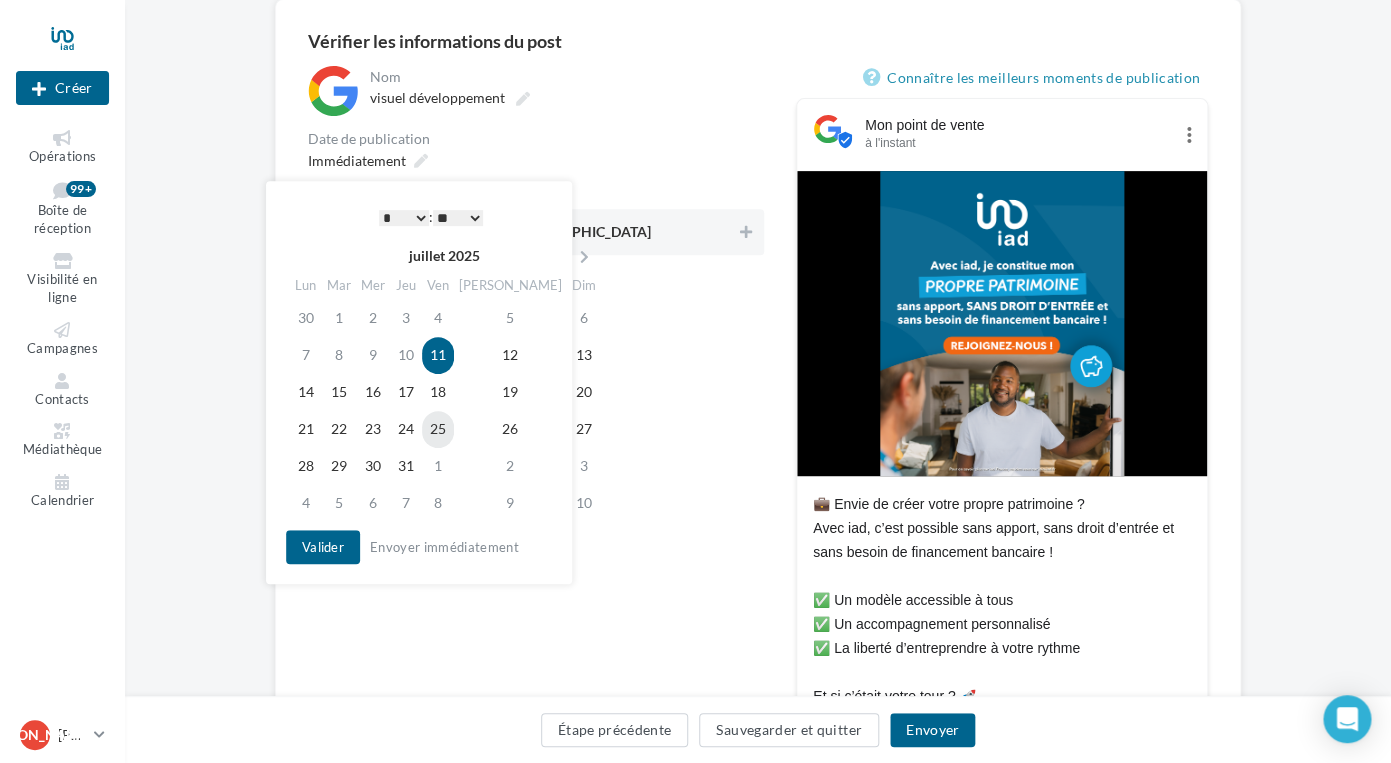 click on "25" at bounding box center (438, 429) 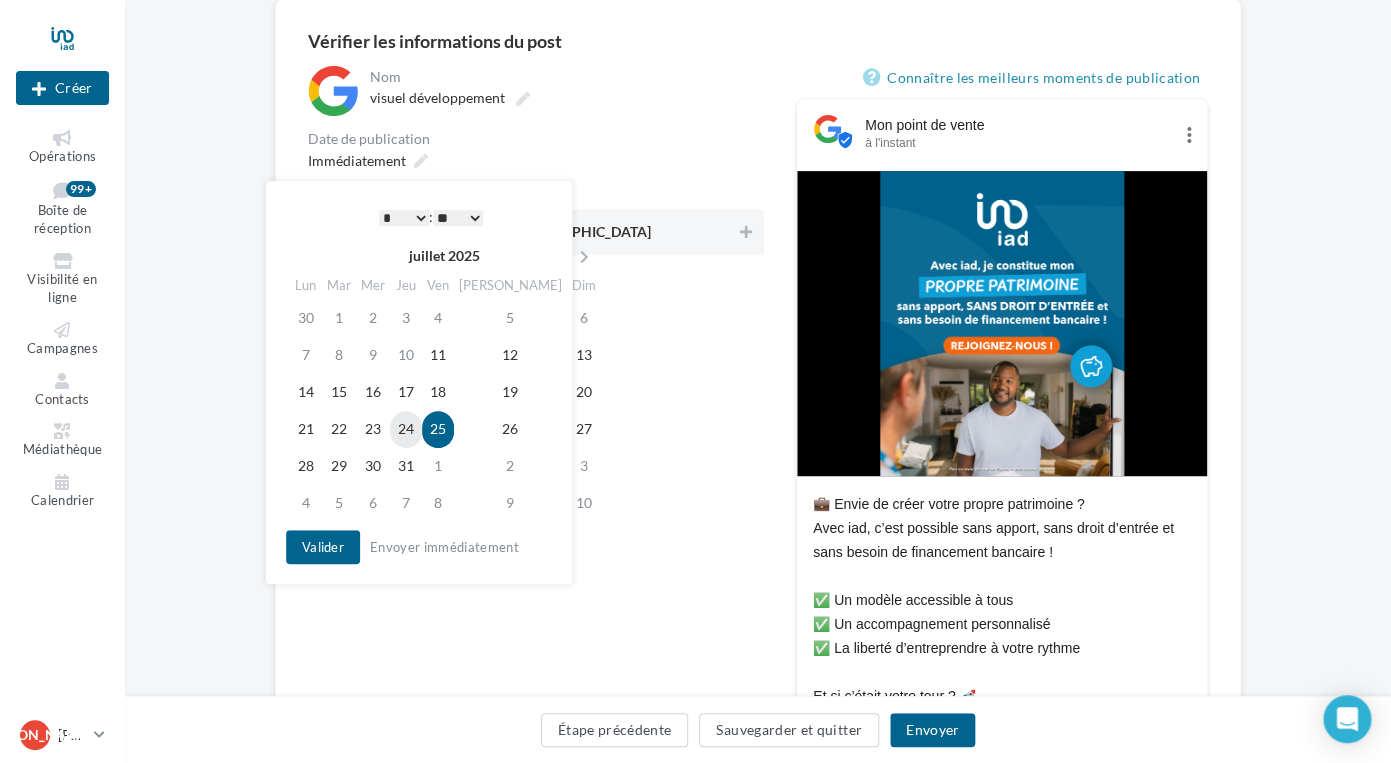 click on "24" at bounding box center (406, 429) 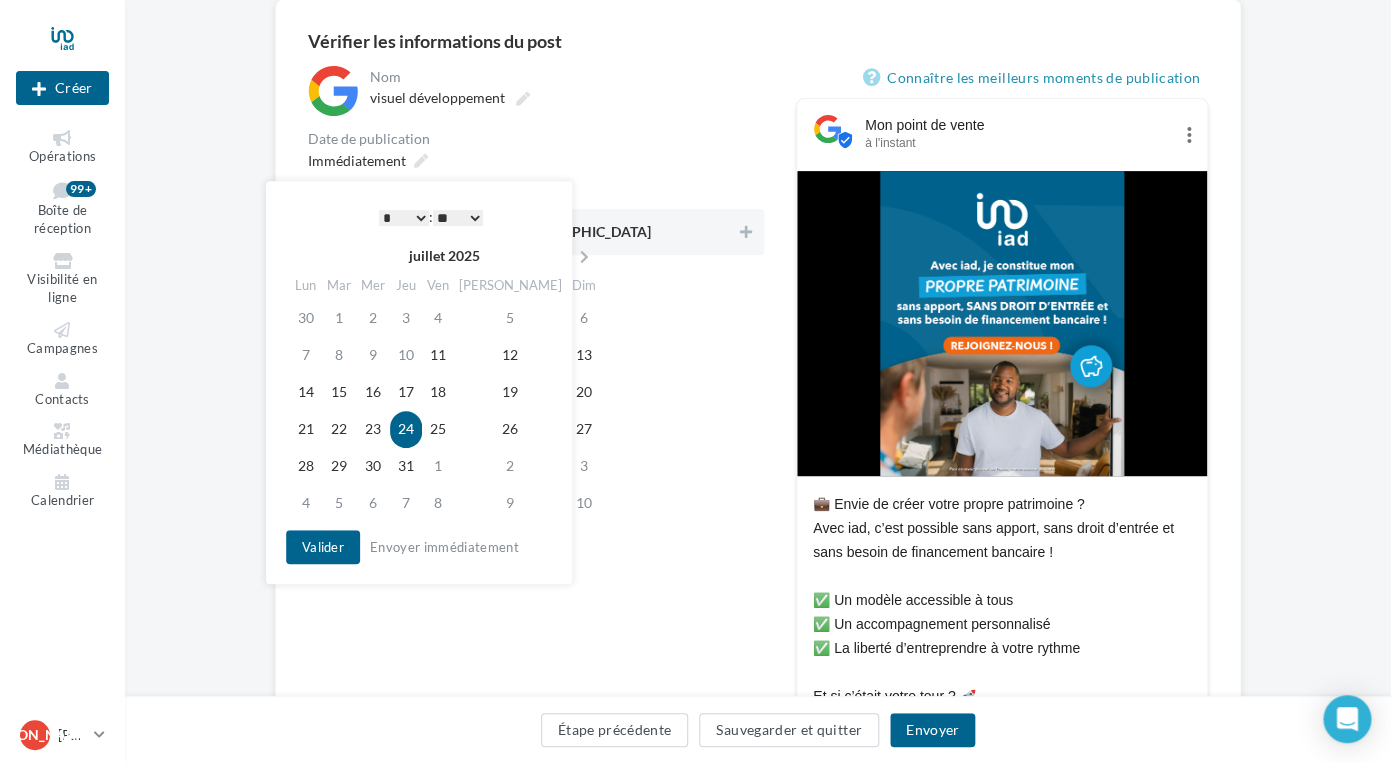 click on "* * * * * * * * * * ** ** ** ** ** ** ** ** ** ** ** ** ** **" at bounding box center (404, 218) 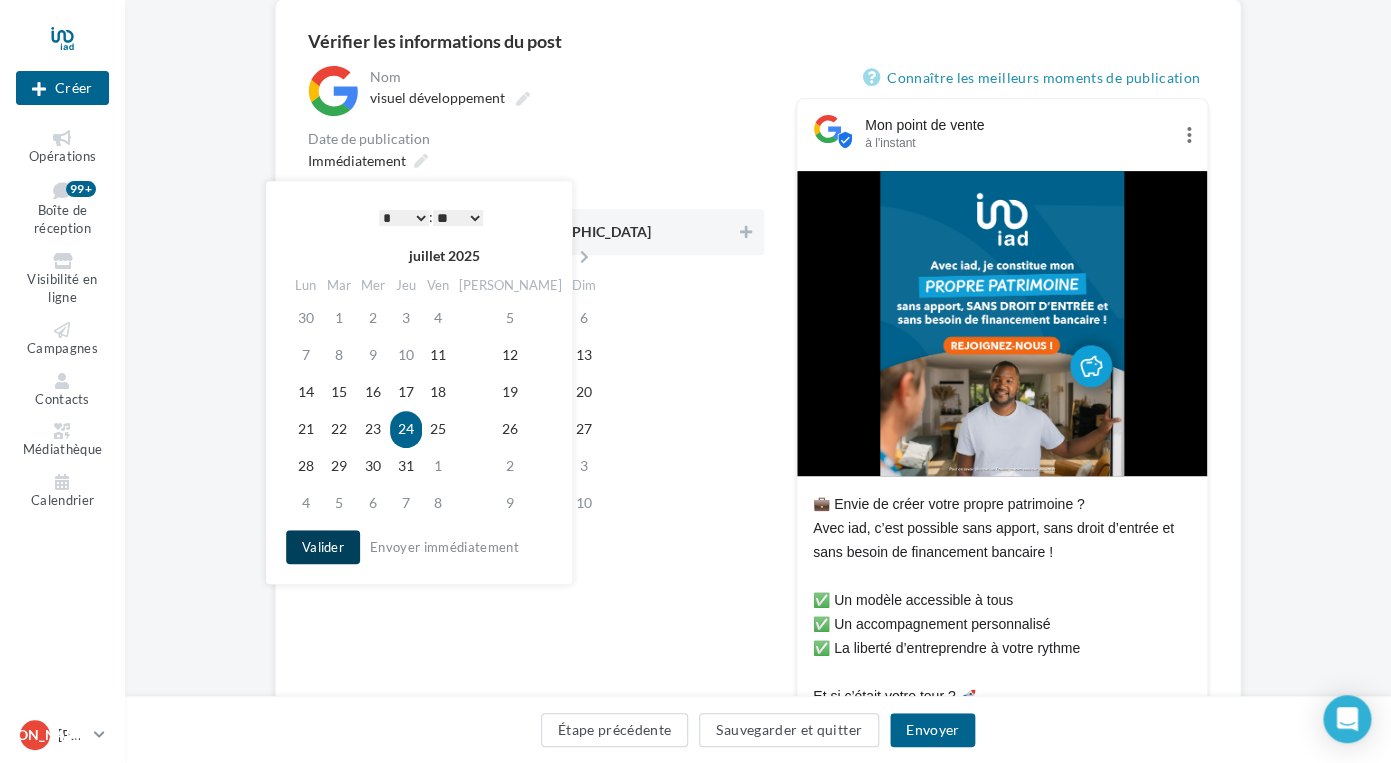 click on "Valider" at bounding box center [323, 547] 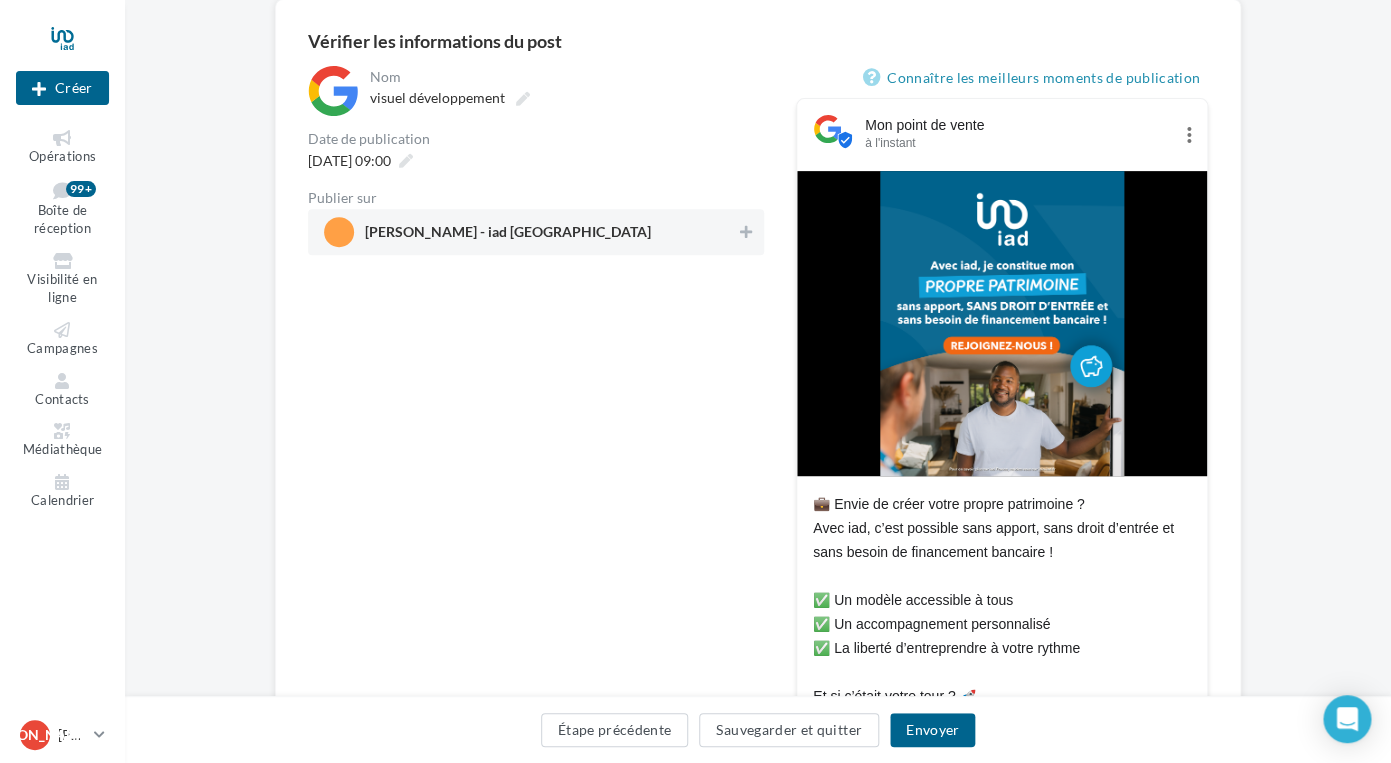 click on "Jessica ABELLA - iad France" at bounding box center [530, 232] 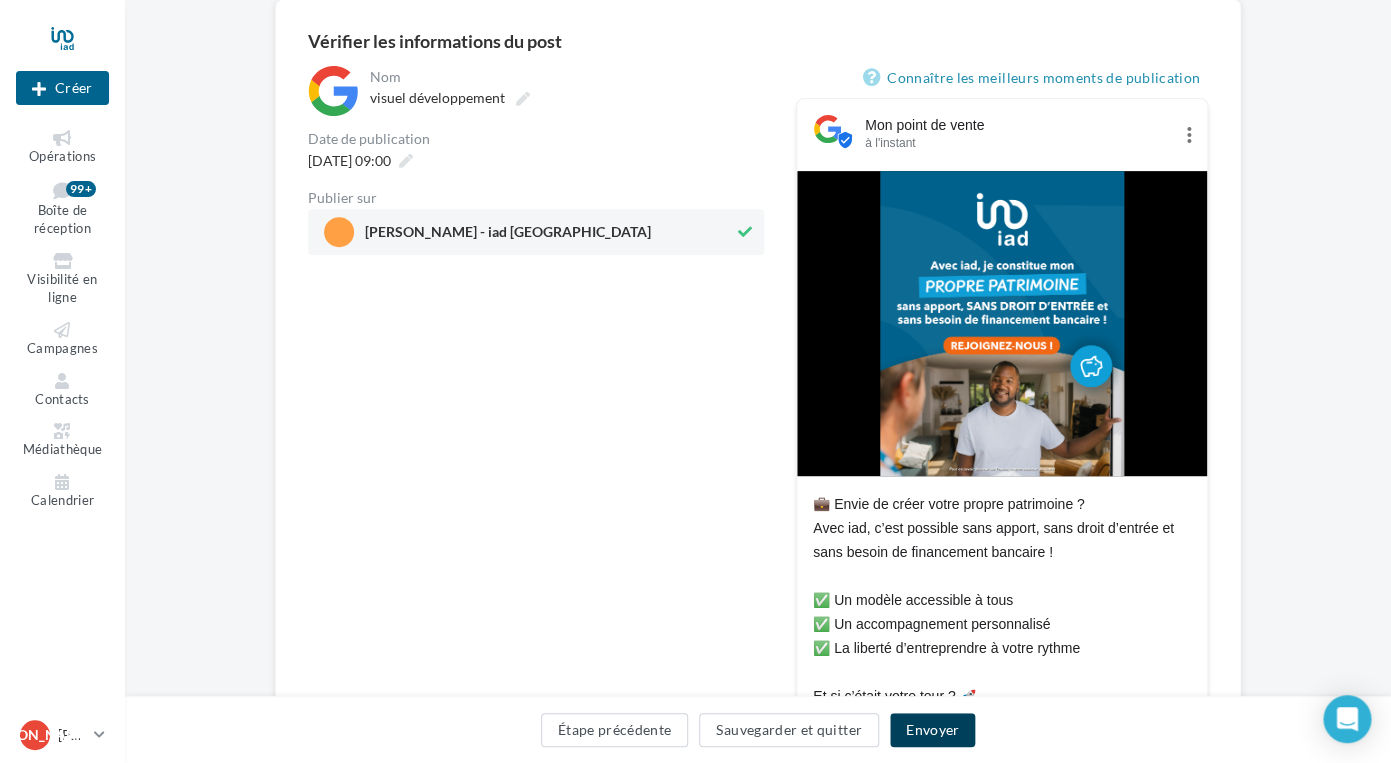 click on "Envoyer" at bounding box center [932, 730] 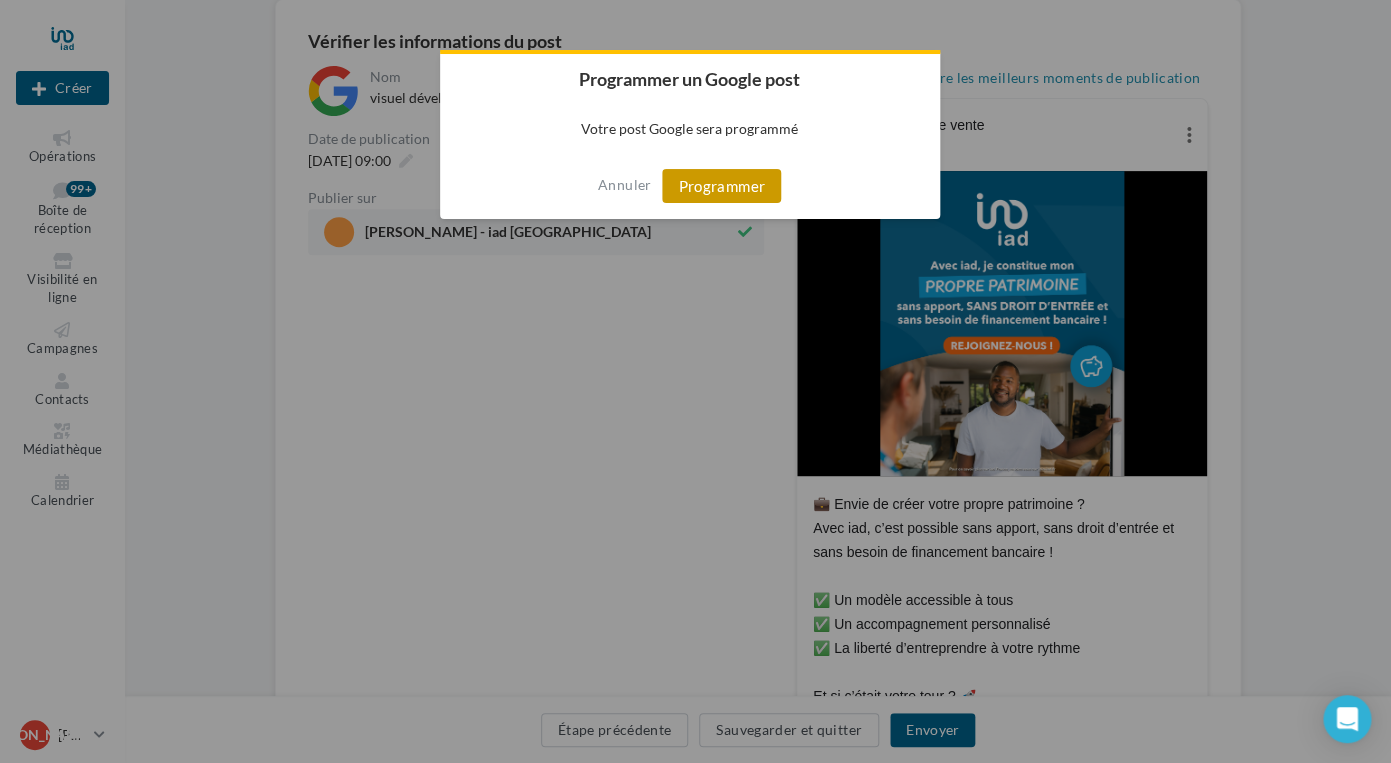 click on "Programmer" at bounding box center [721, 186] 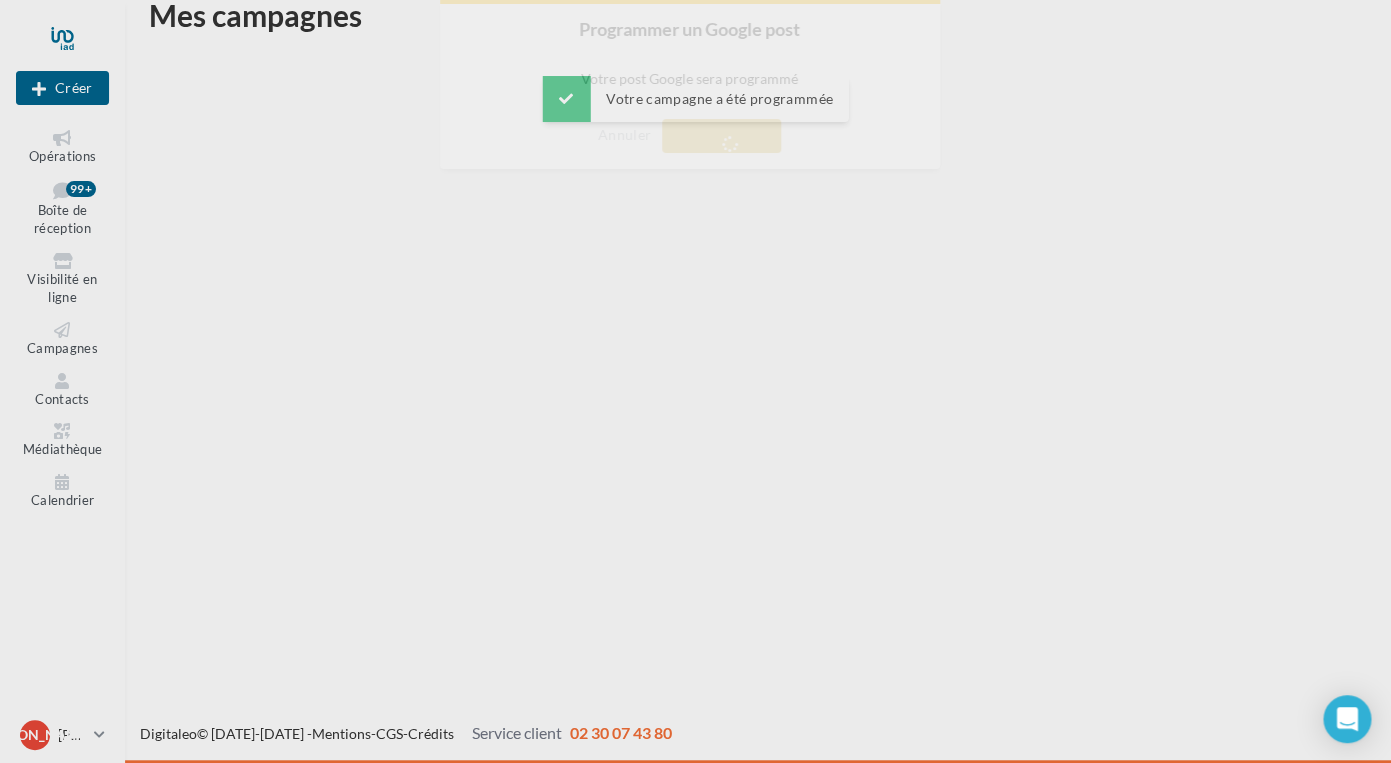 scroll, scrollTop: 32, scrollLeft: 0, axis: vertical 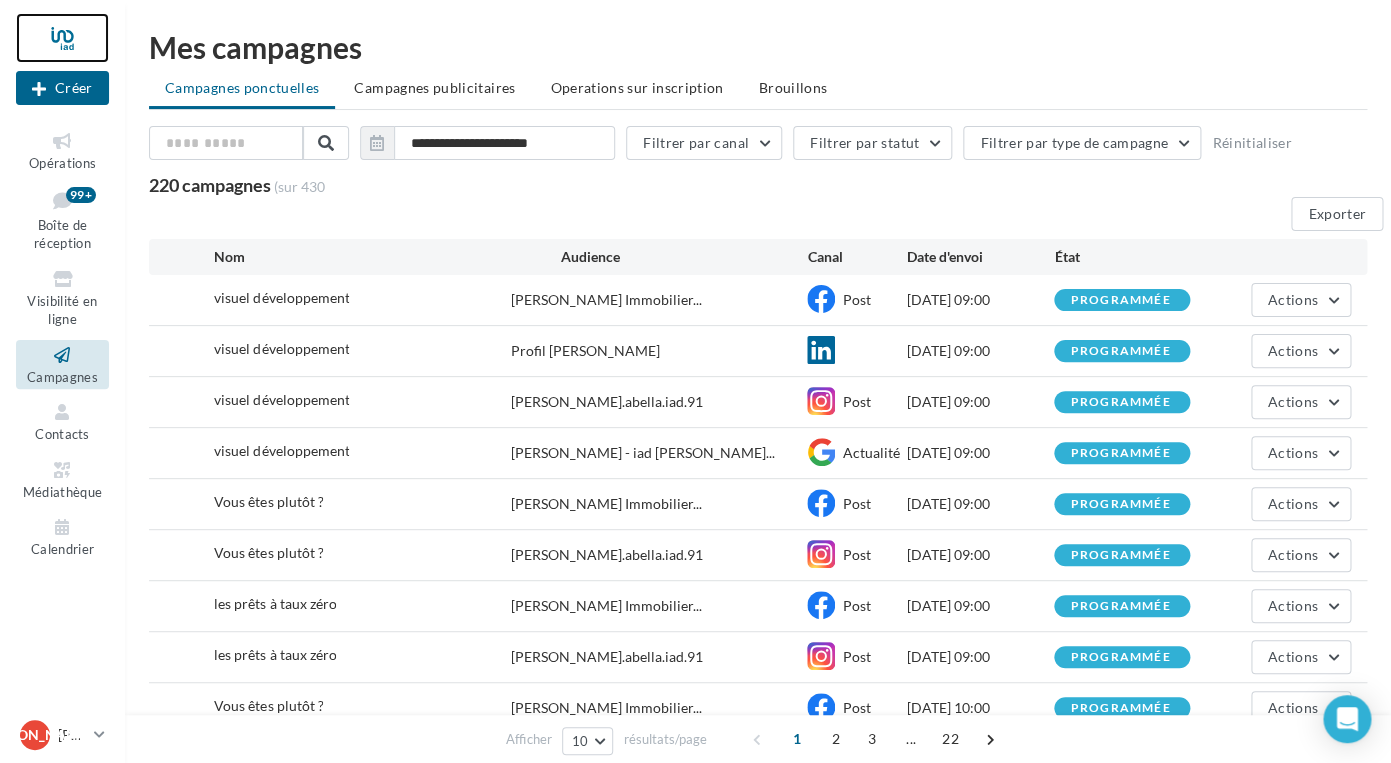 click at bounding box center (62, 38) 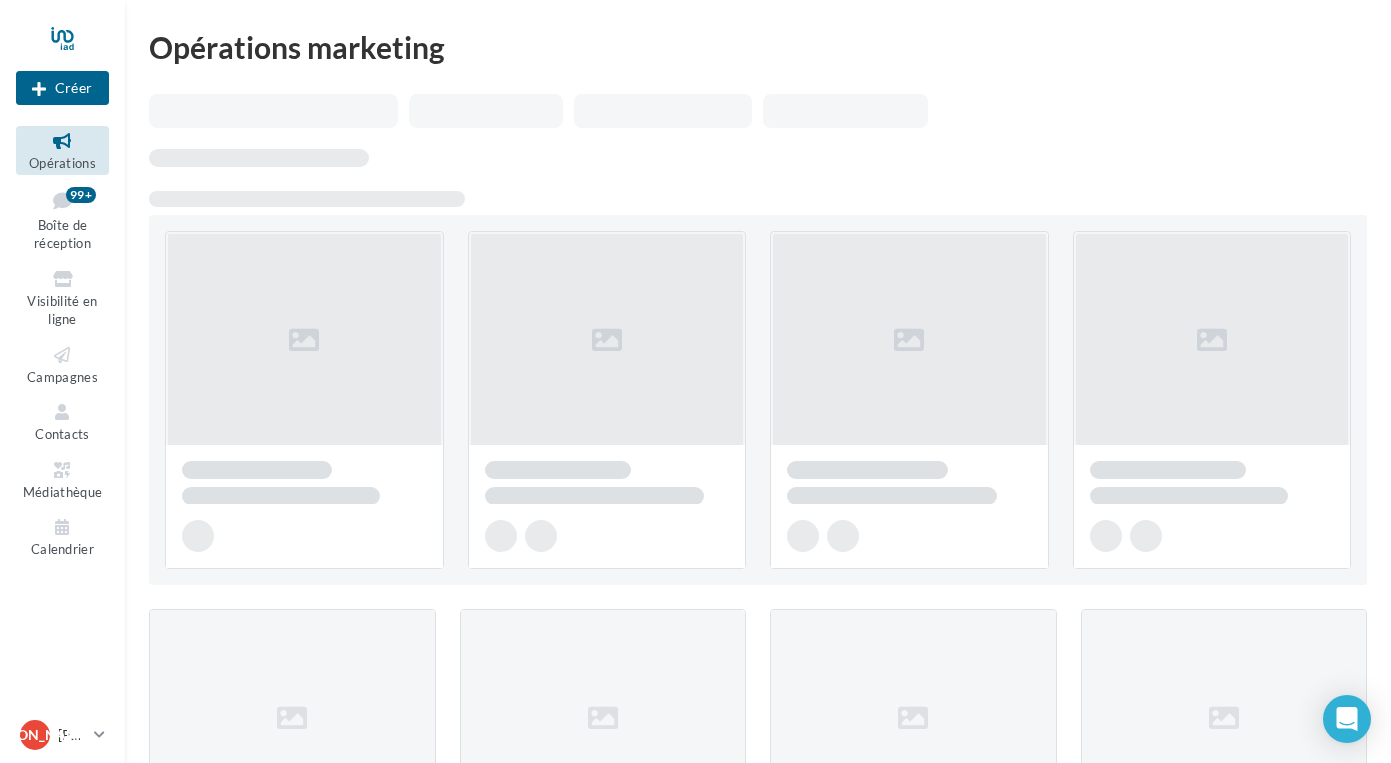 scroll, scrollTop: 0, scrollLeft: 0, axis: both 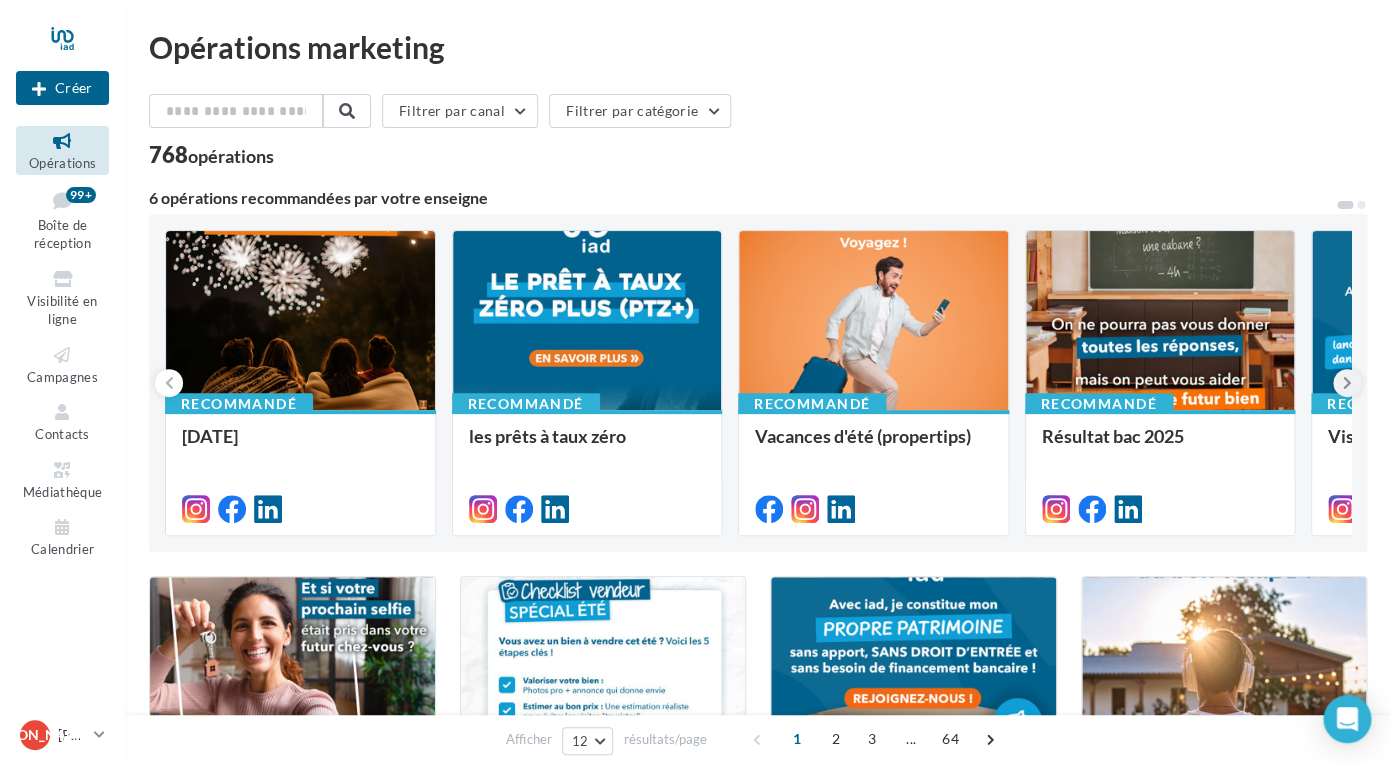 click at bounding box center (1347, 383) 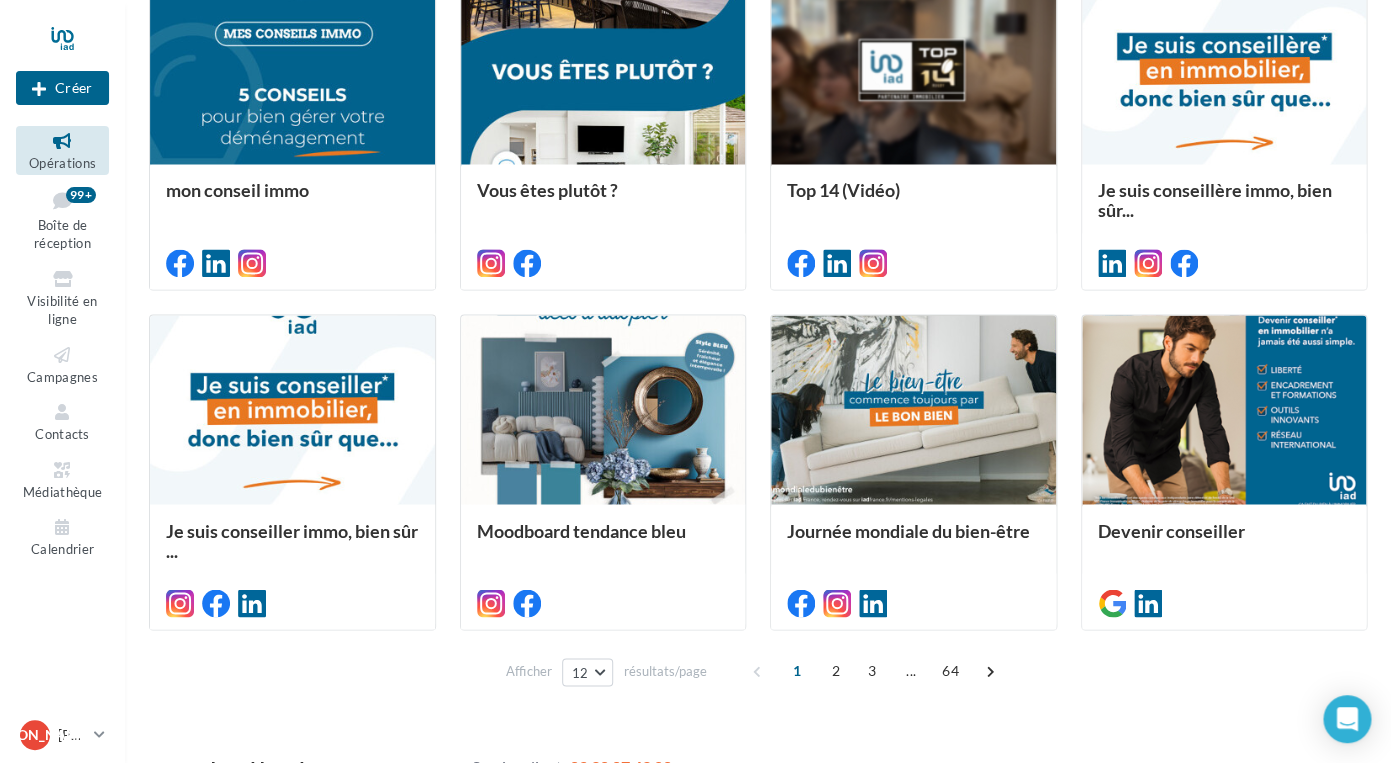 scroll, scrollTop: 975, scrollLeft: 0, axis: vertical 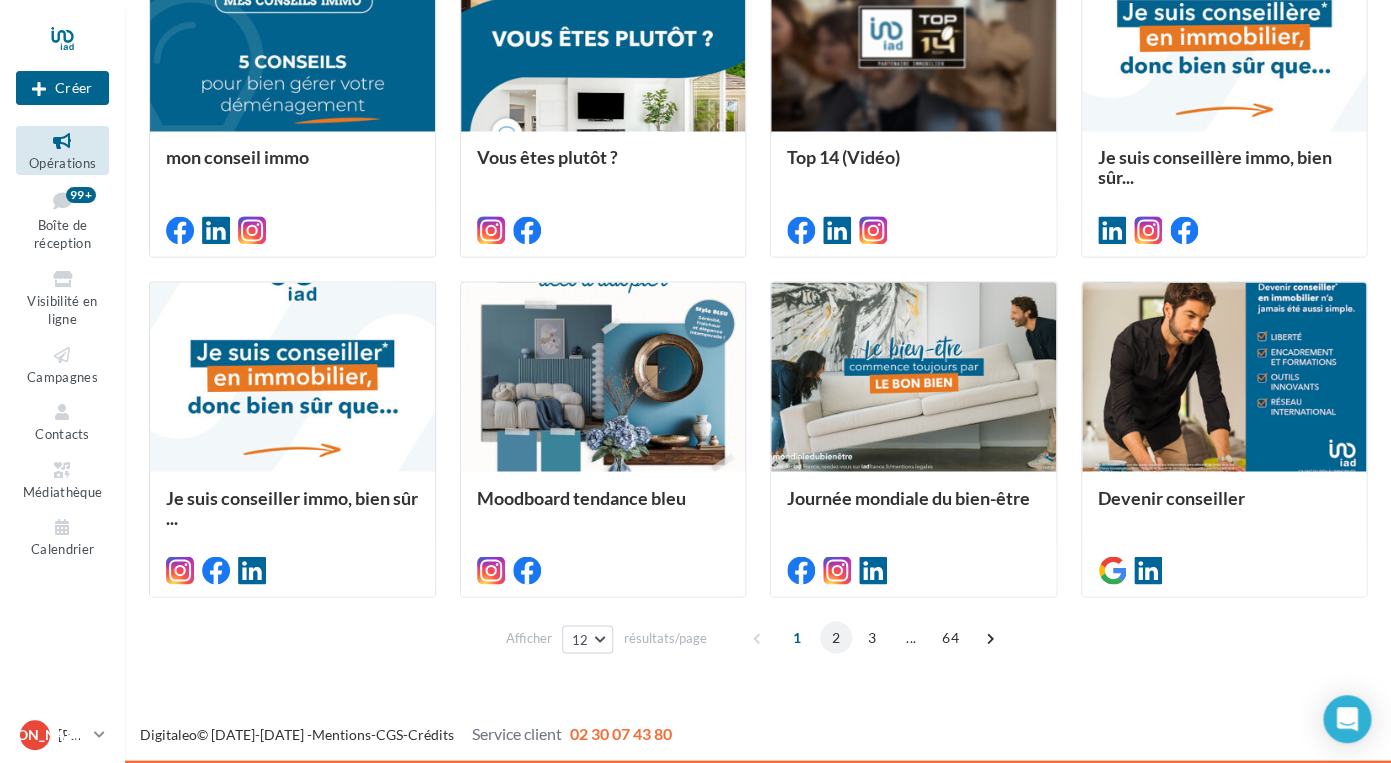 click on "2" at bounding box center [836, 637] 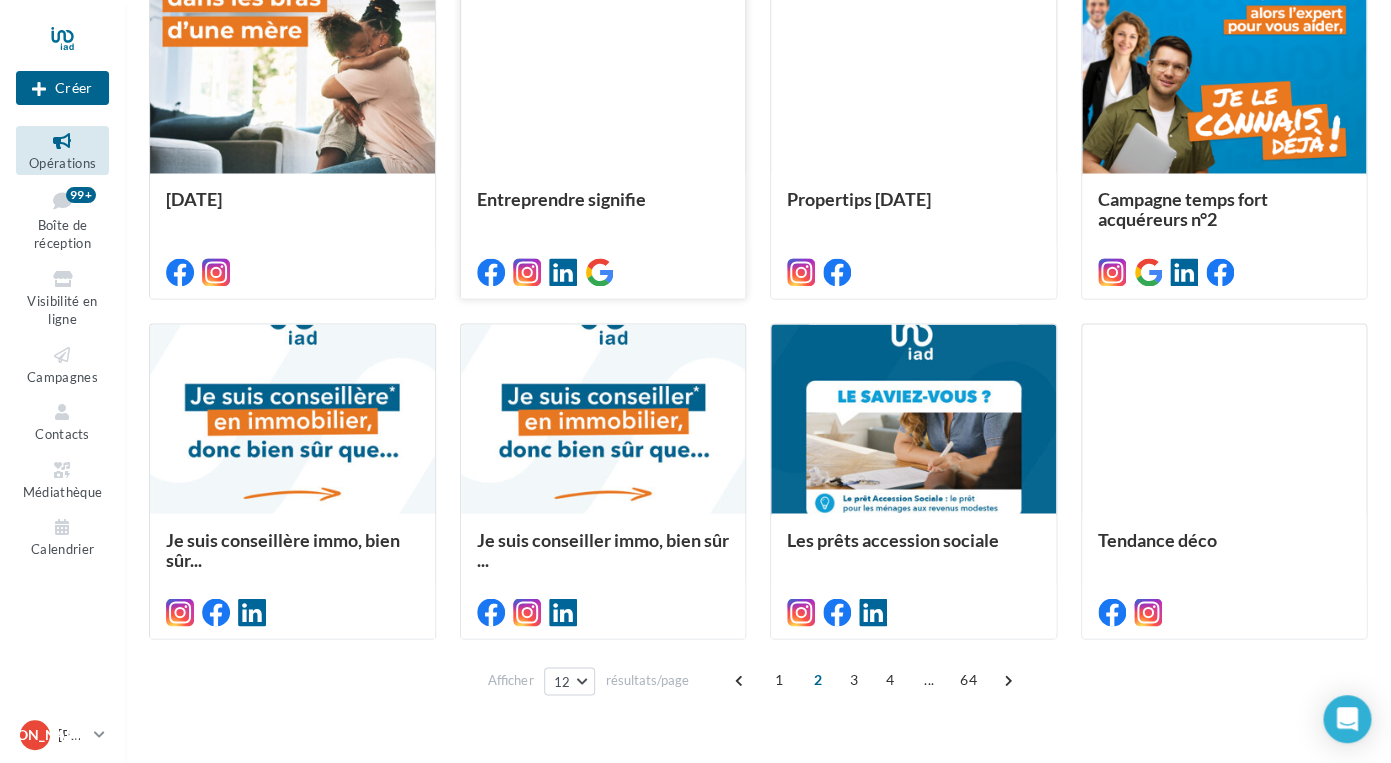 scroll, scrollTop: 935, scrollLeft: 0, axis: vertical 